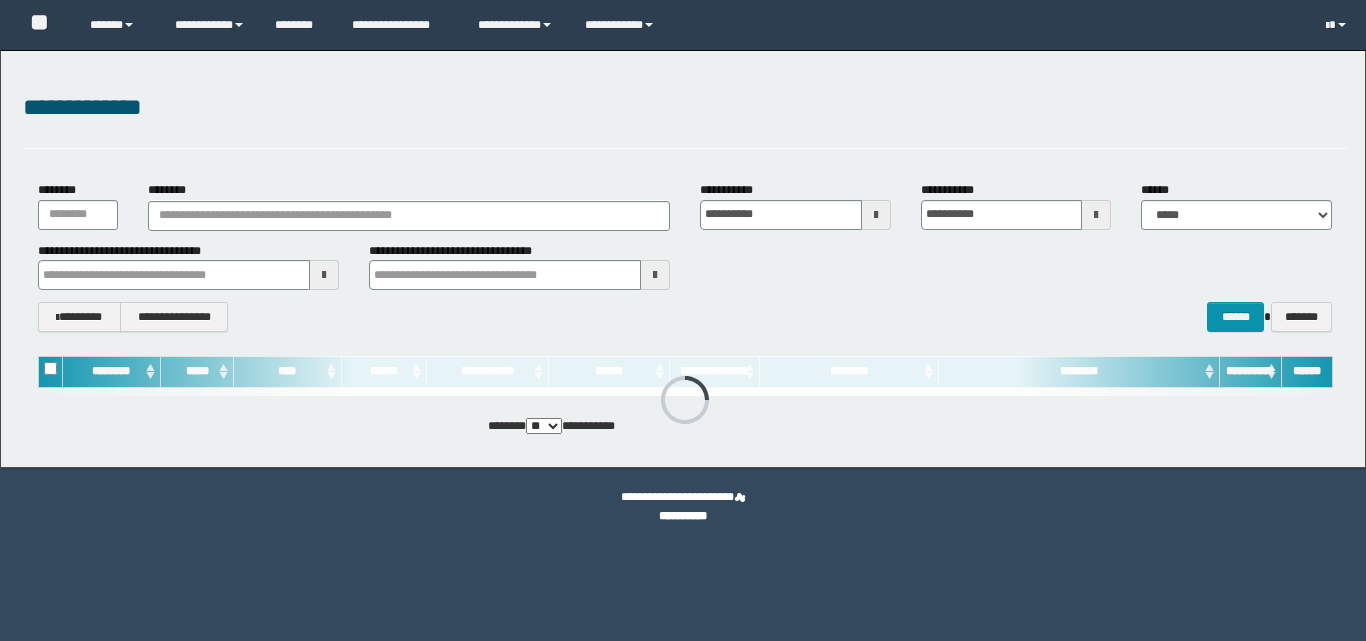 scroll, scrollTop: 0, scrollLeft: 0, axis: both 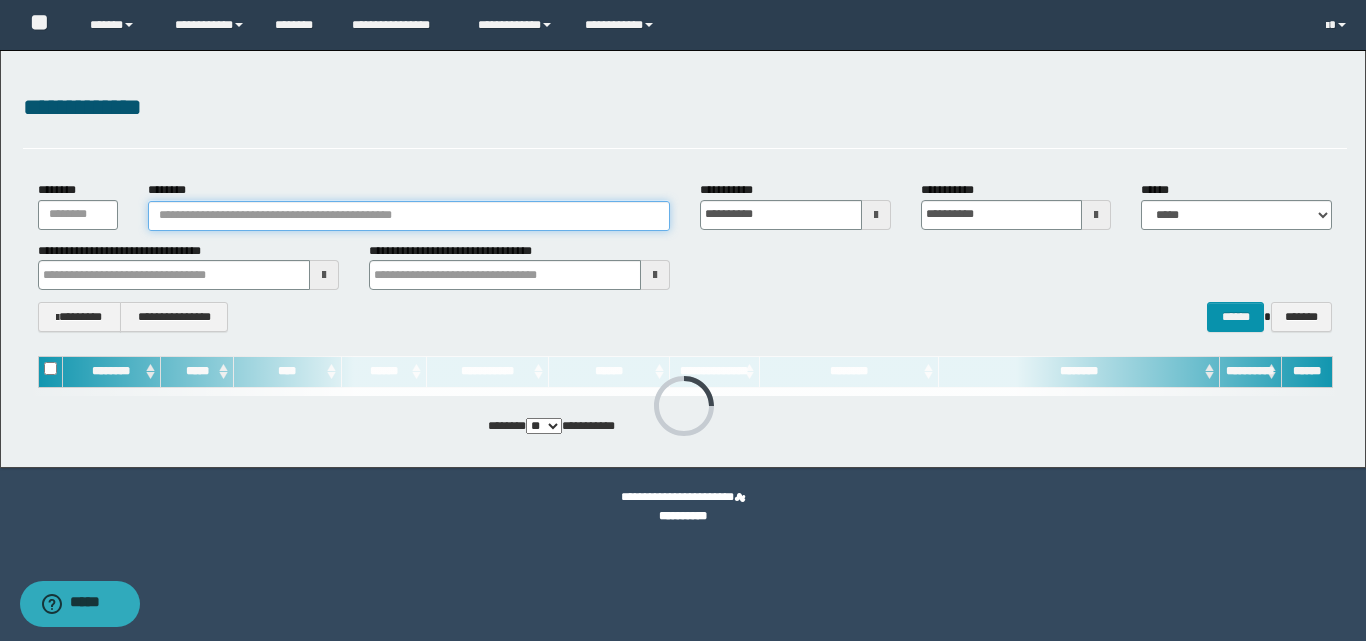 click on "********" at bounding box center [409, 216] 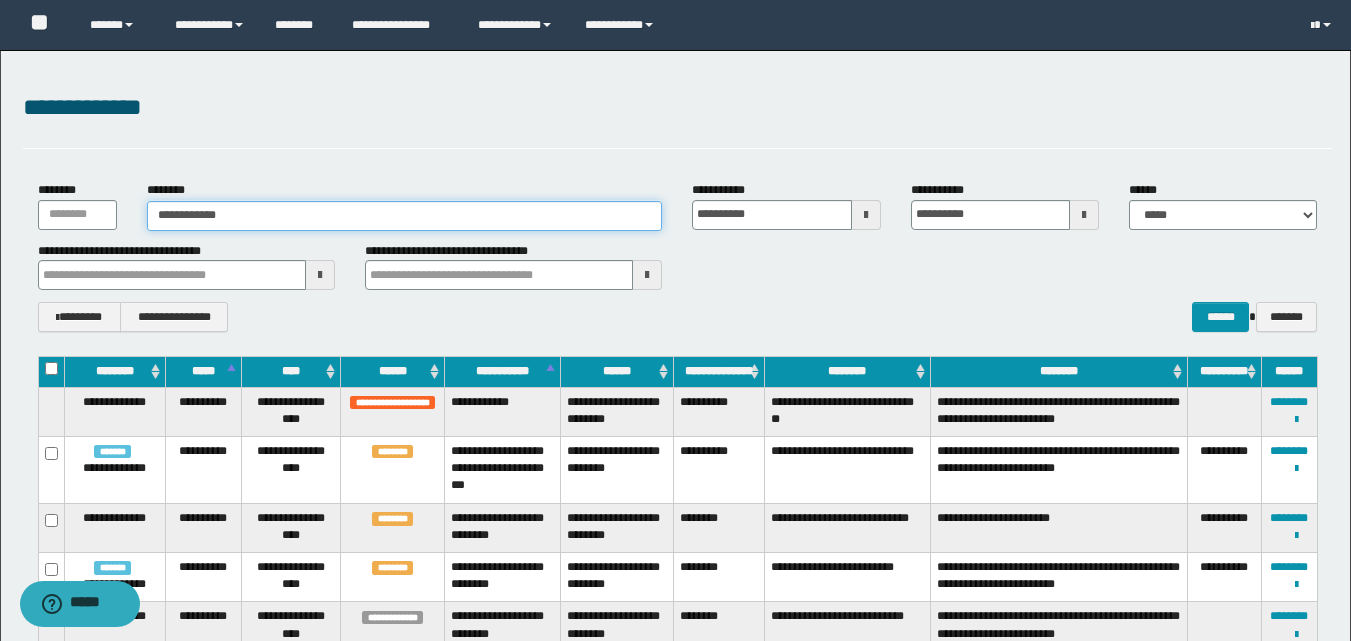 type on "**********" 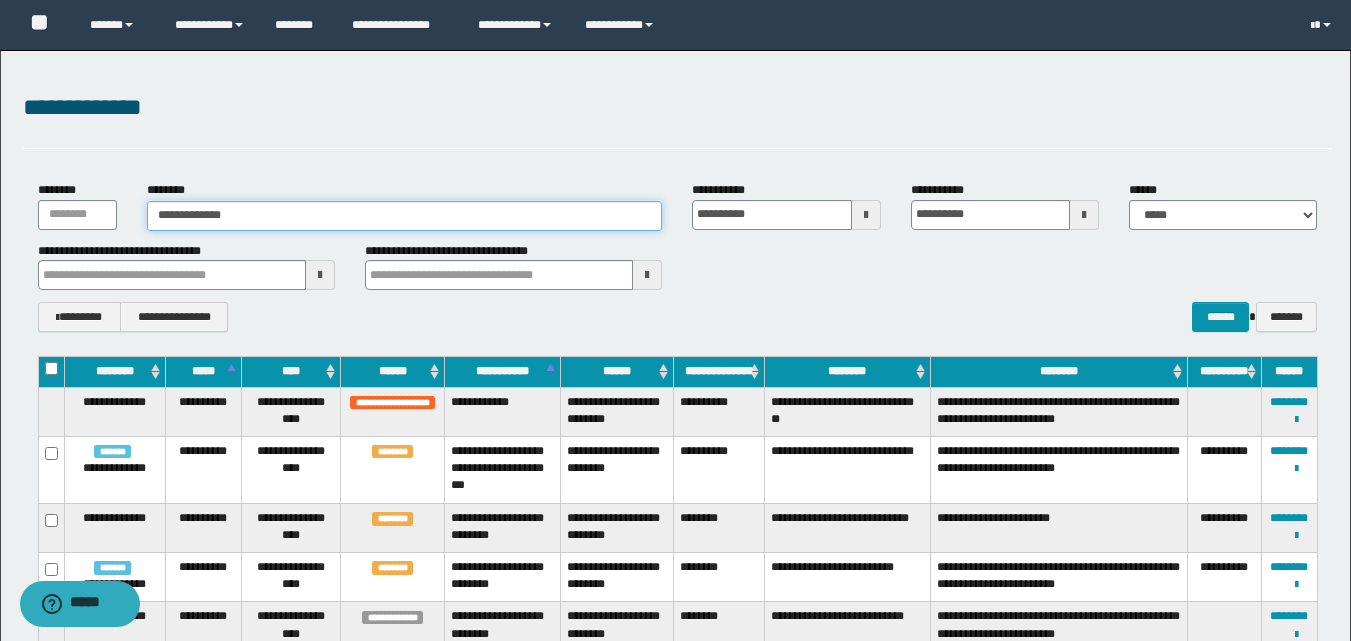 type on "**********" 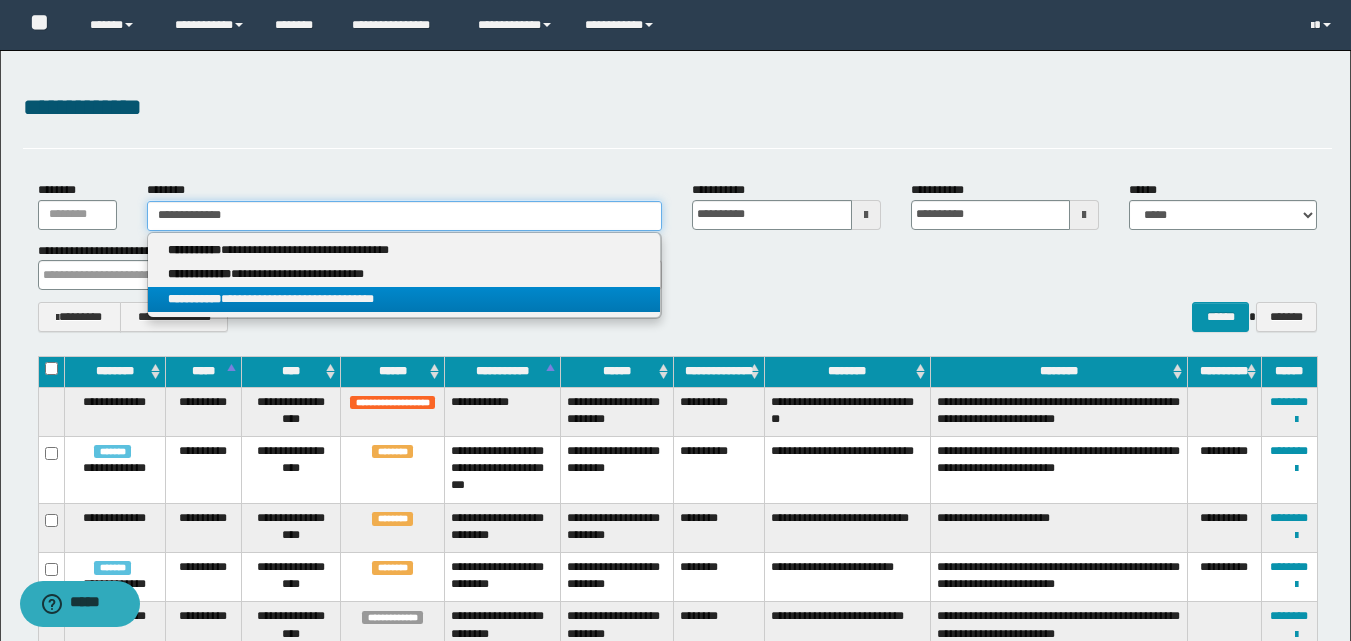 type on "**********" 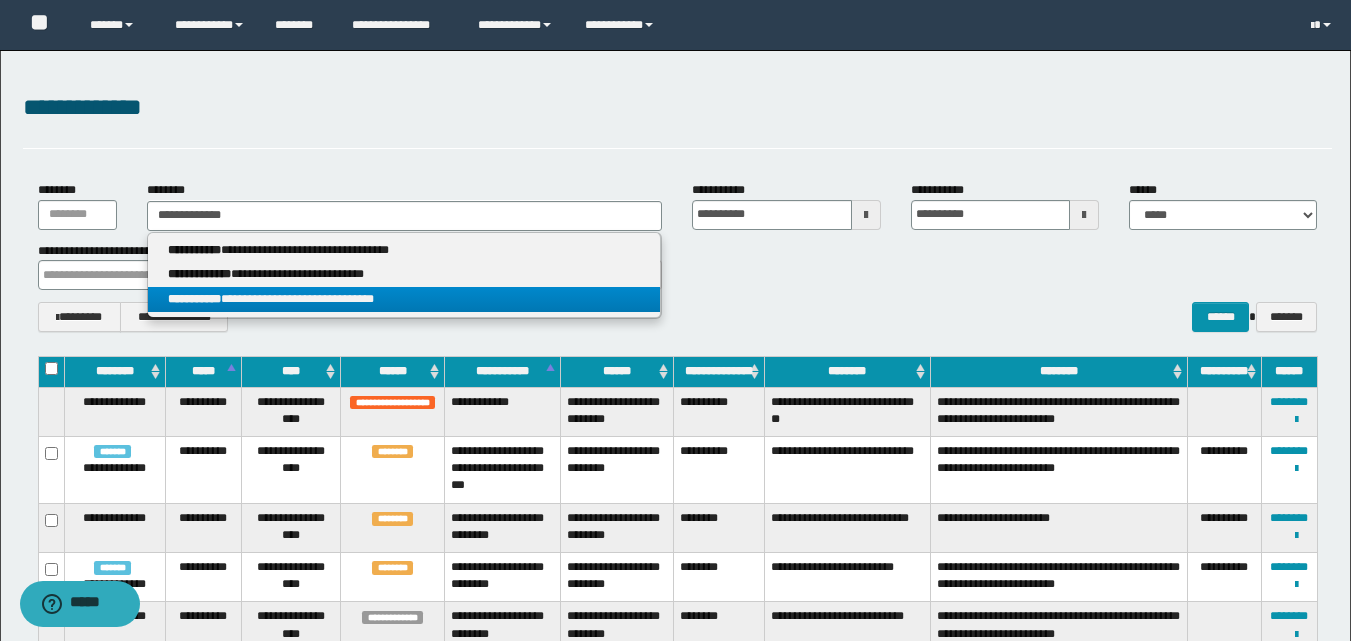 click on "**********" at bounding box center (404, 299) 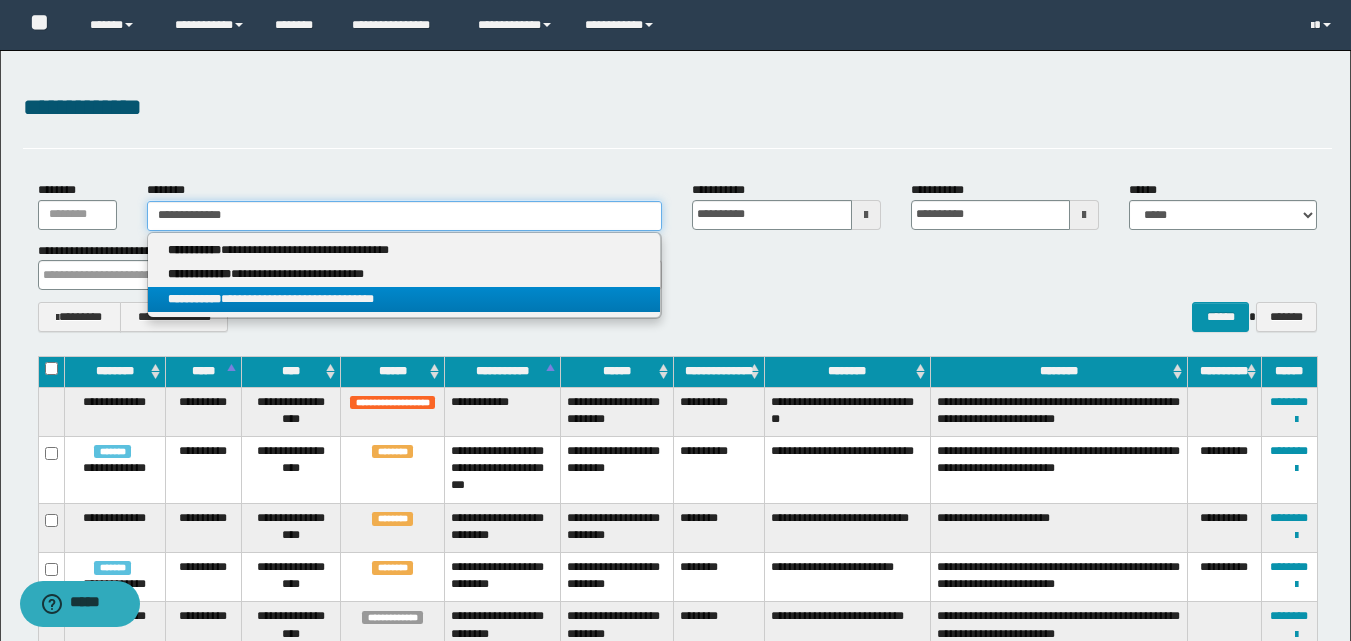 type 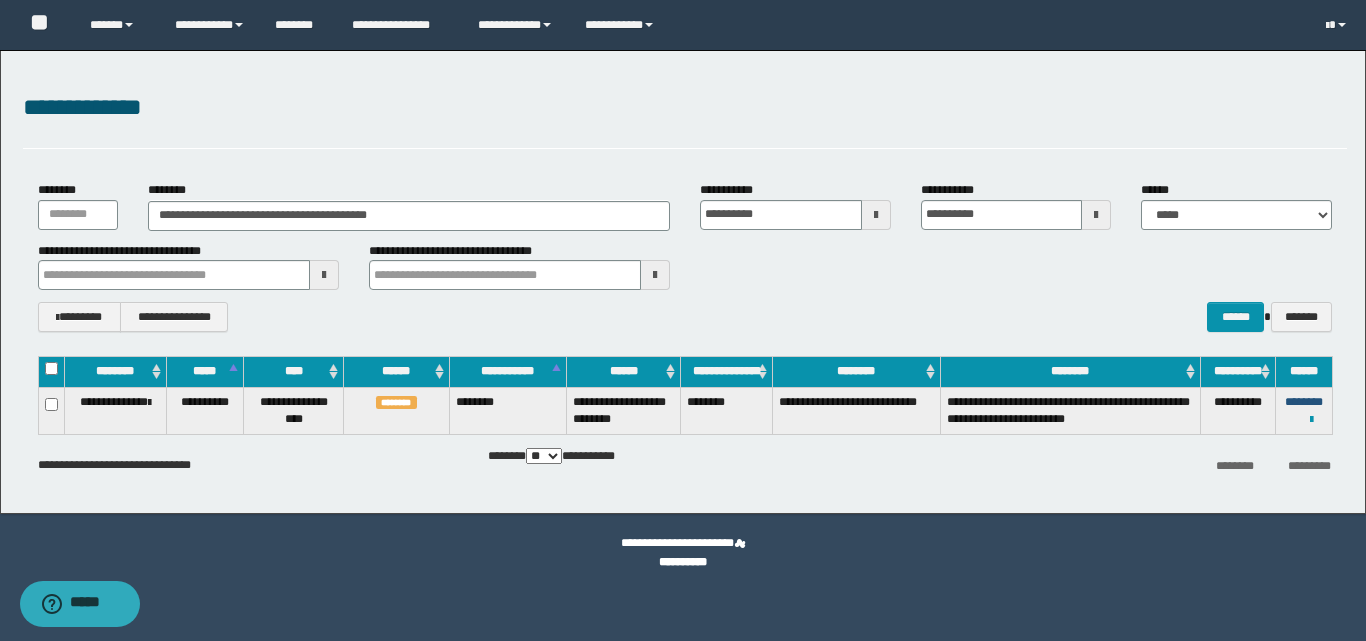 click on "********" at bounding box center [1304, 402] 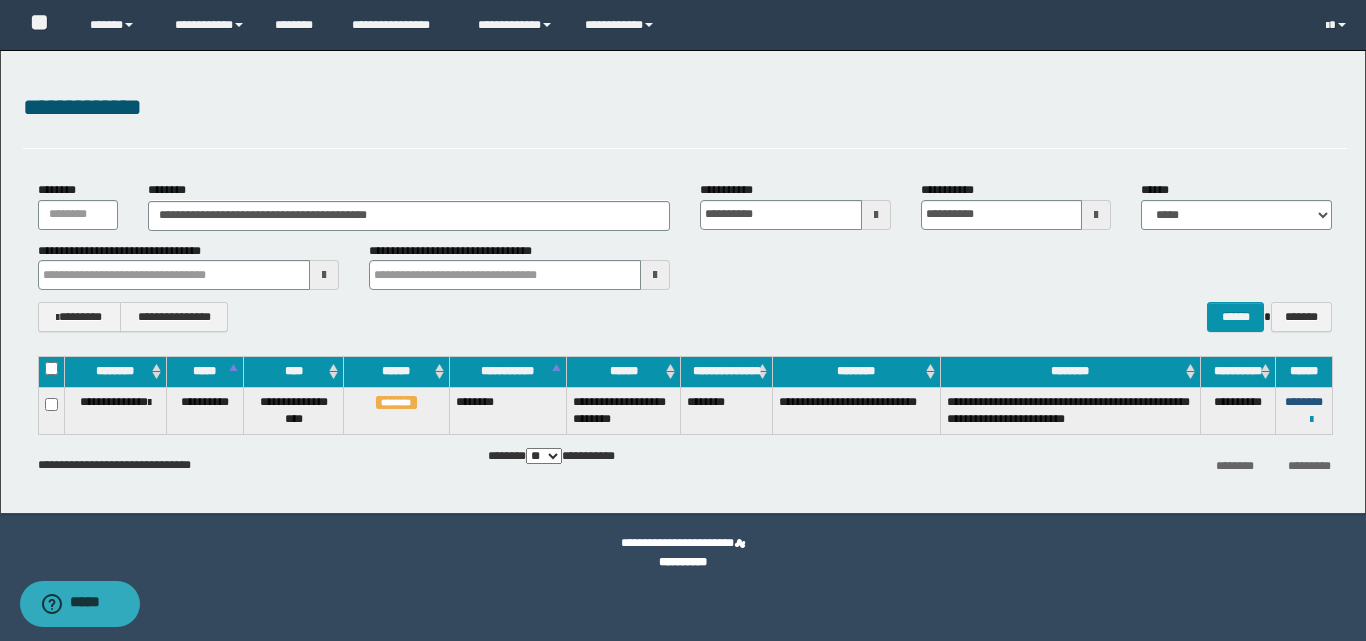 click on "********" at bounding box center (1304, 402) 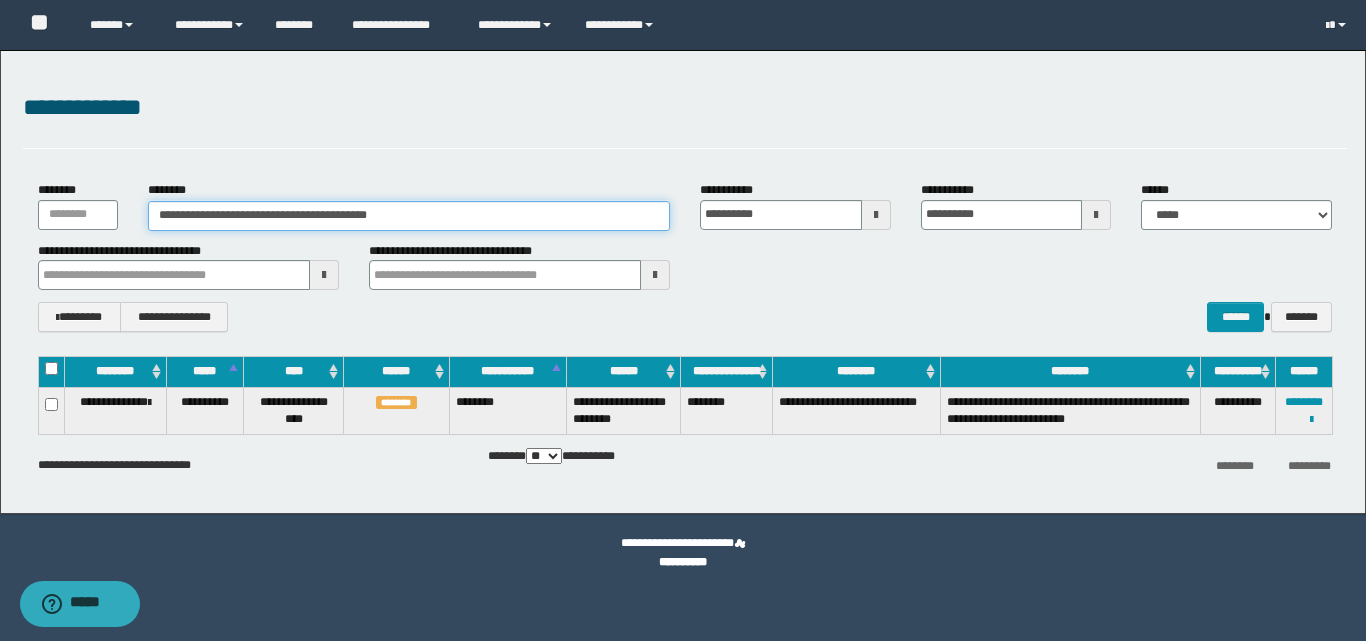 drag, startPoint x: 470, startPoint y: 219, endPoint x: 80, endPoint y: 231, distance: 390.18457 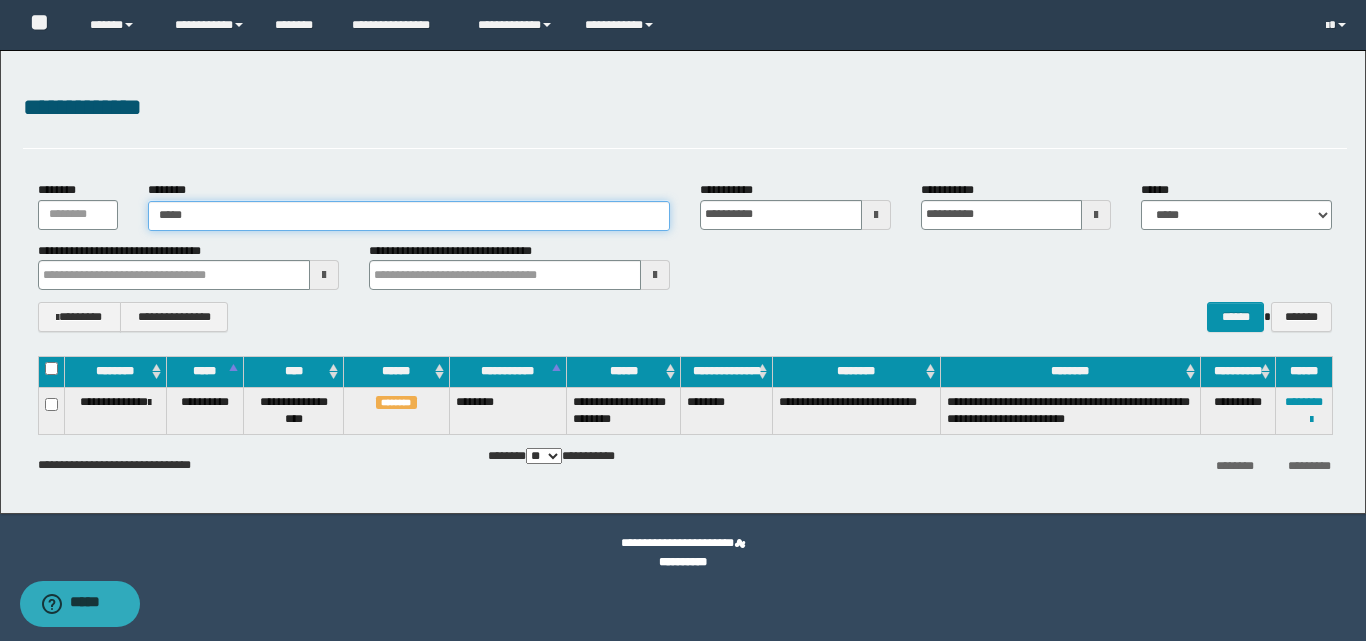 type on "******" 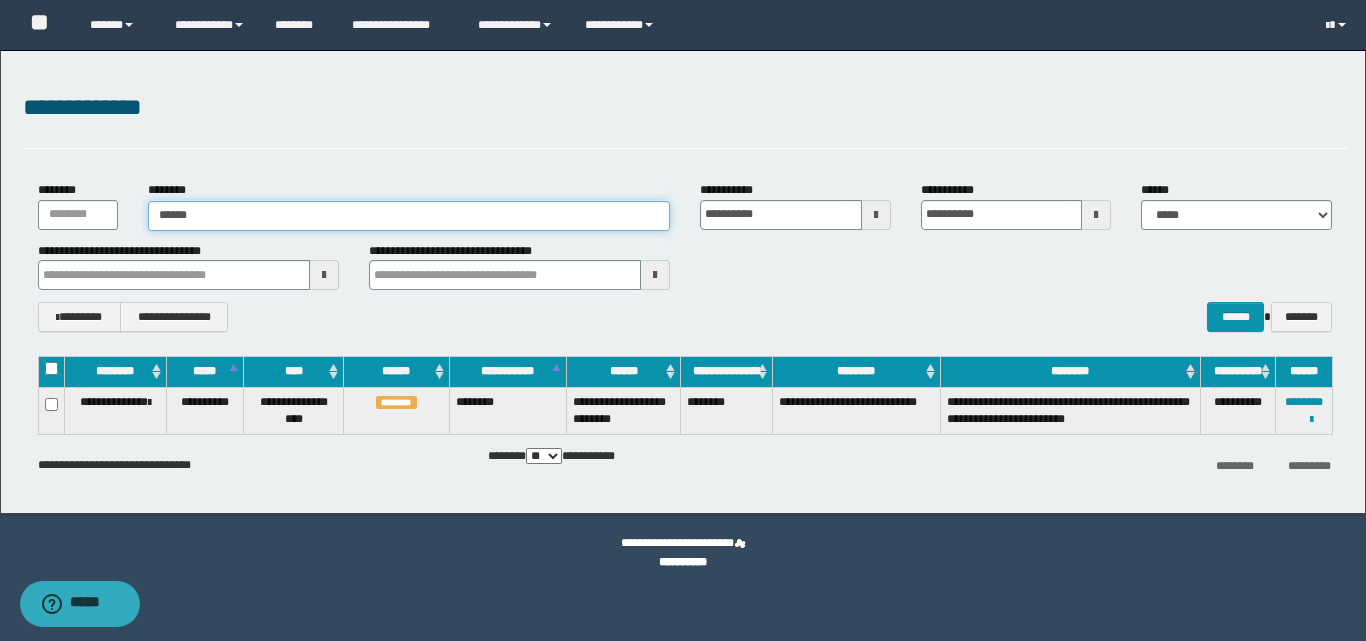 type on "******" 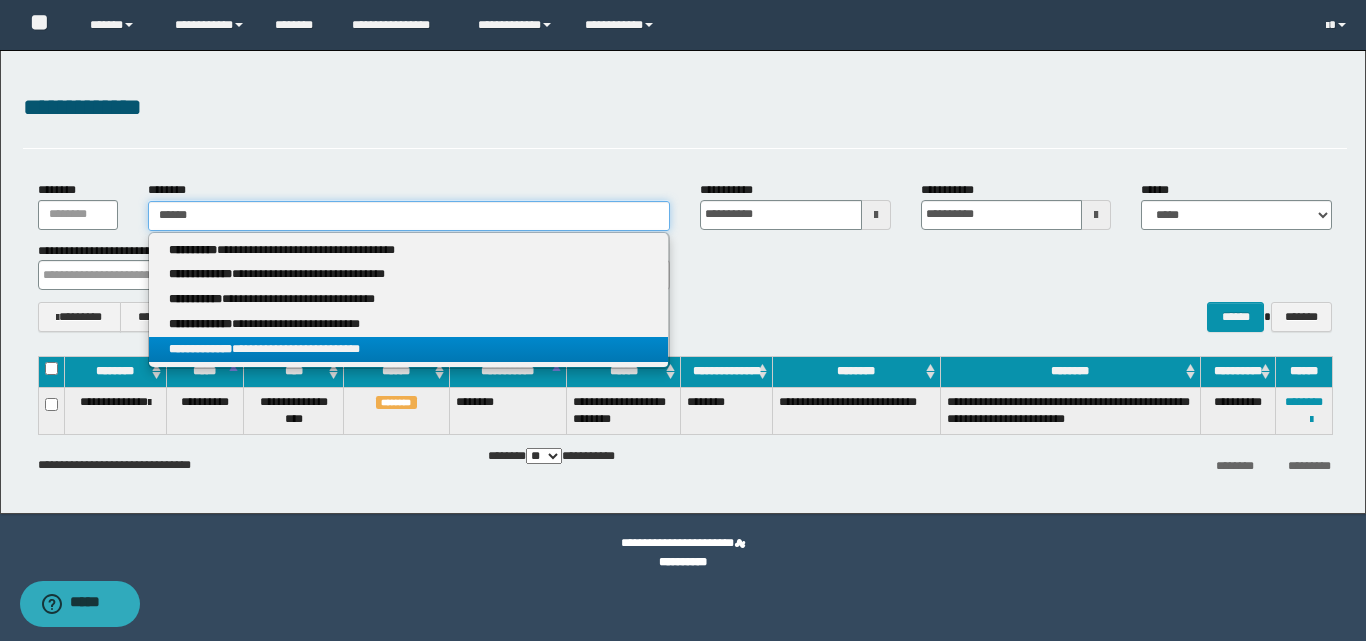 type on "******" 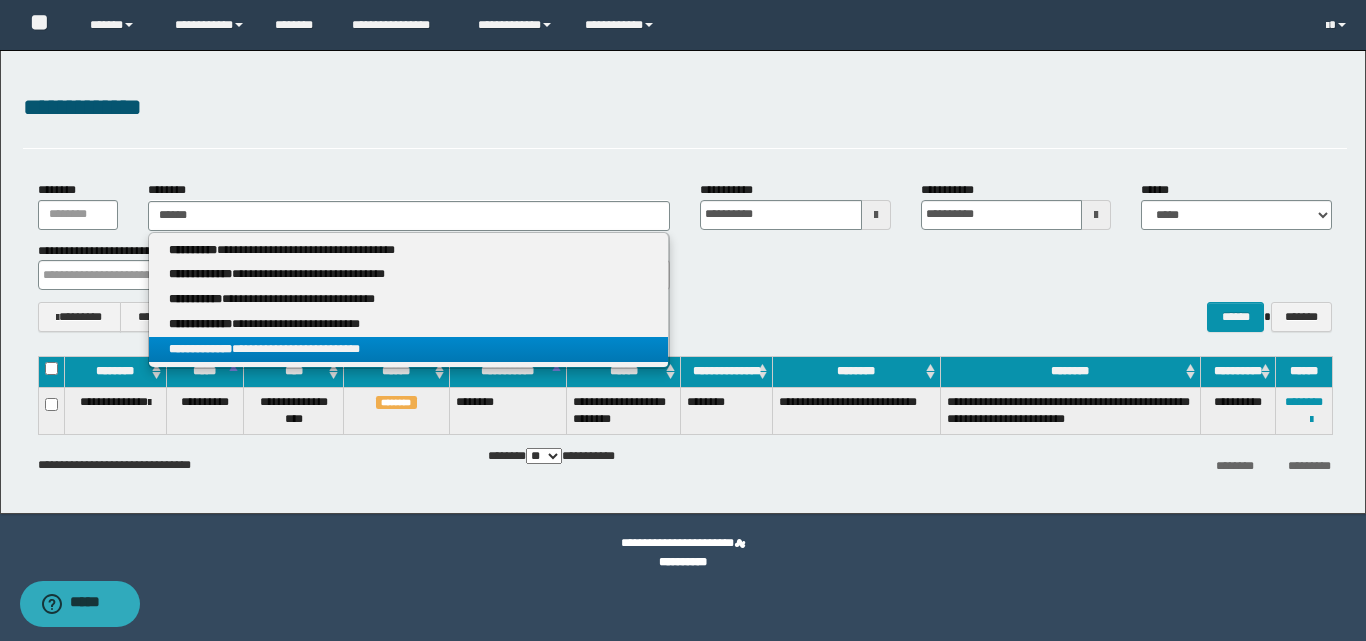 click on "**********" at bounding box center [408, 349] 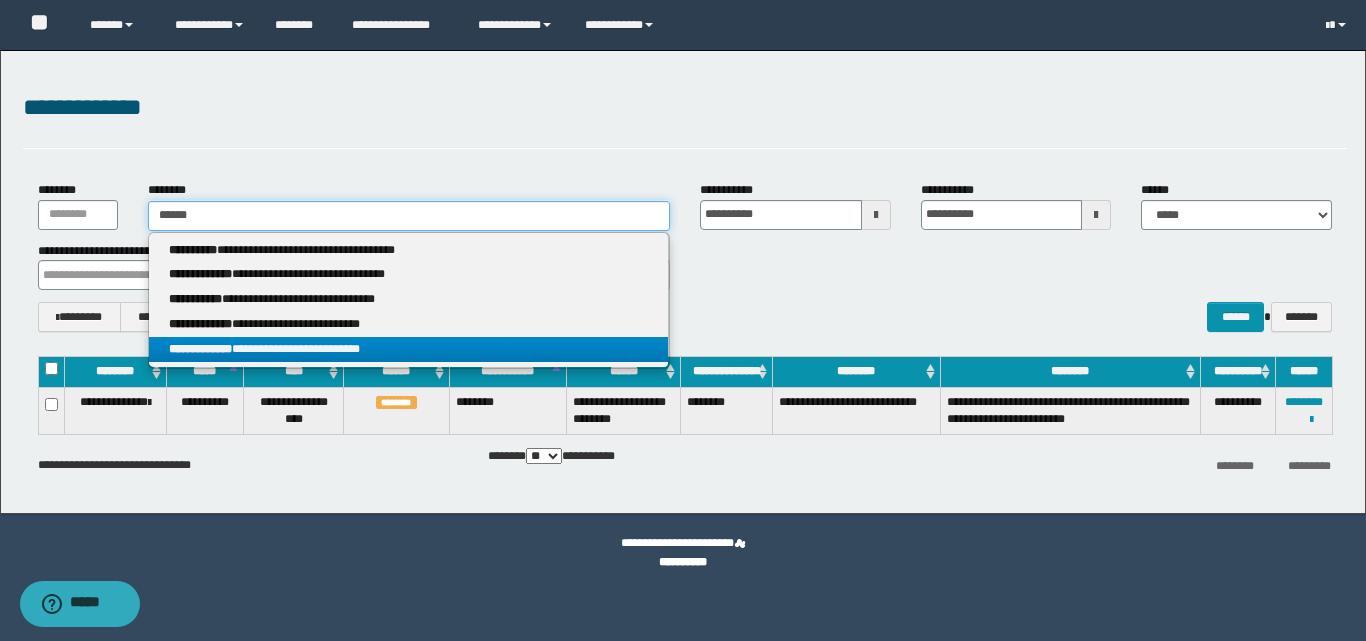 type 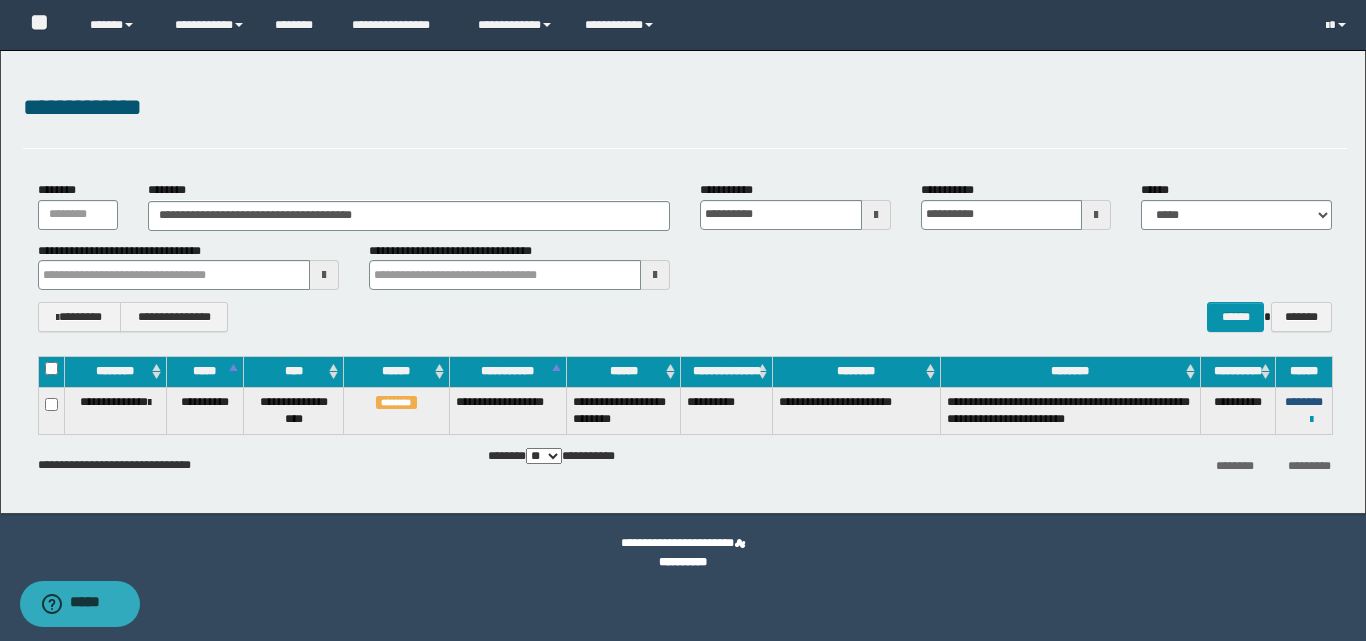 click on "********" at bounding box center (1304, 402) 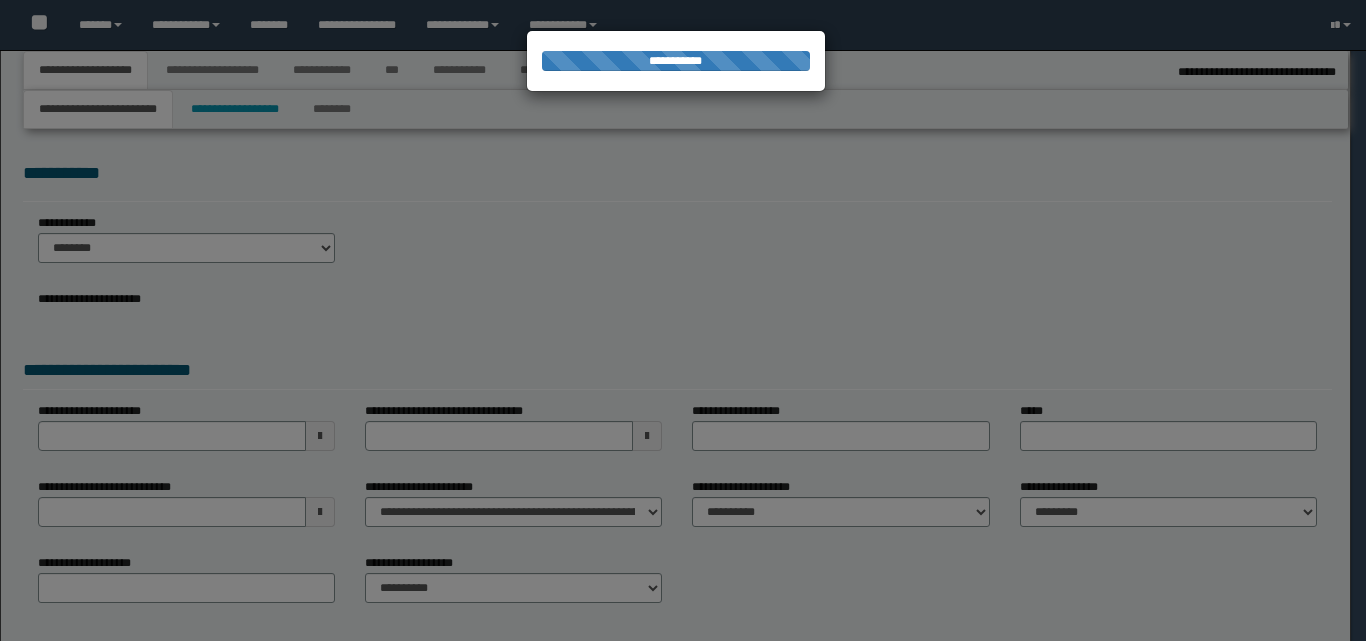 select on "*" 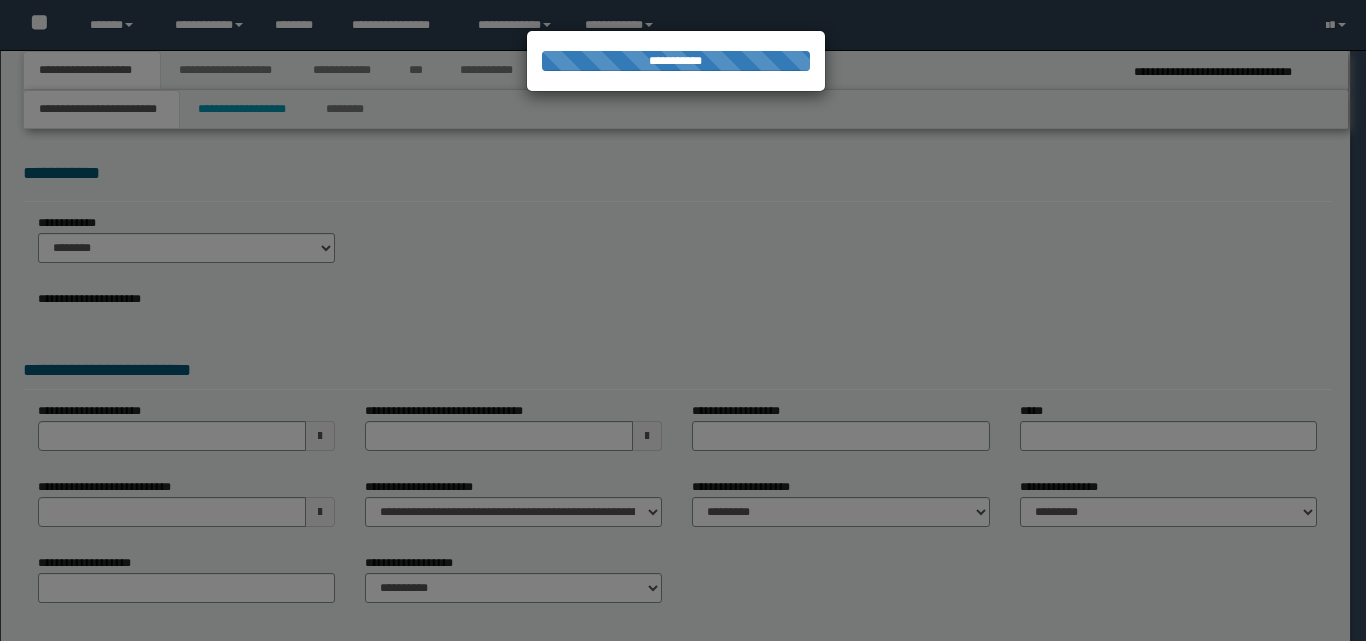 scroll, scrollTop: 0, scrollLeft: 0, axis: both 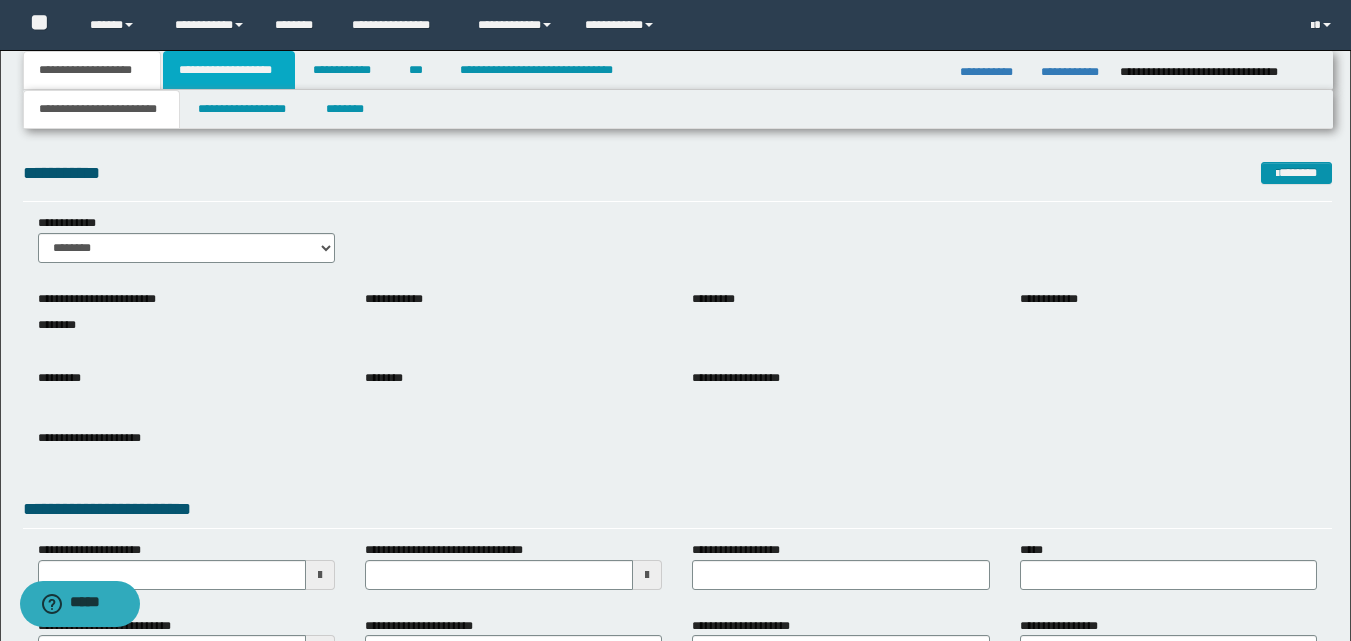 click on "**********" at bounding box center [229, 70] 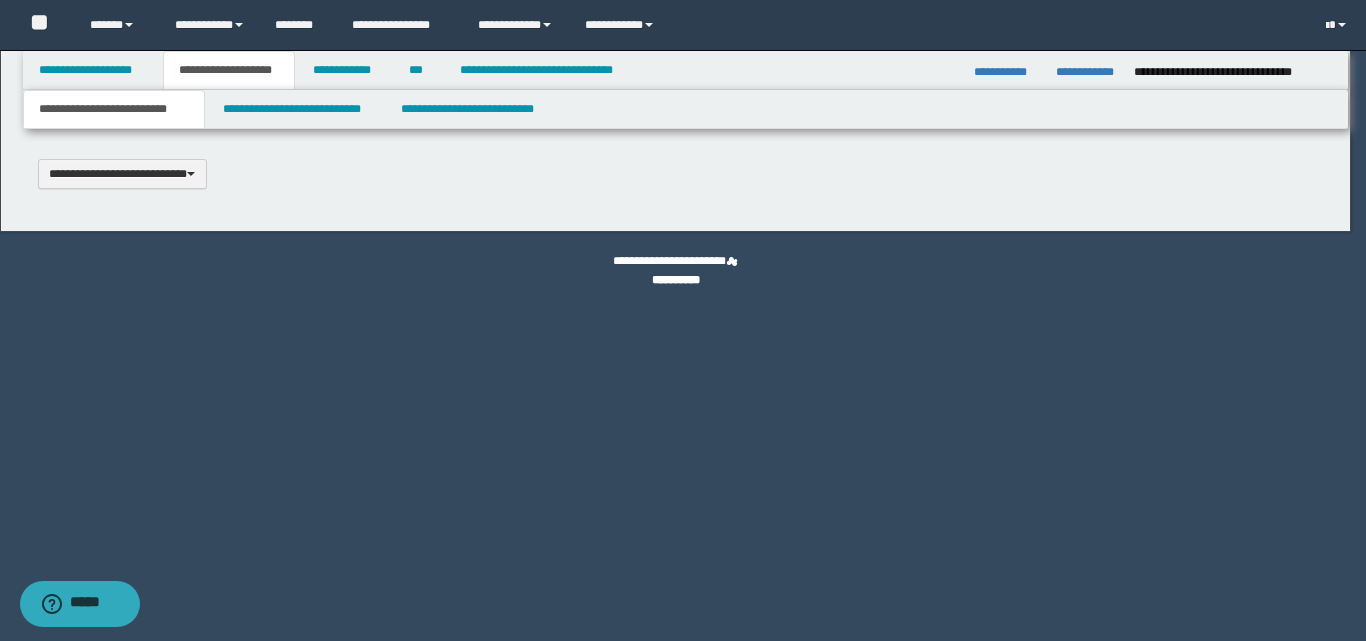 scroll, scrollTop: 0, scrollLeft: 0, axis: both 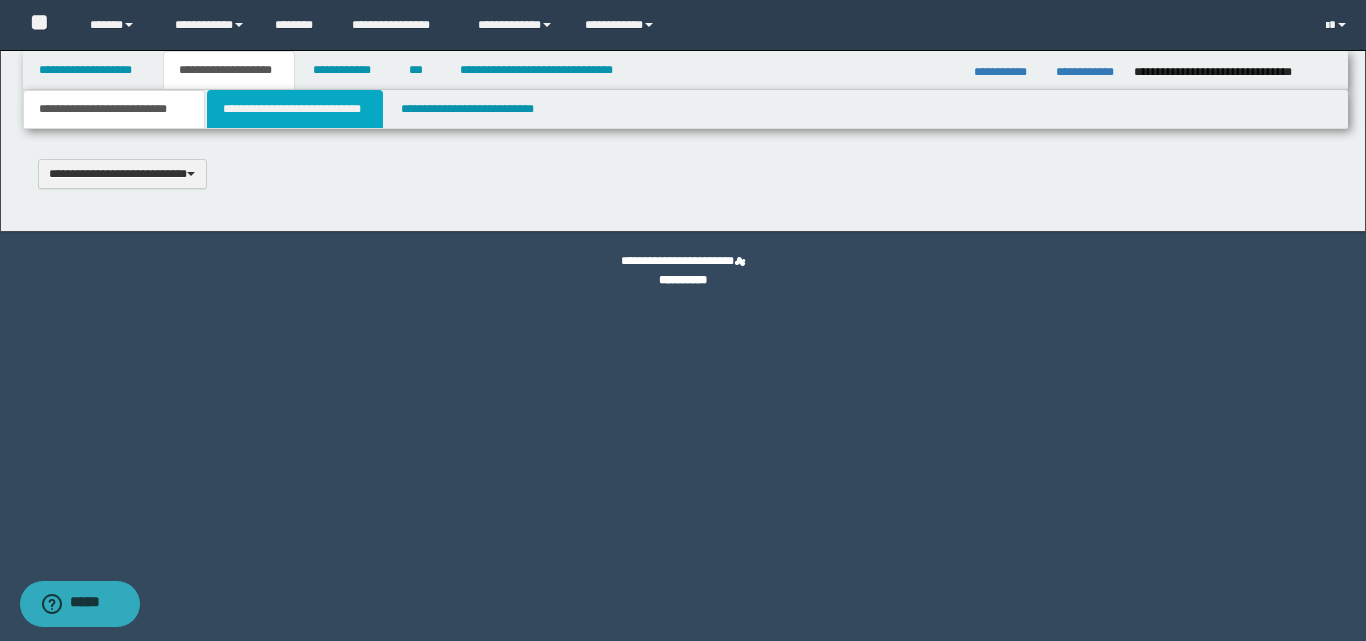 click on "**********" at bounding box center [295, 109] 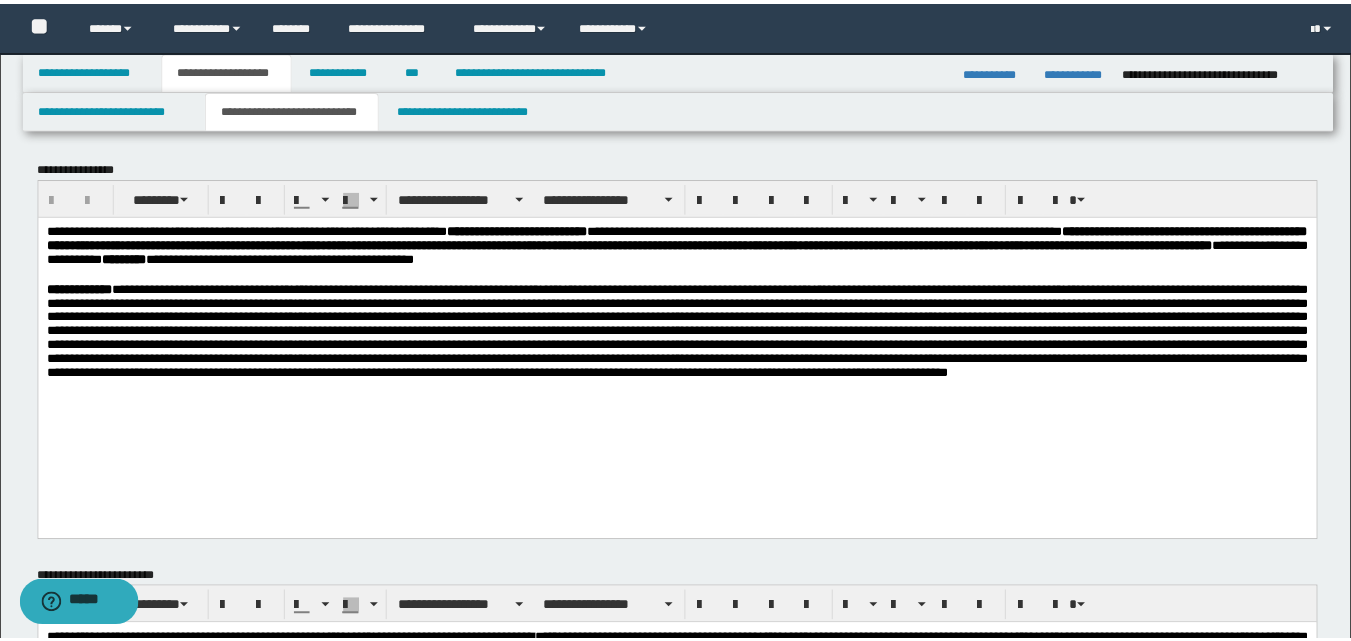 scroll, scrollTop: 0, scrollLeft: 0, axis: both 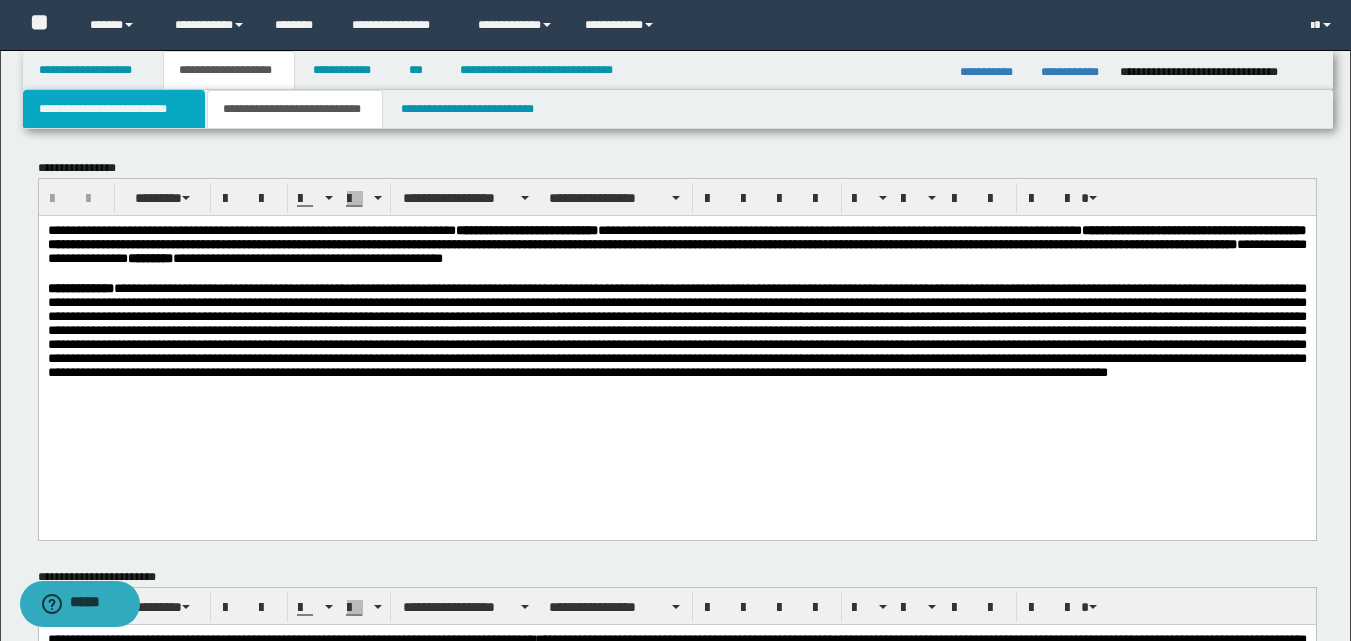 click on "**********" at bounding box center [114, 109] 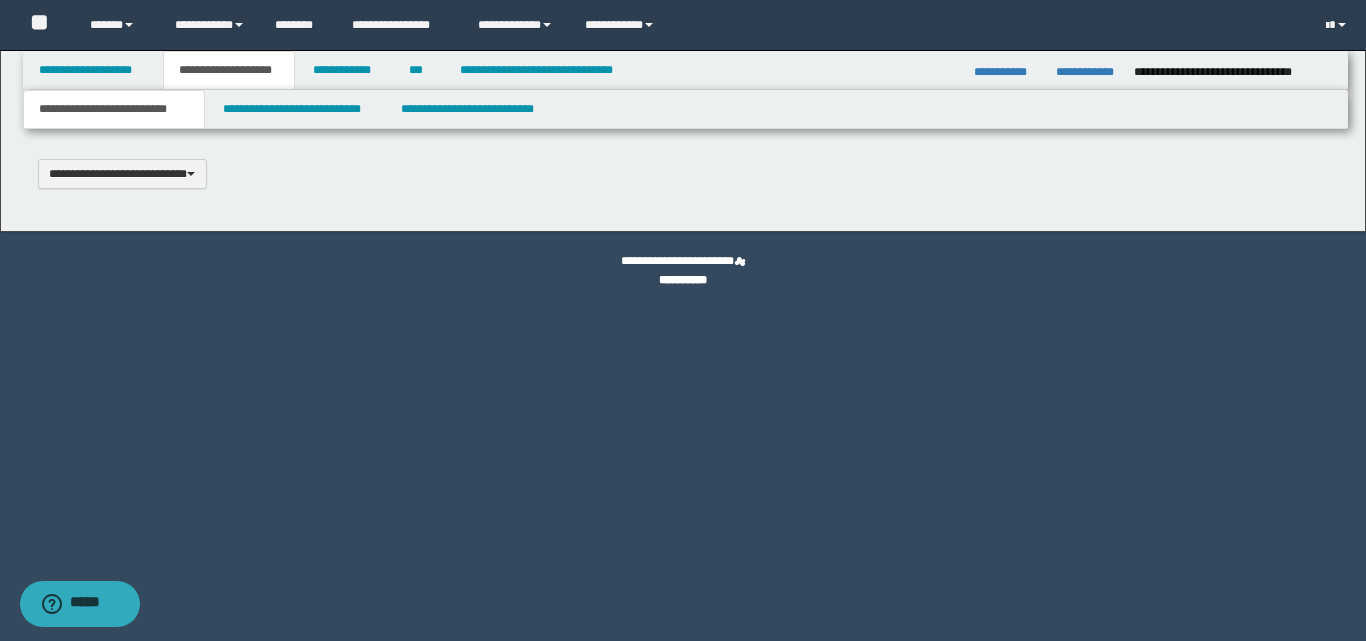 type 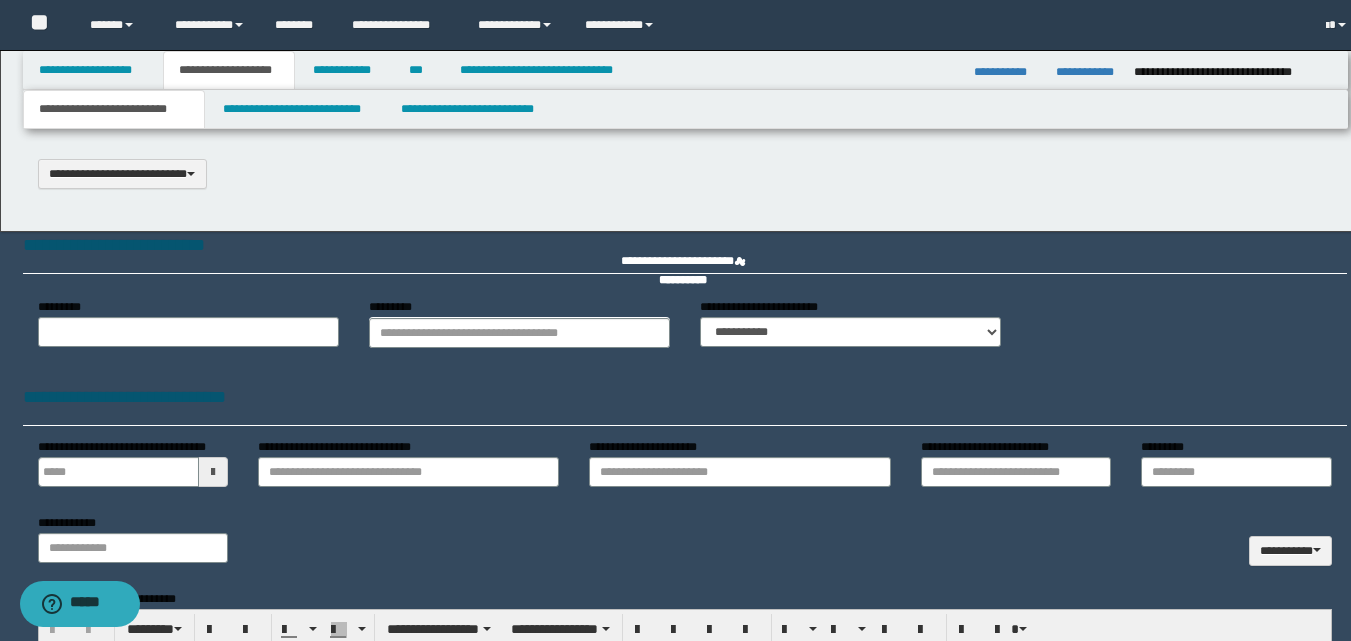 type on "**********" 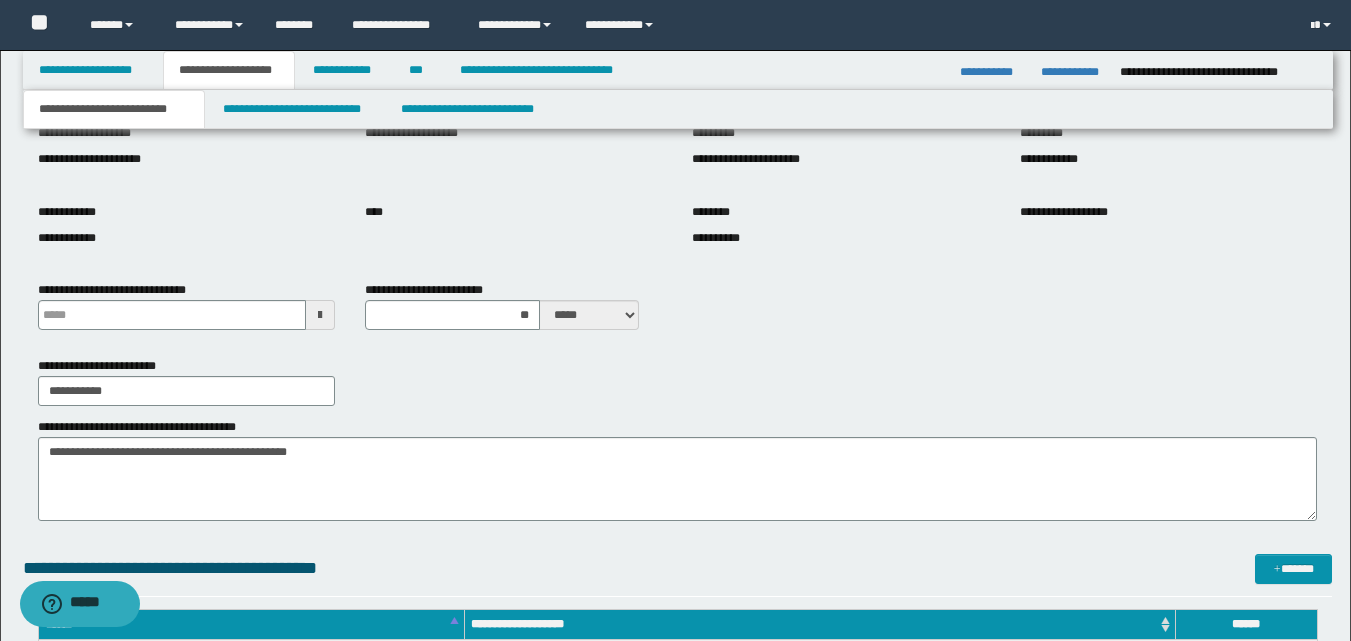 scroll, scrollTop: 300, scrollLeft: 0, axis: vertical 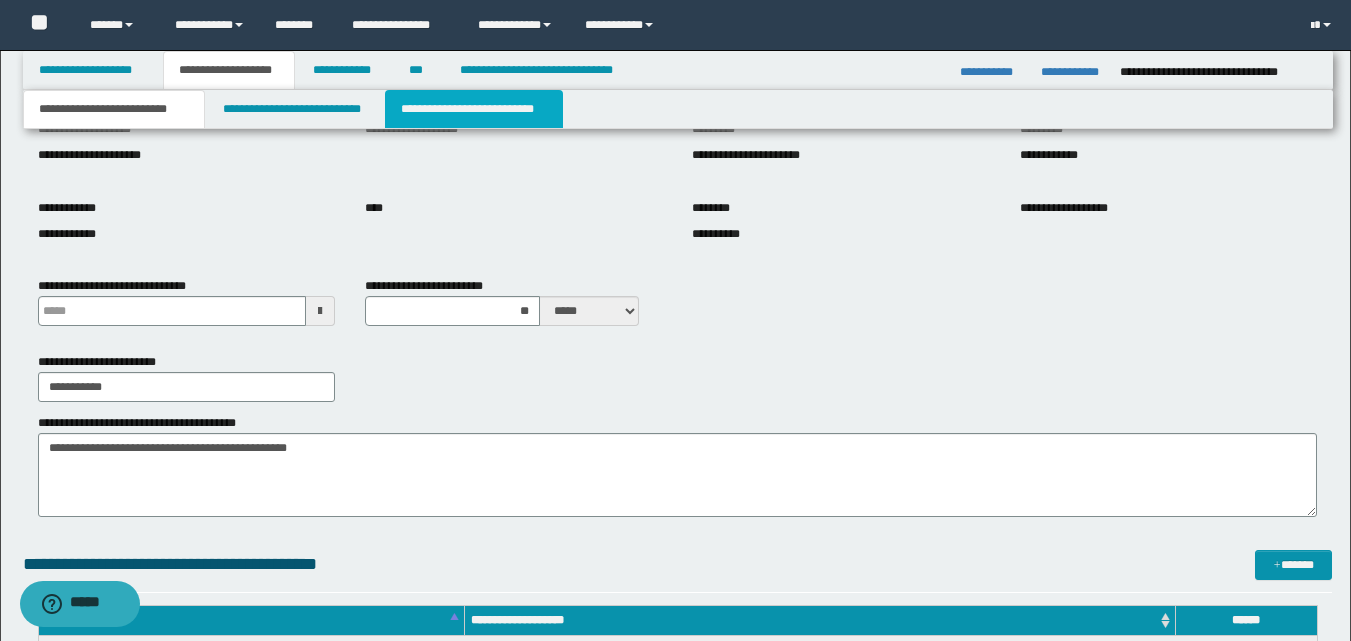 click on "**********" at bounding box center (474, 109) 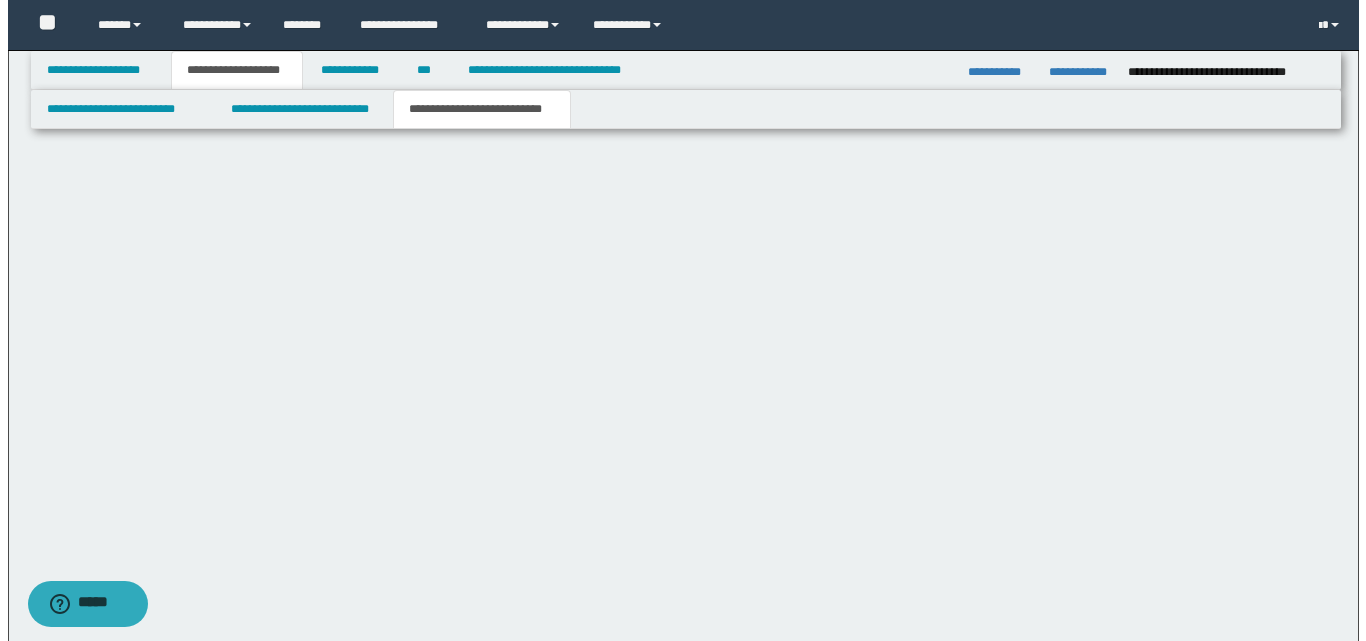 scroll, scrollTop: 0, scrollLeft: 0, axis: both 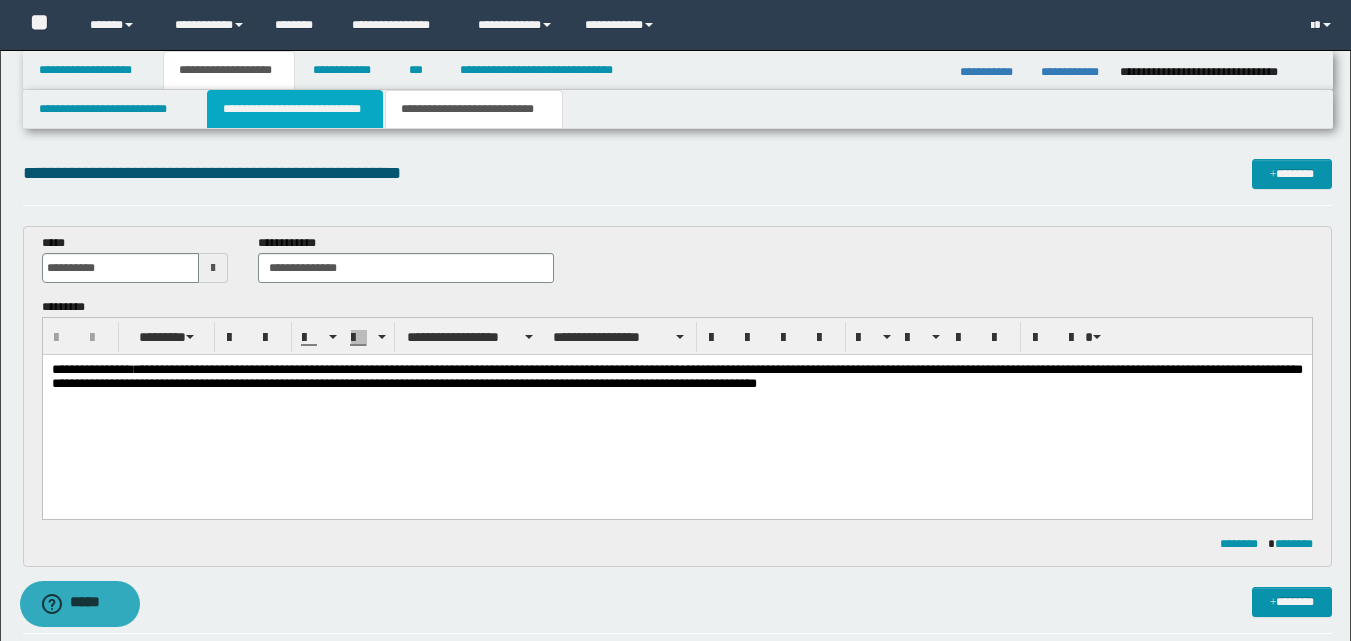 click on "**********" at bounding box center (295, 109) 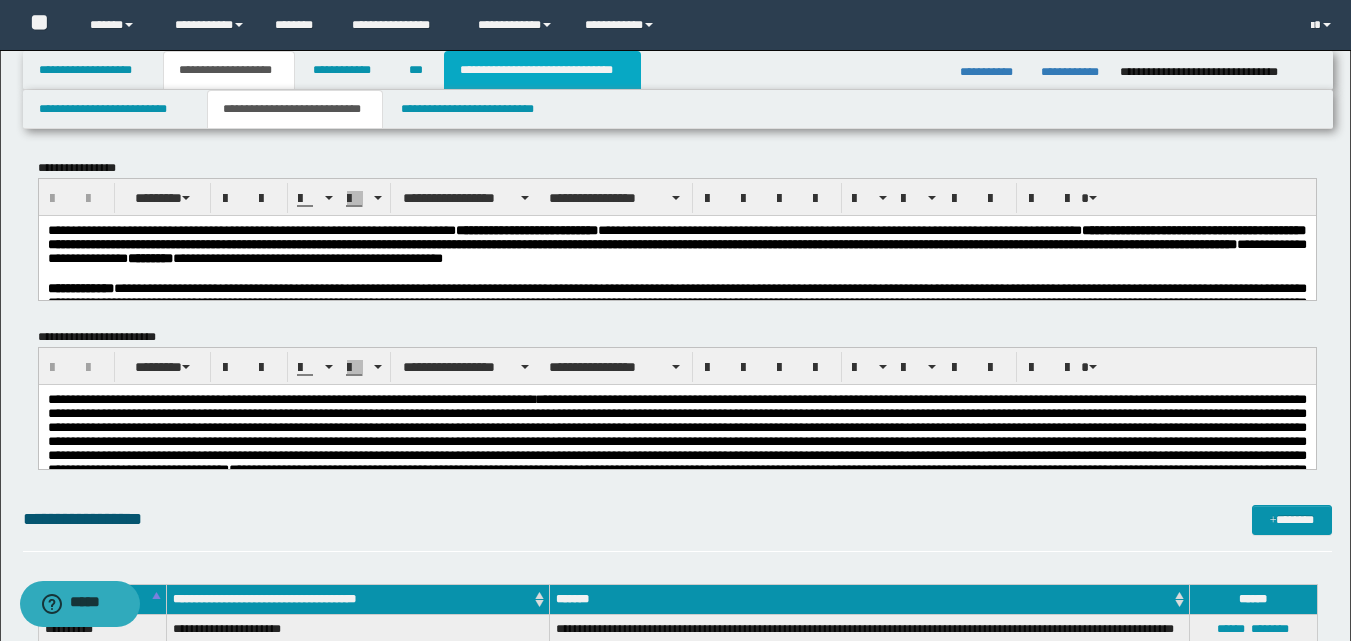 click on "**********" at bounding box center (542, 70) 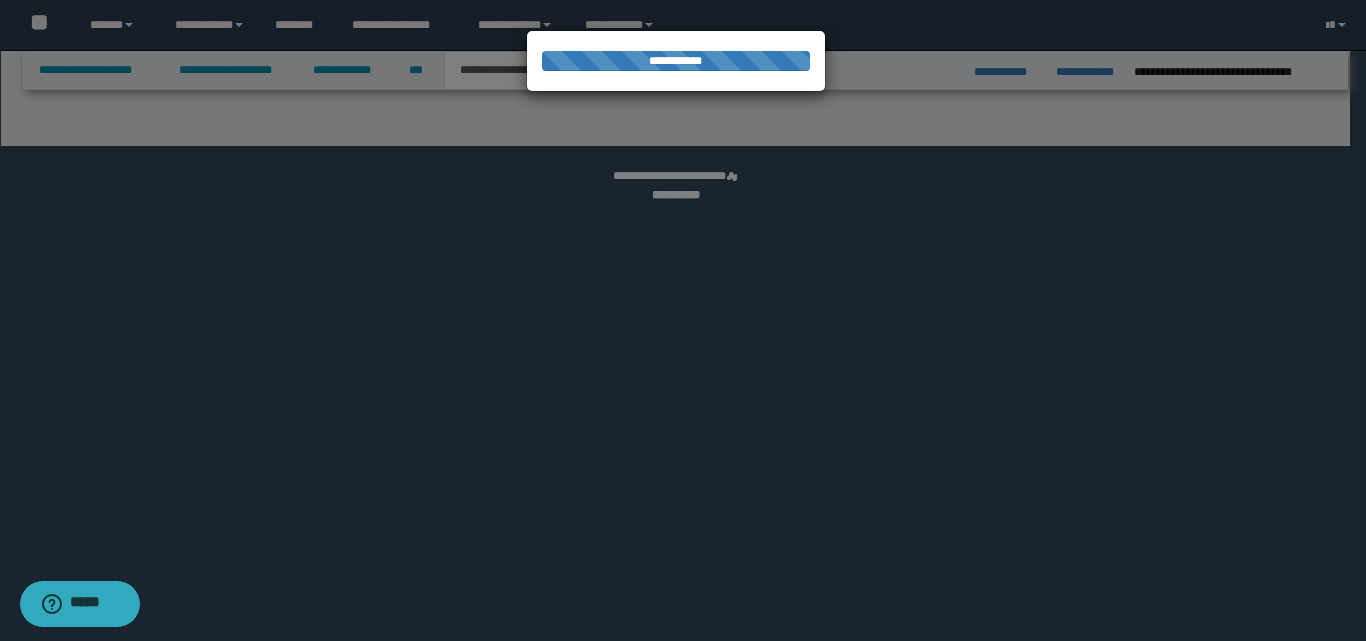 select on "*" 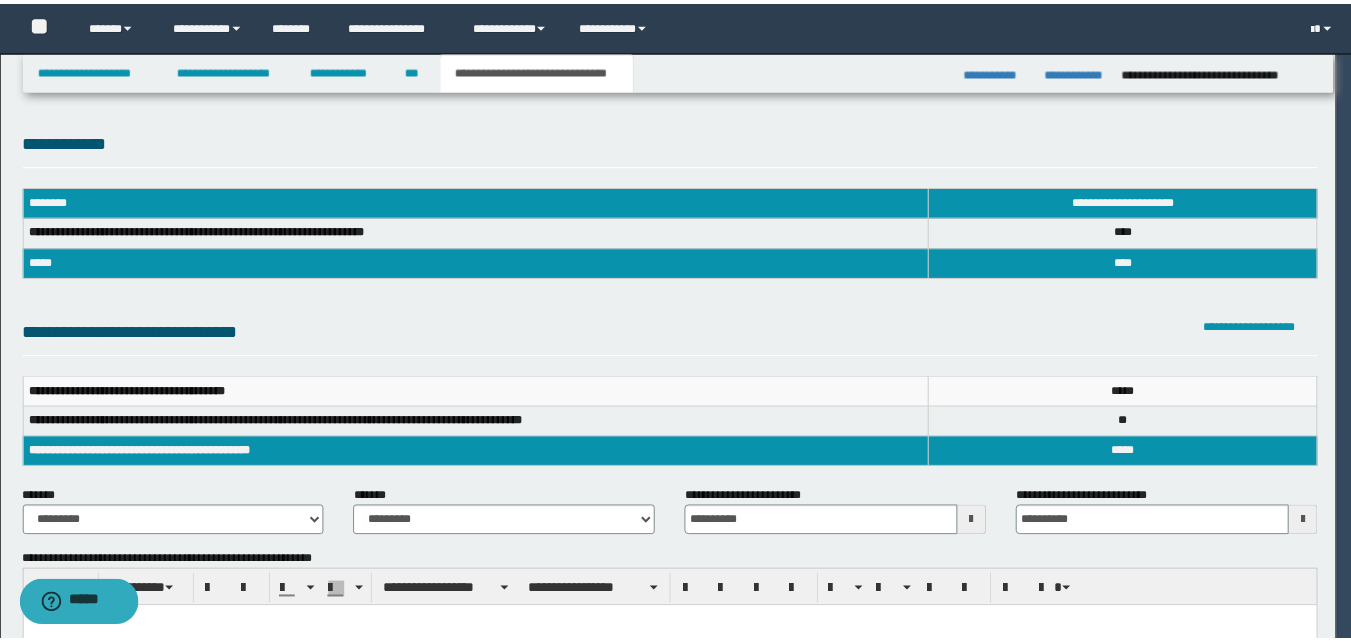 scroll, scrollTop: 0, scrollLeft: 0, axis: both 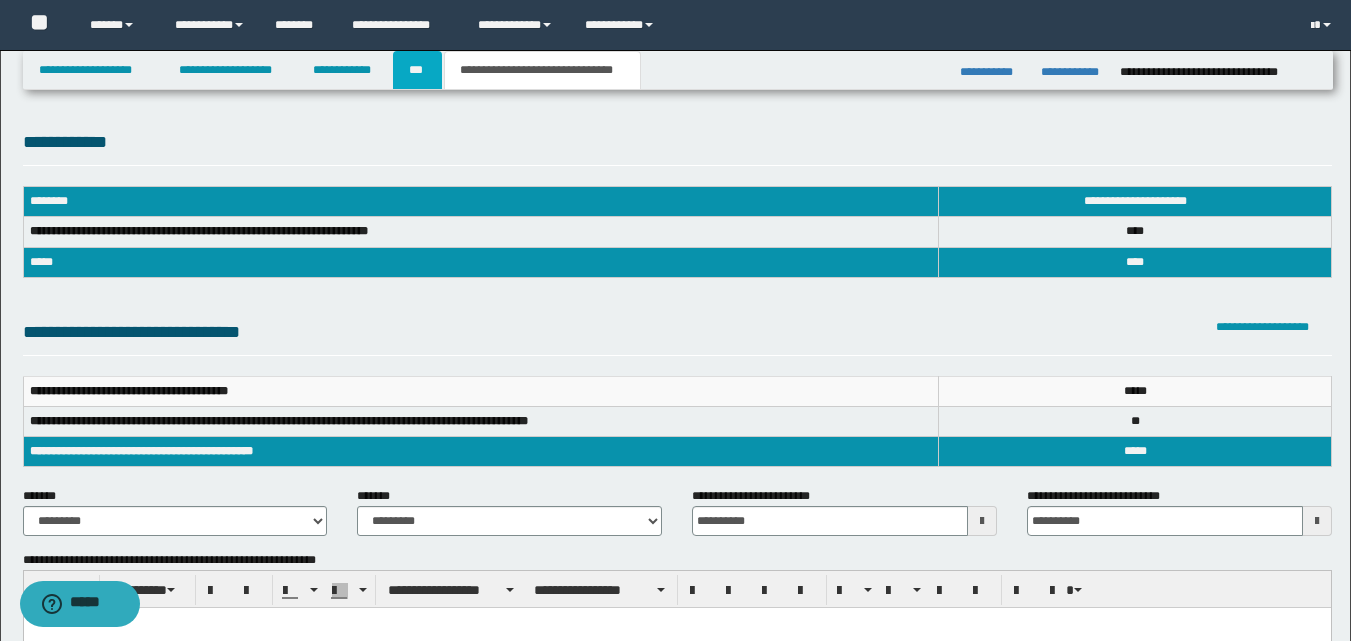 drag, startPoint x: 419, startPoint y: 71, endPoint x: 512, endPoint y: 159, distance: 128.03516 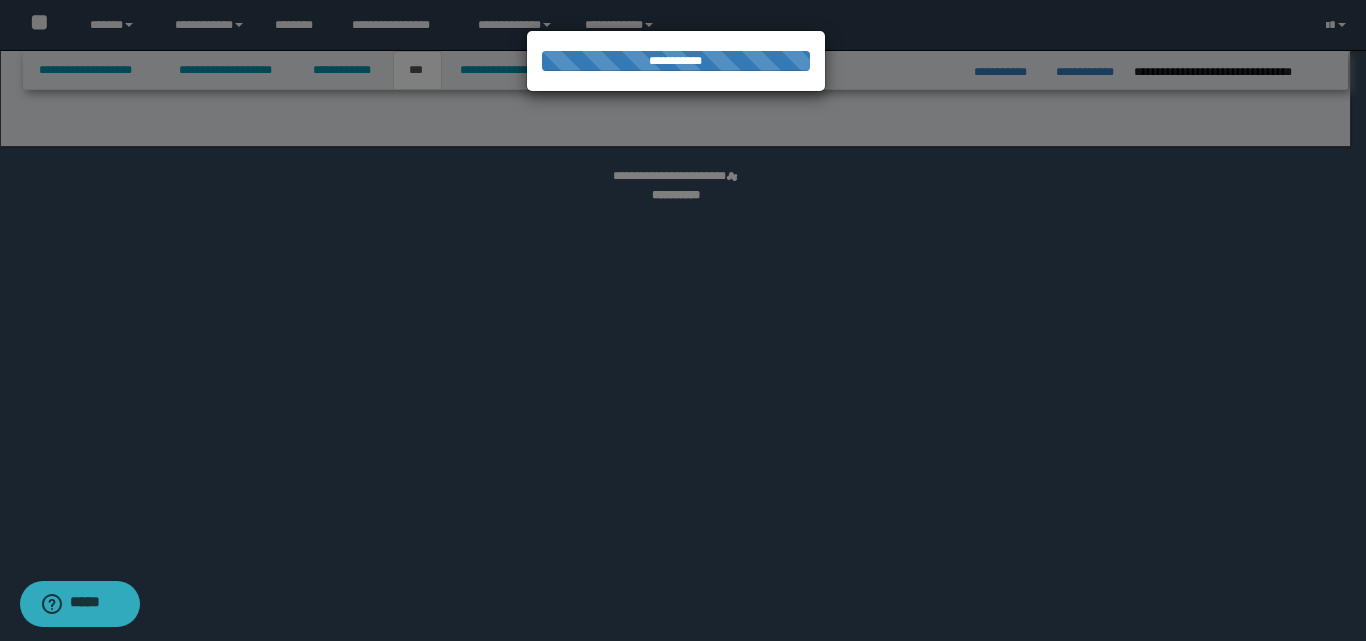 select on "*" 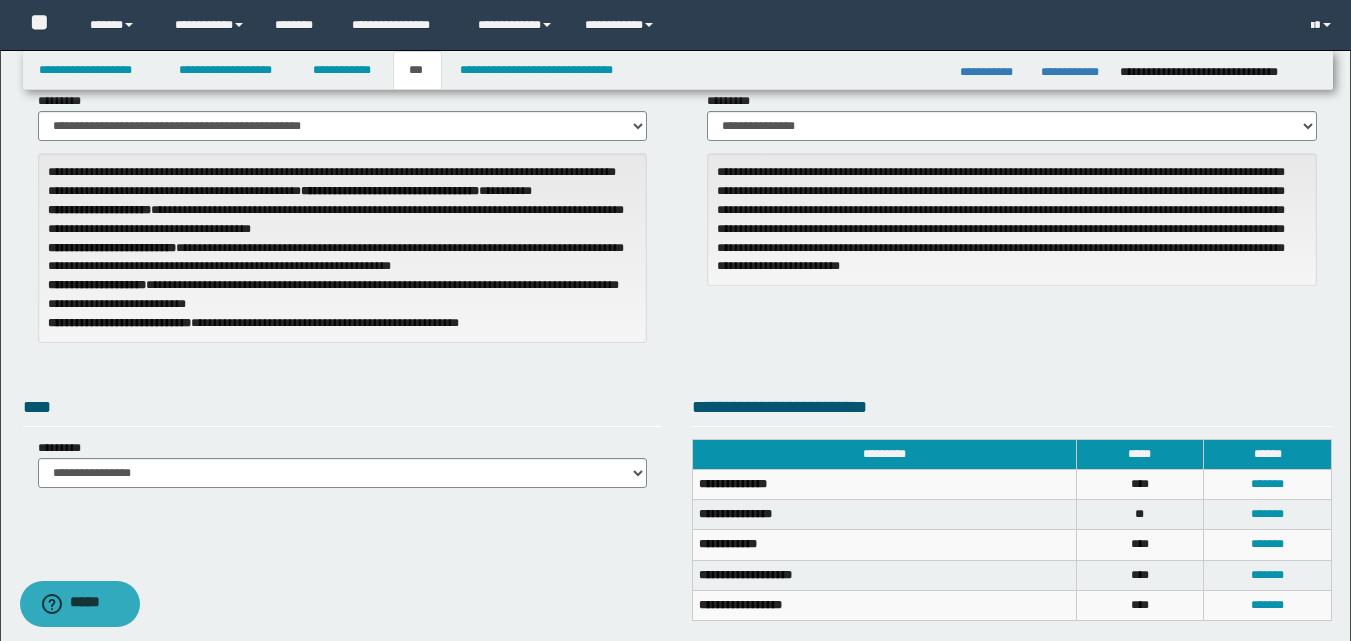 scroll, scrollTop: 200, scrollLeft: 0, axis: vertical 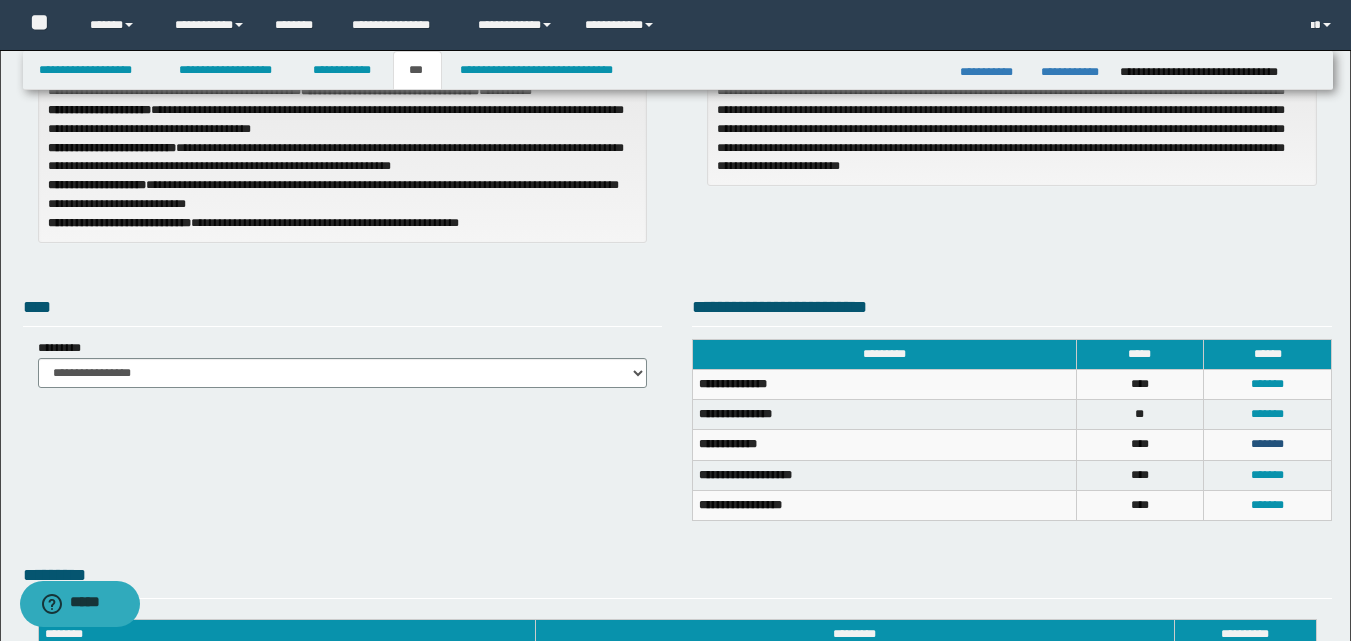 click on "*******" at bounding box center (1267, 444) 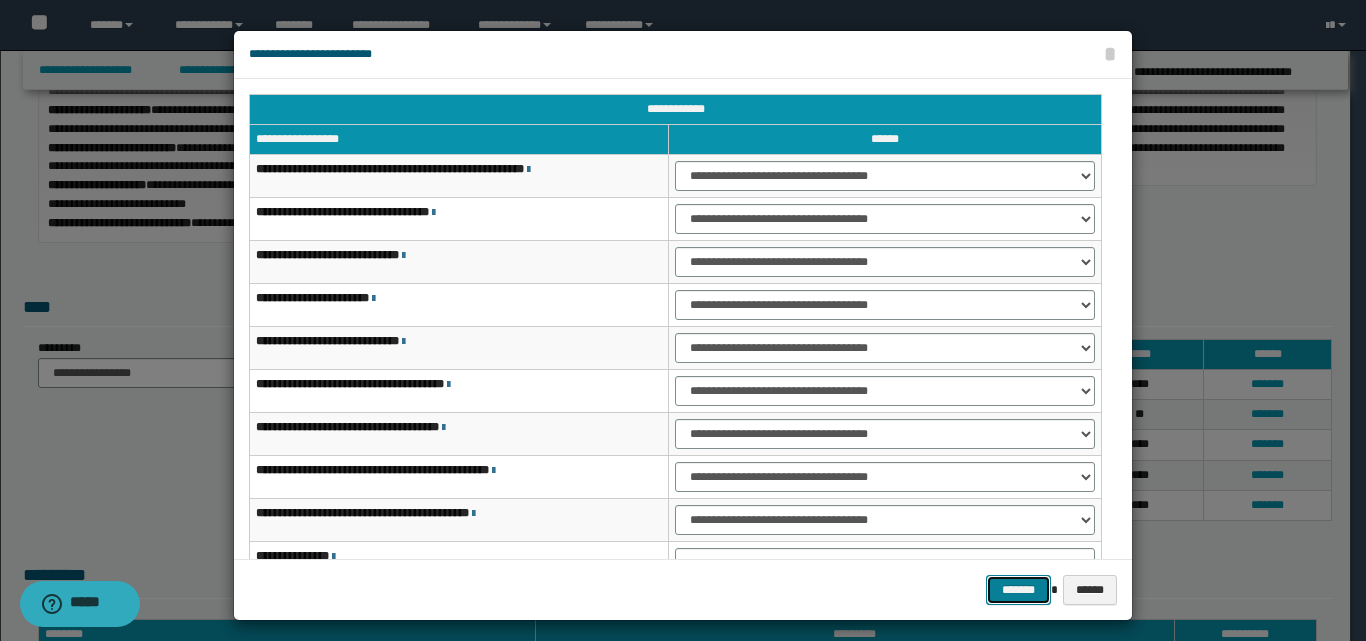 click on "*******" at bounding box center [1018, 590] 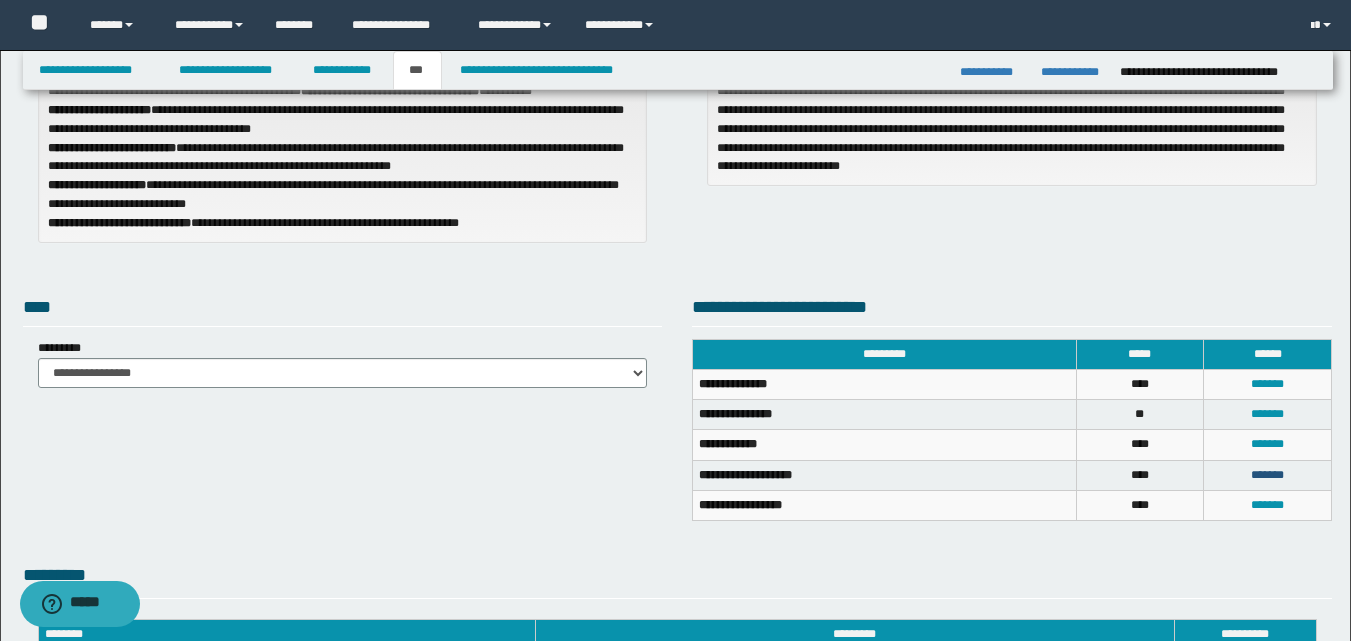 click on "*******" at bounding box center [1267, 475] 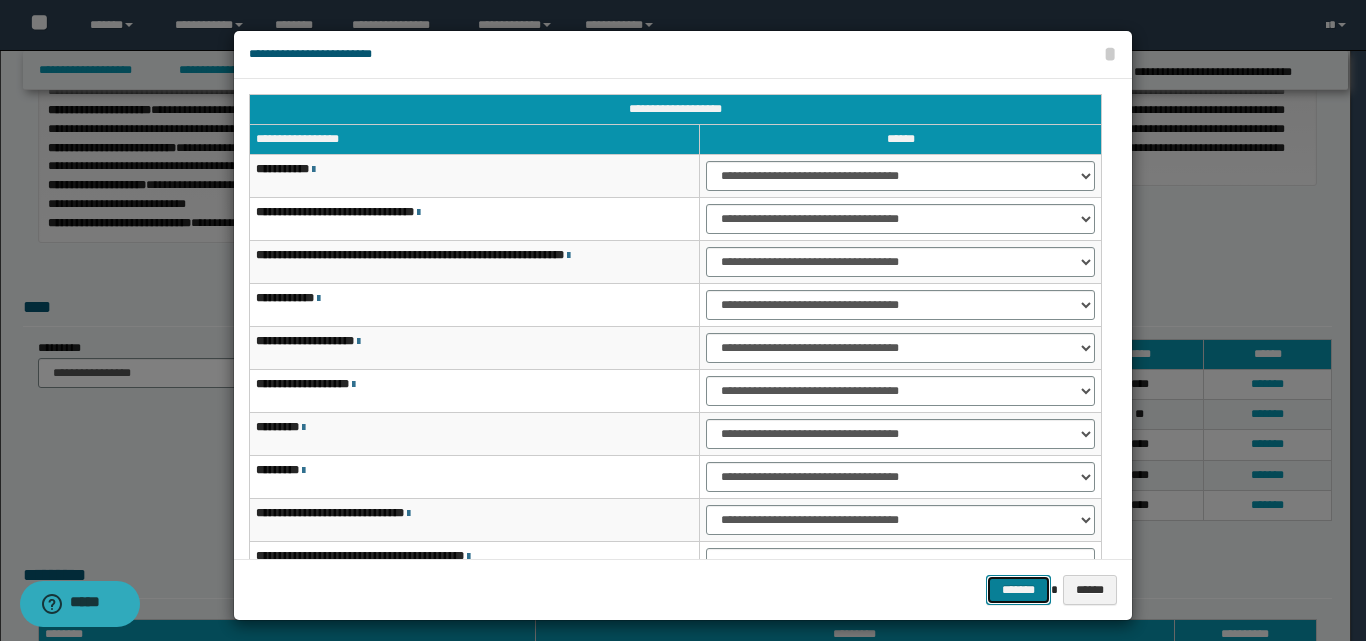 click on "*******" at bounding box center (1018, 590) 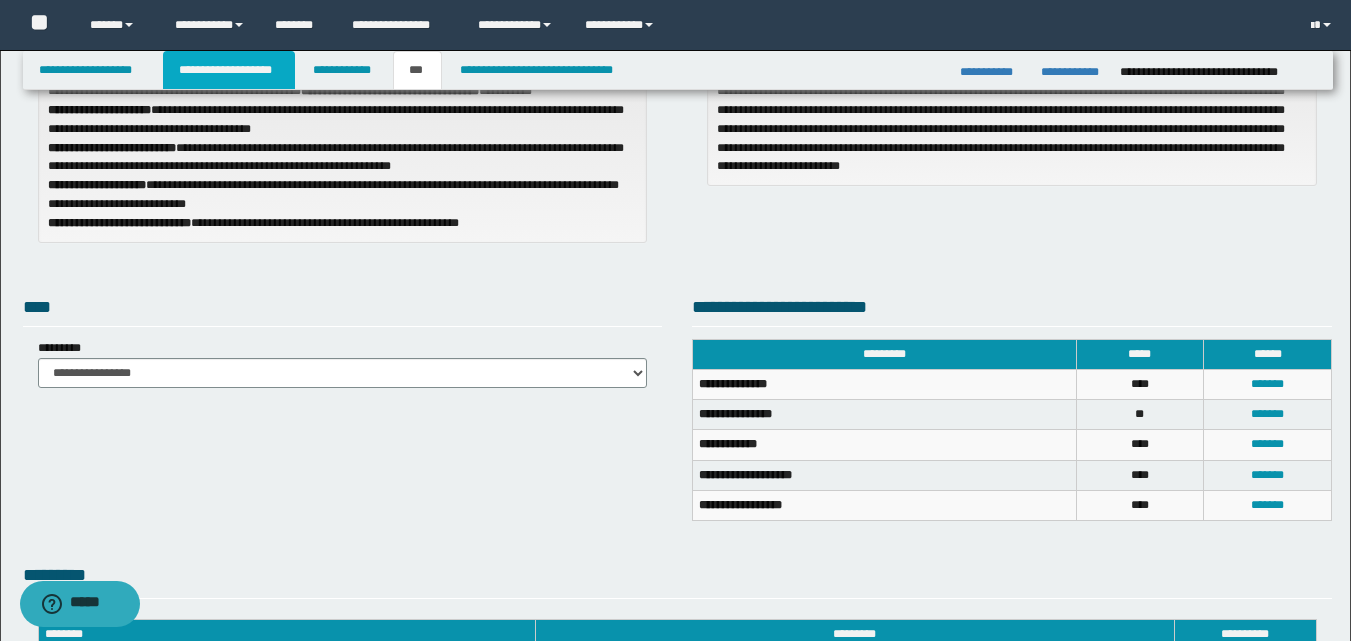 click on "**********" at bounding box center (229, 70) 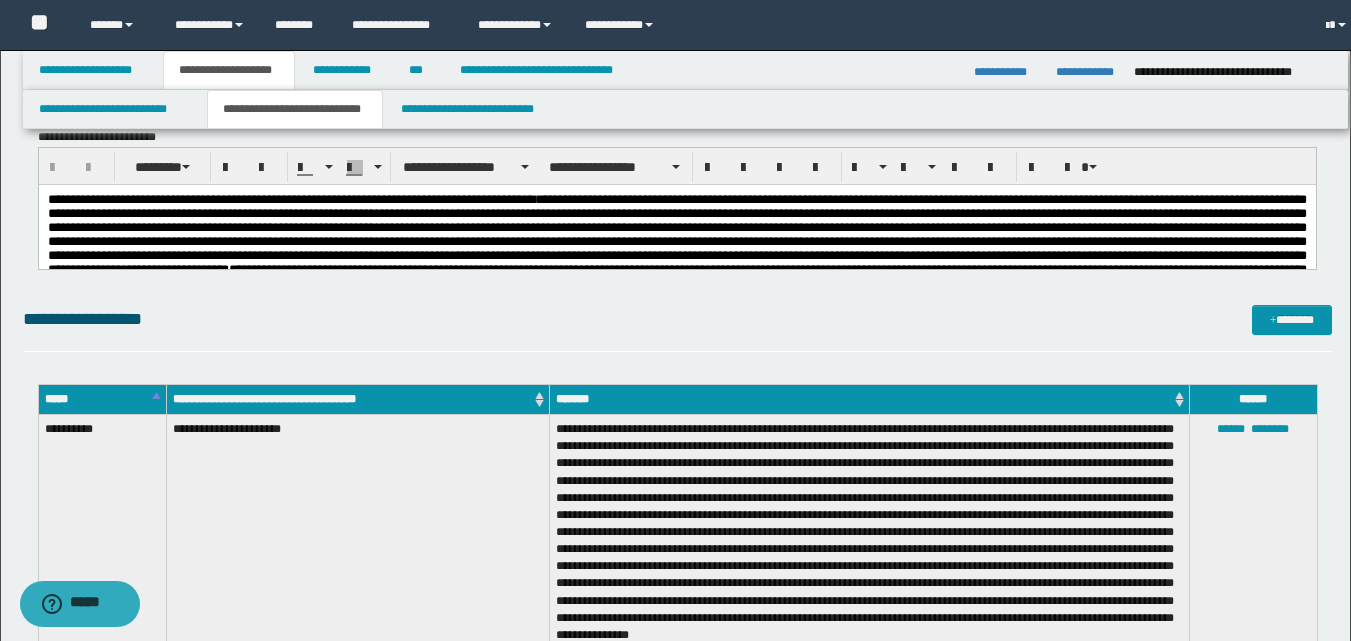 scroll, scrollTop: 231, scrollLeft: 0, axis: vertical 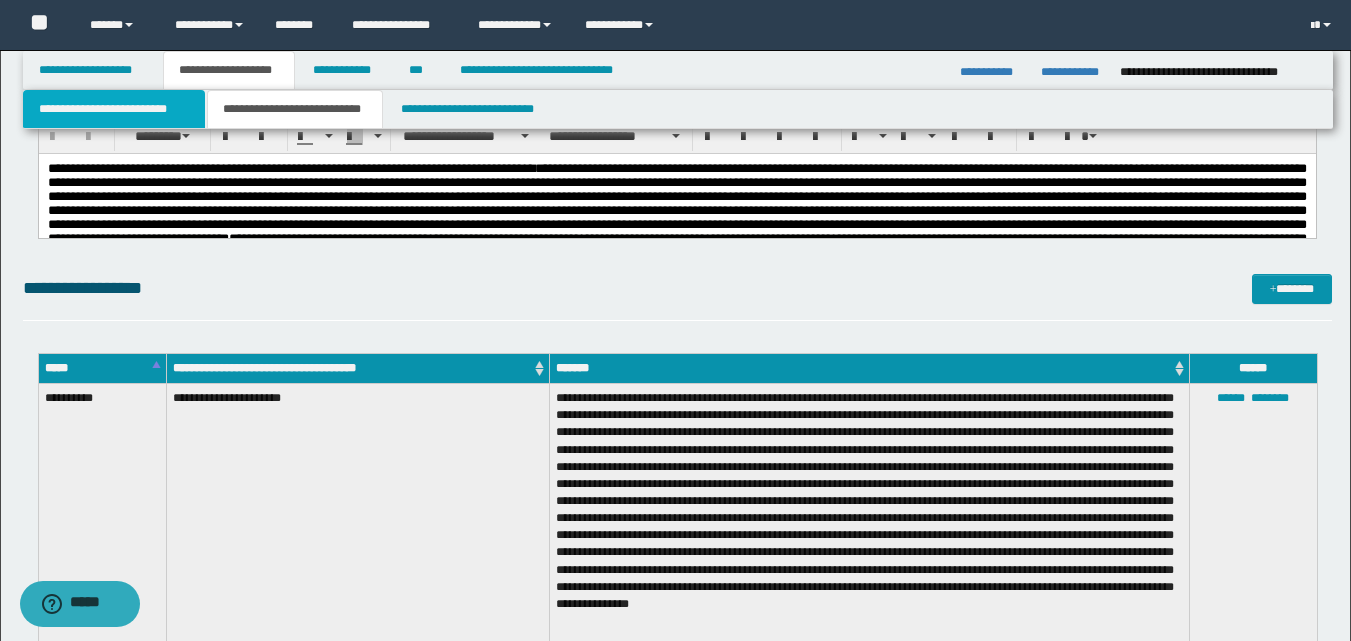 click on "**********" at bounding box center [114, 109] 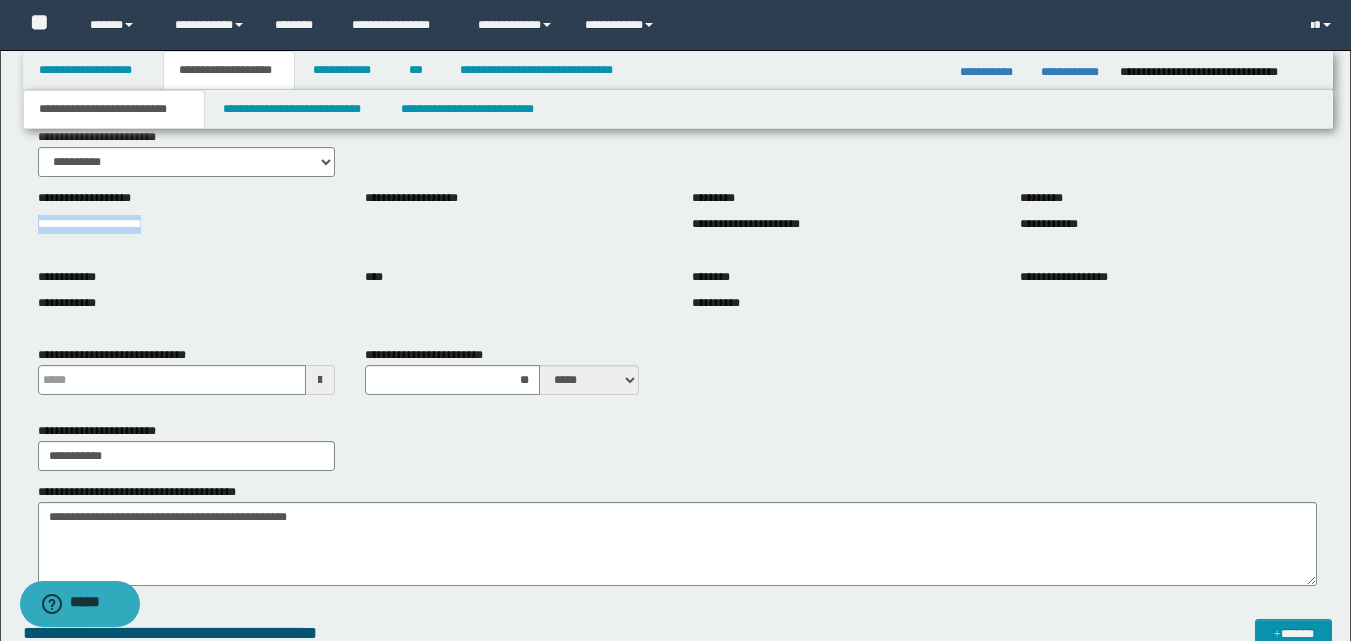 drag, startPoint x: 30, startPoint y: 222, endPoint x: 160, endPoint y: 220, distance: 130.01538 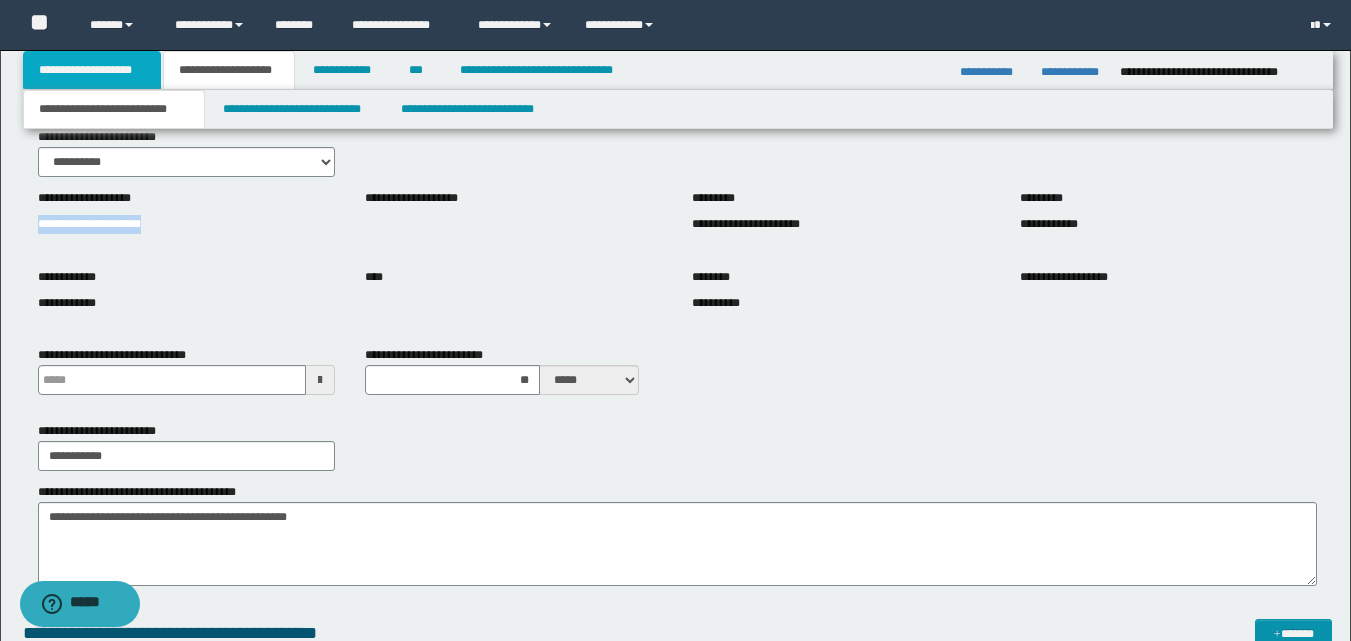 click on "**********" at bounding box center (92, 70) 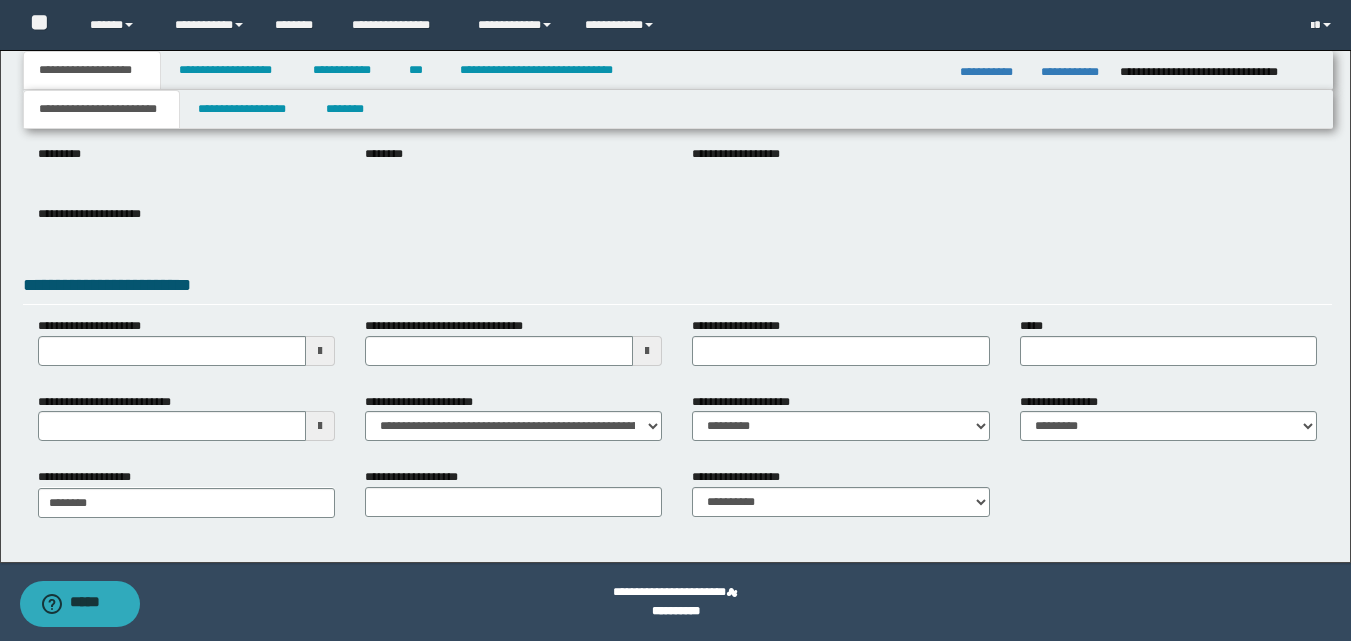 scroll, scrollTop: 224, scrollLeft: 0, axis: vertical 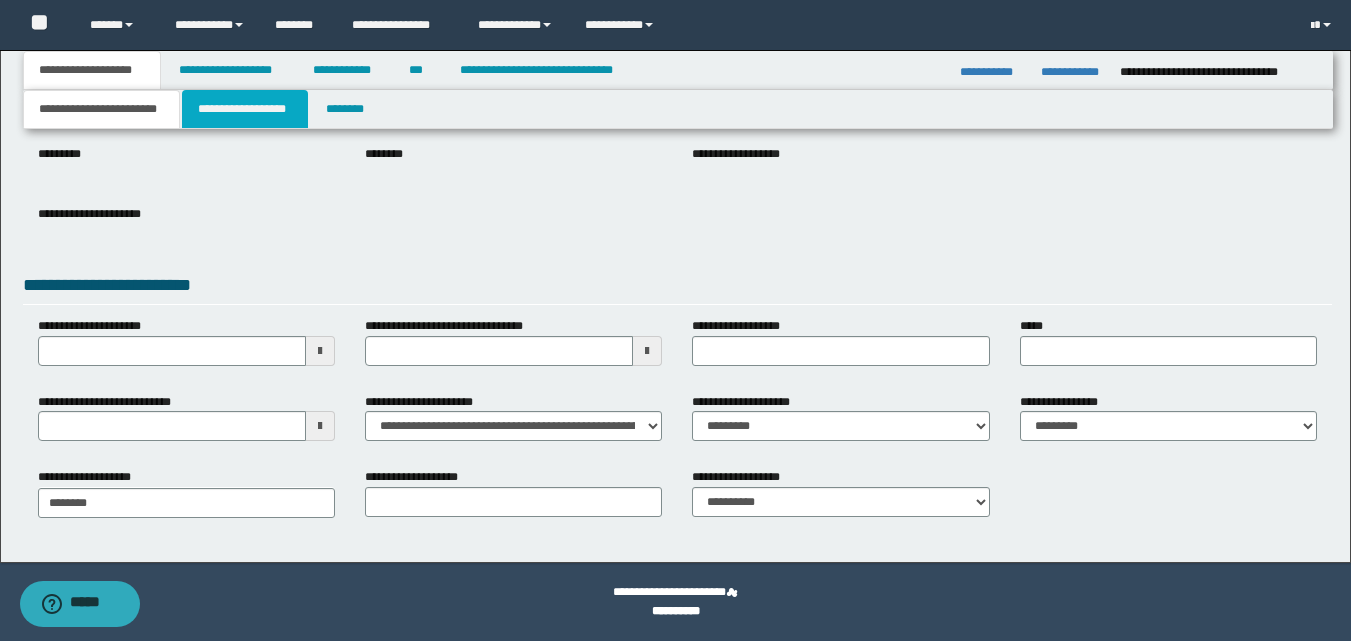 click on "**********" at bounding box center (245, 109) 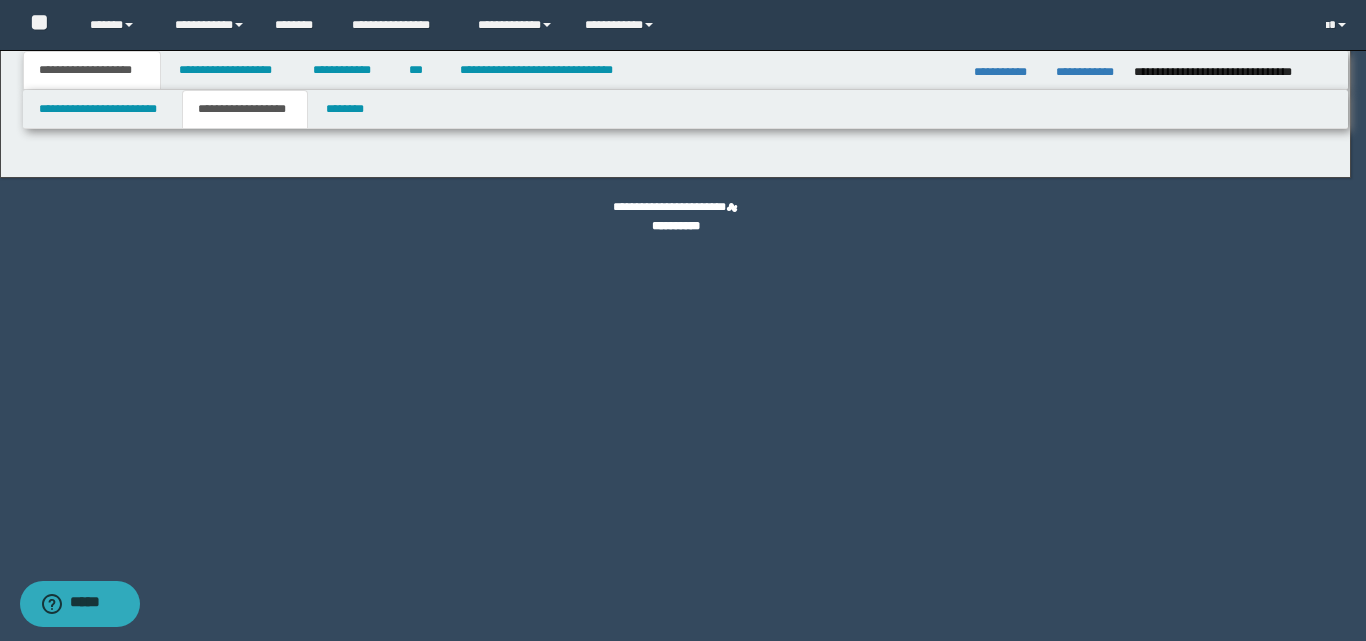 type on "********" 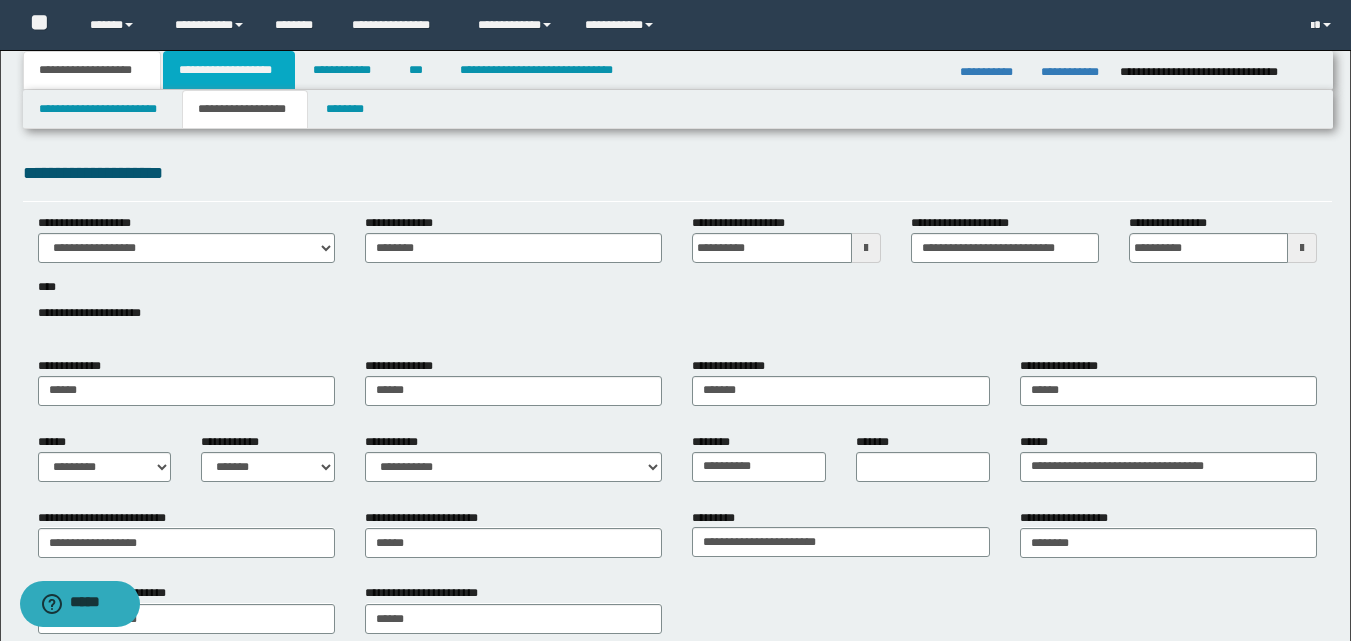 click on "**********" at bounding box center [229, 70] 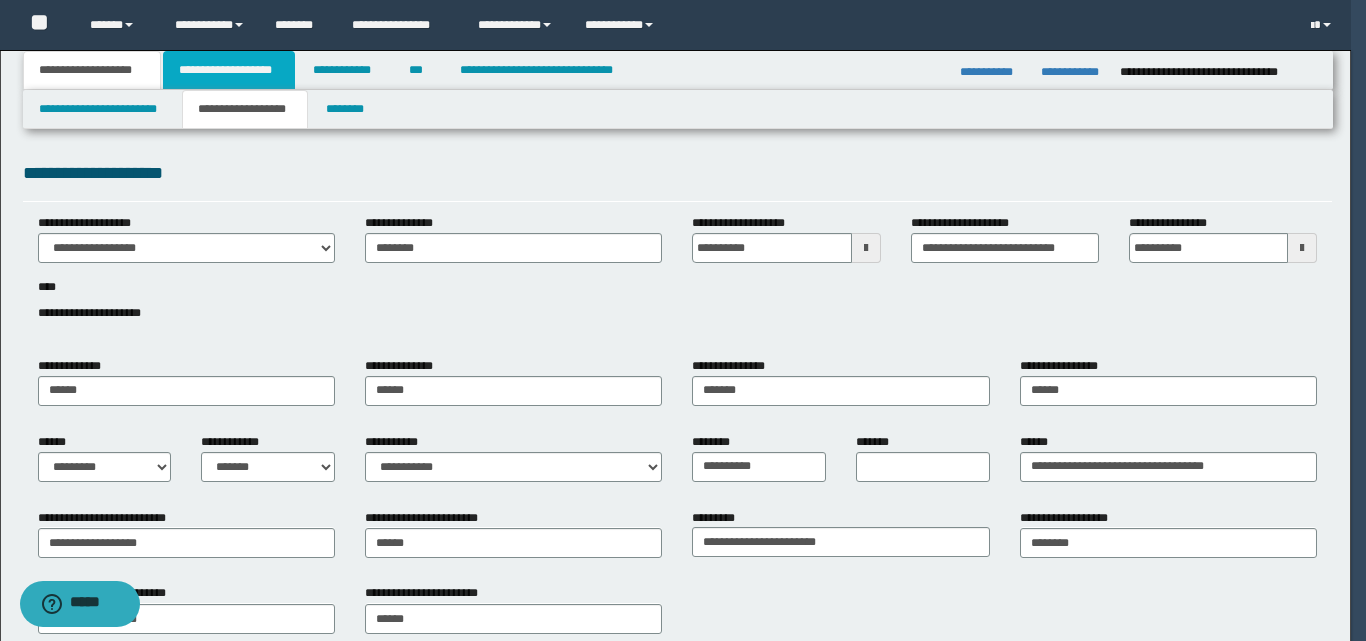 type 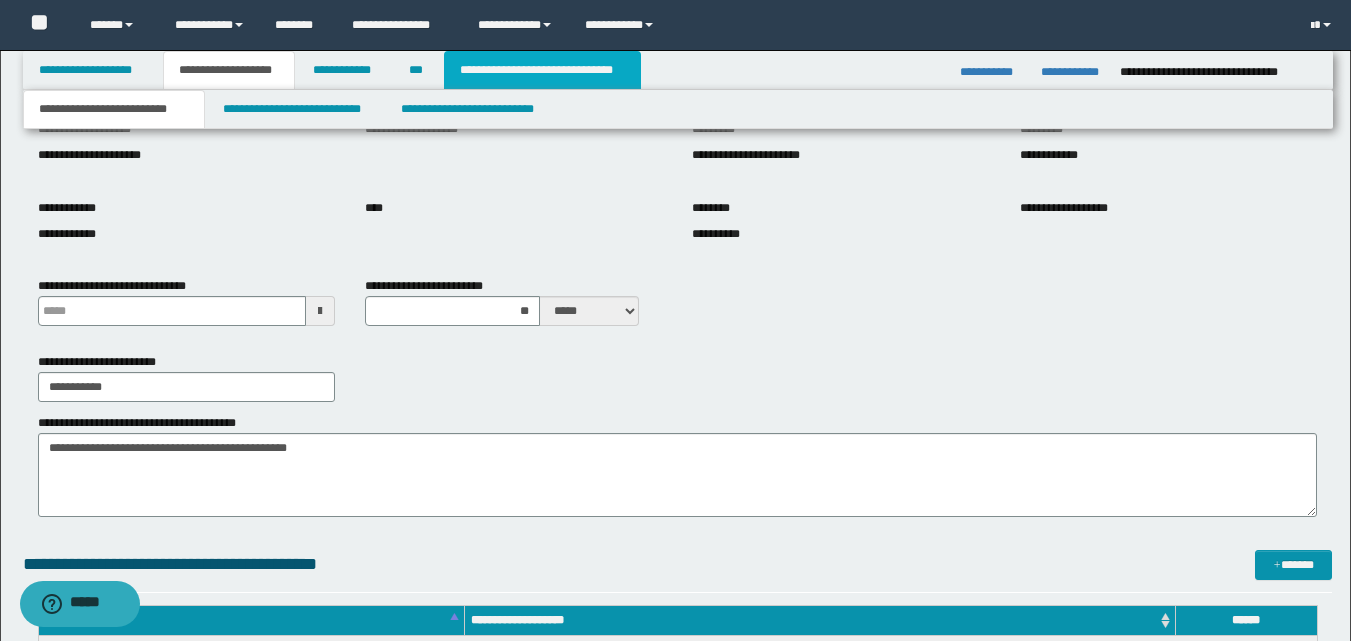 click on "**********" at bounding box center (542, 70) 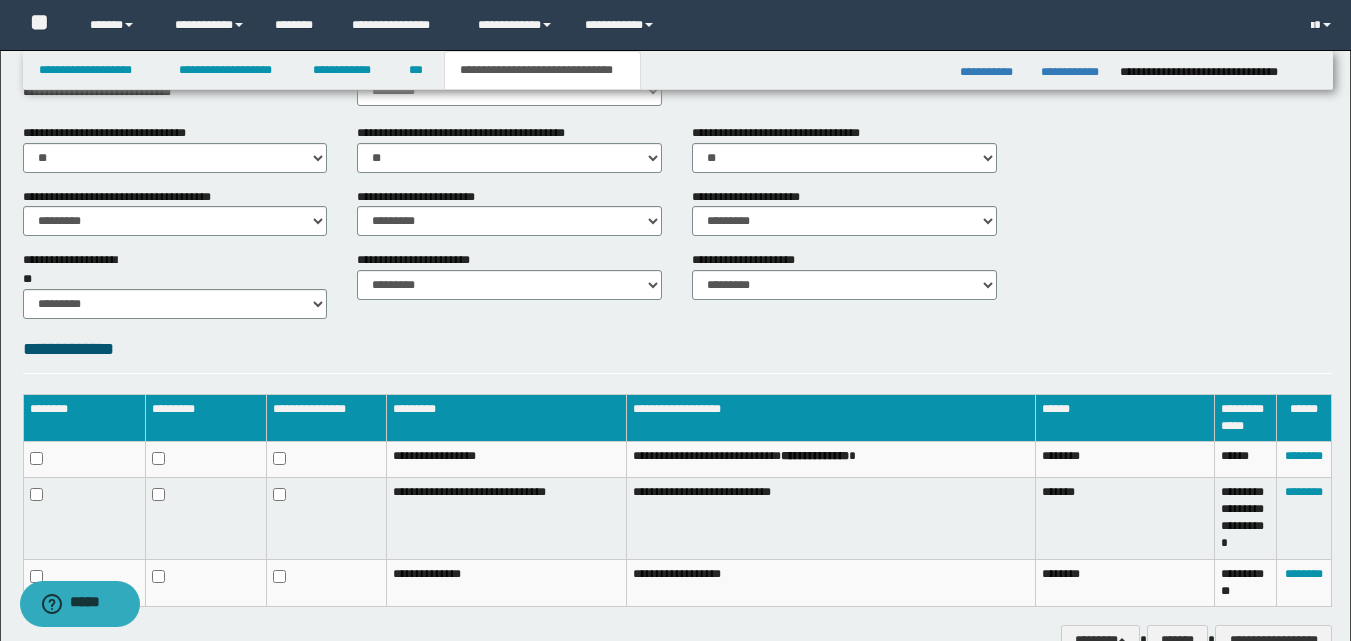 scroll, scrollTop: 669, scrollLeft: 0, axis: vertical 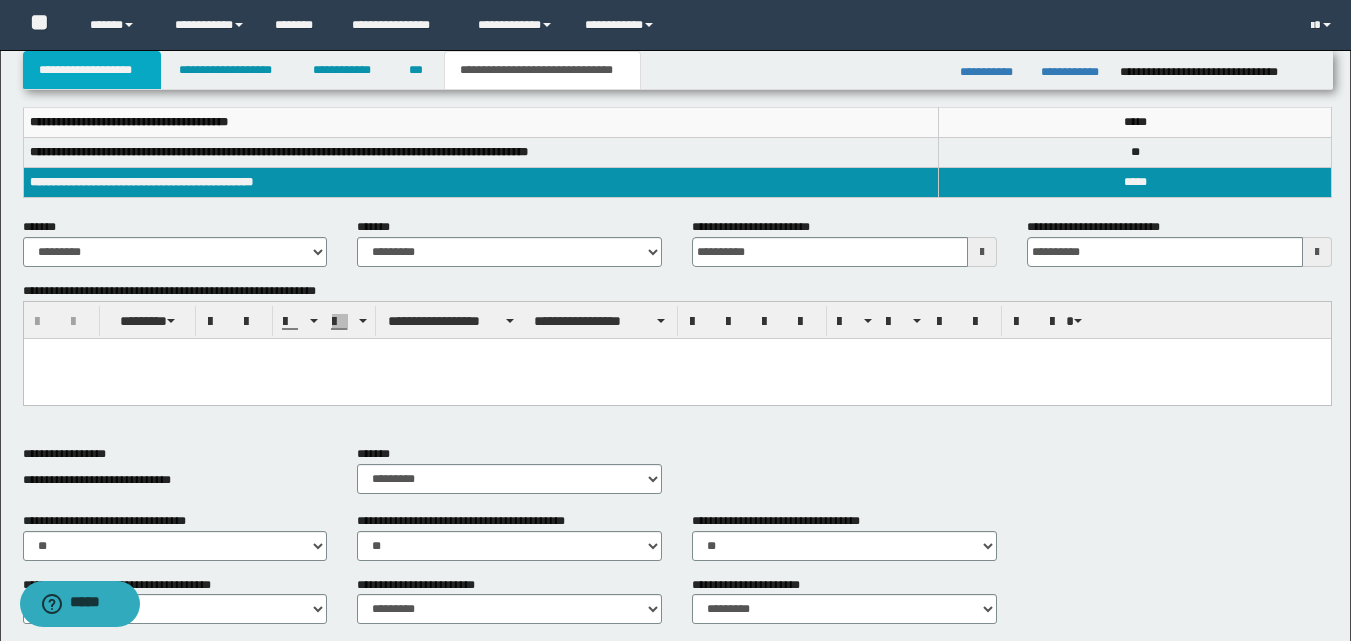 click on "**********" at bounding box center [92, 70] 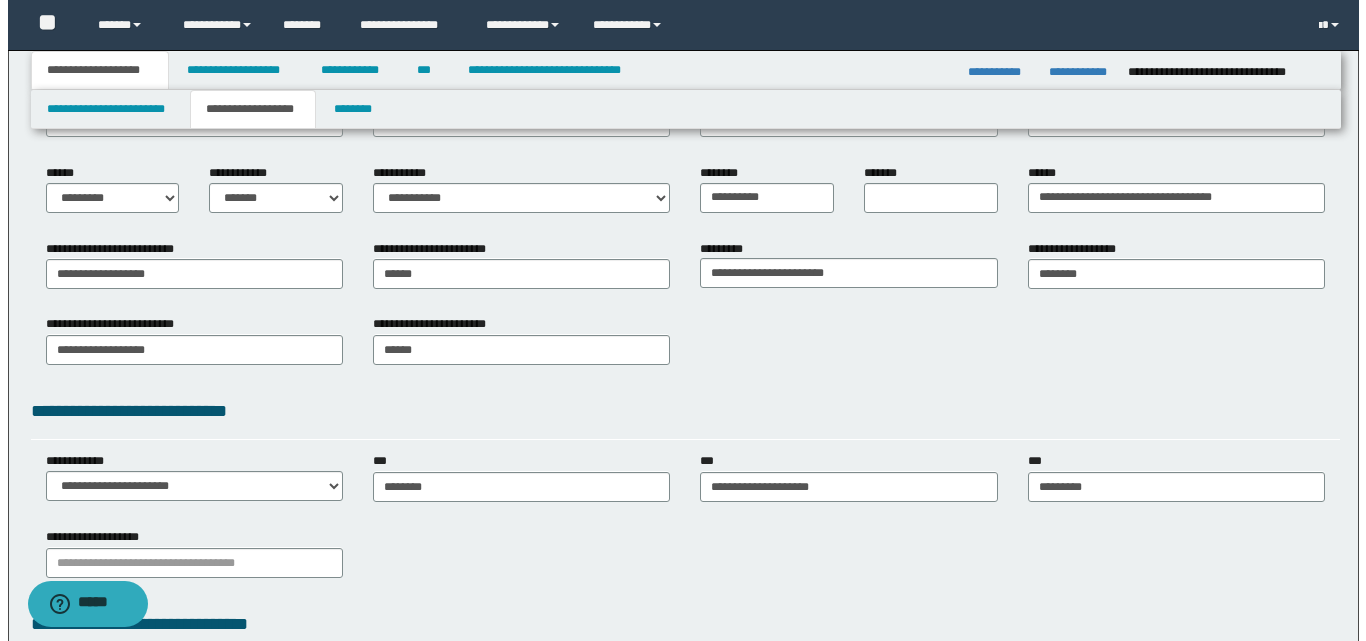 scroll, scrollTop: 300, scrollLeft: 0, axis: vertical 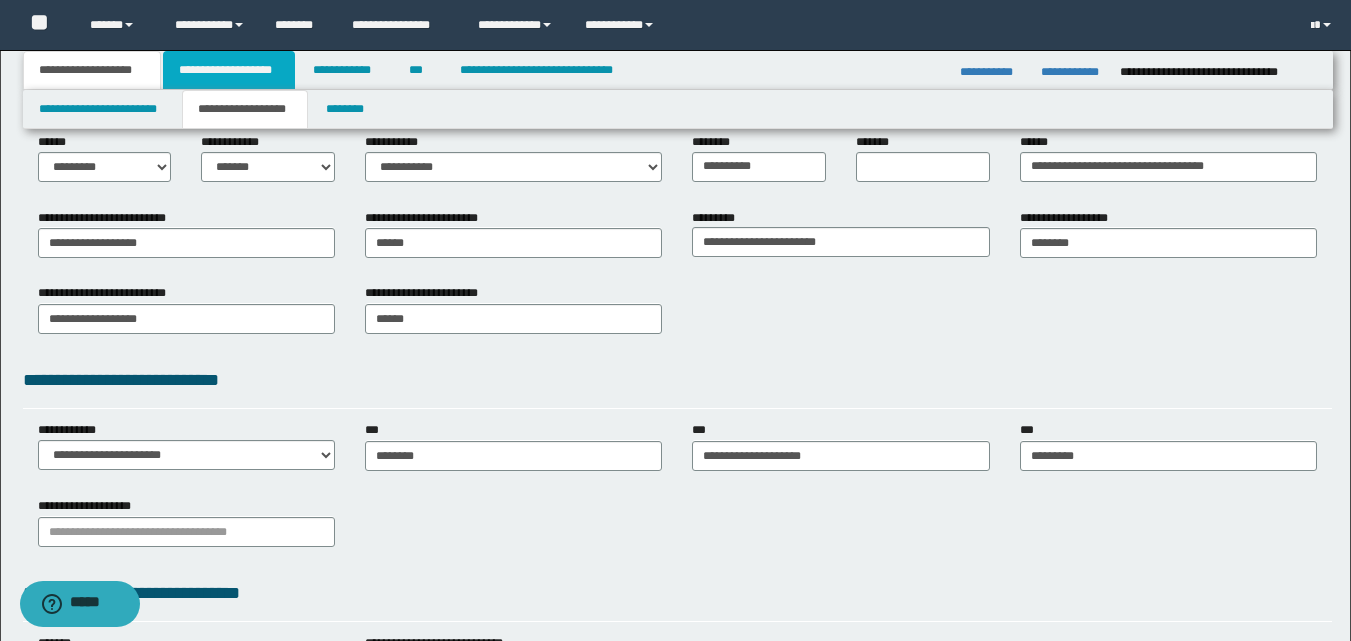 click on "**********" at bounding box center (229, 70) 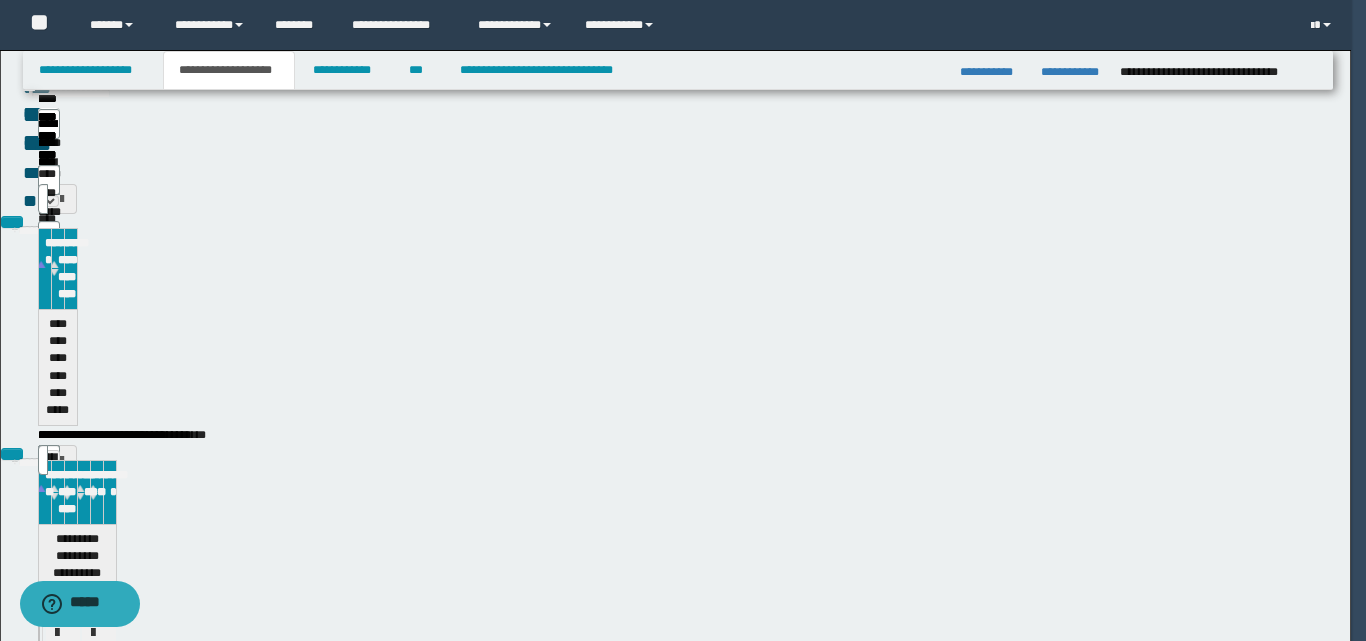type 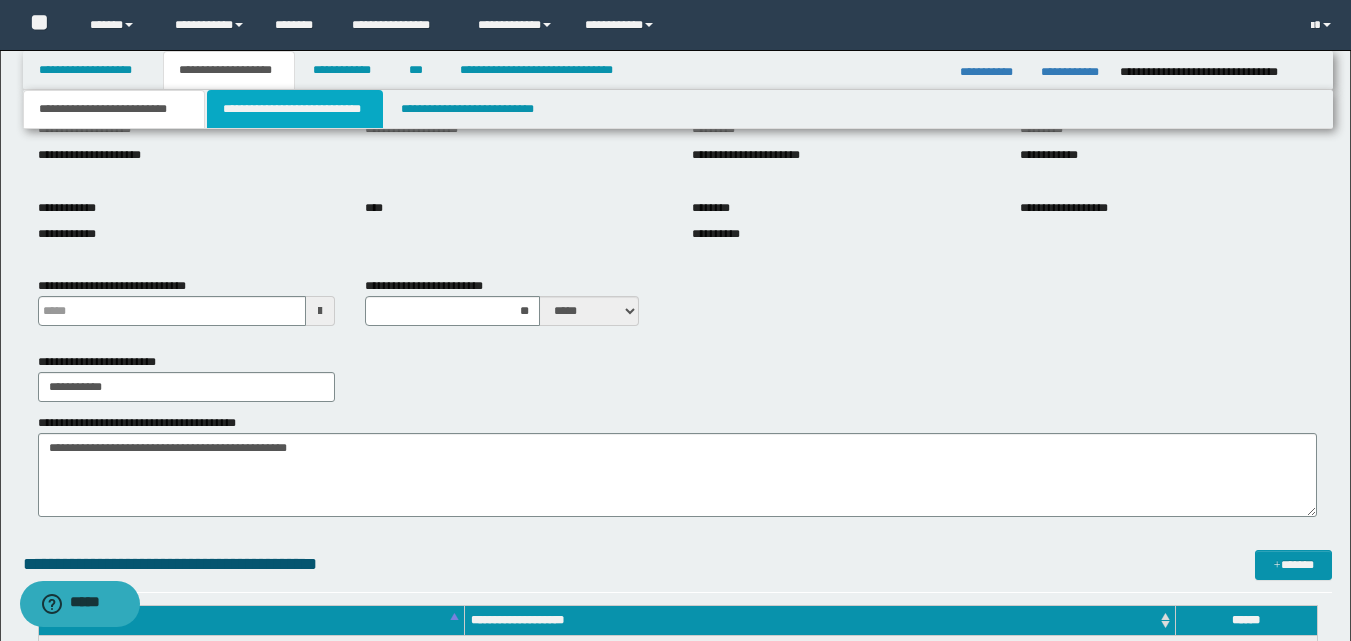 click on "**********" at bounding box center [295, 109] 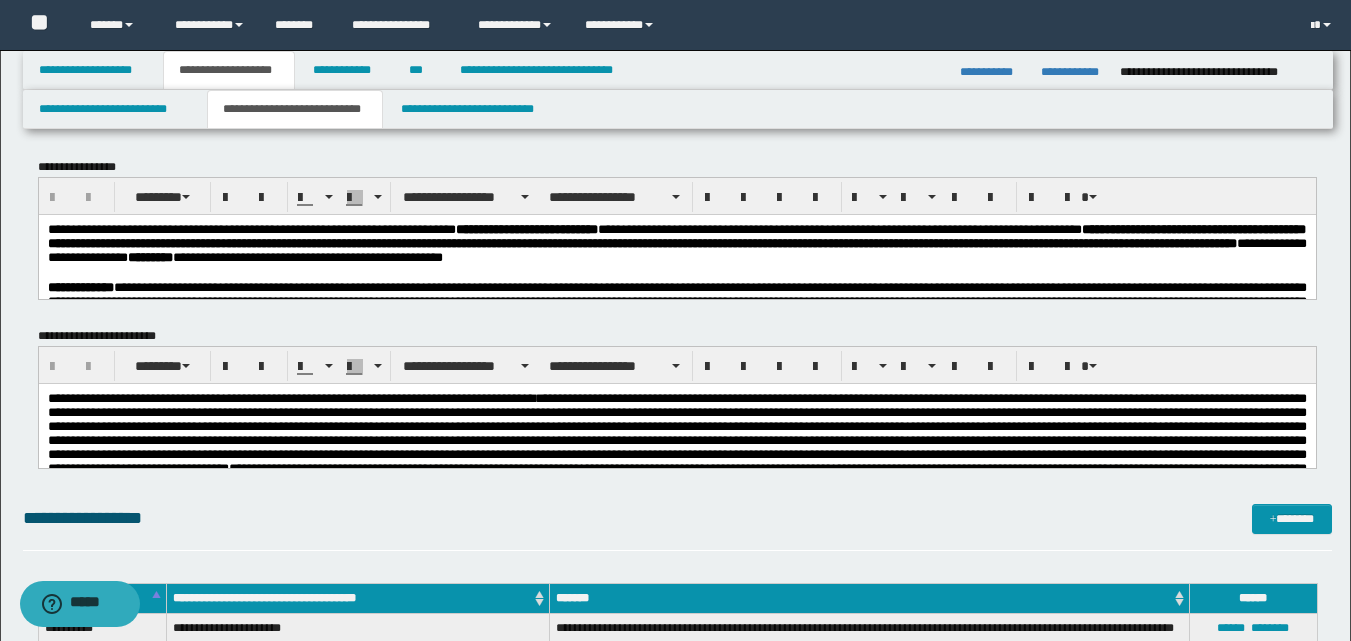 scroll, scrollTop: 0, scrollLeft: 0, axis: both 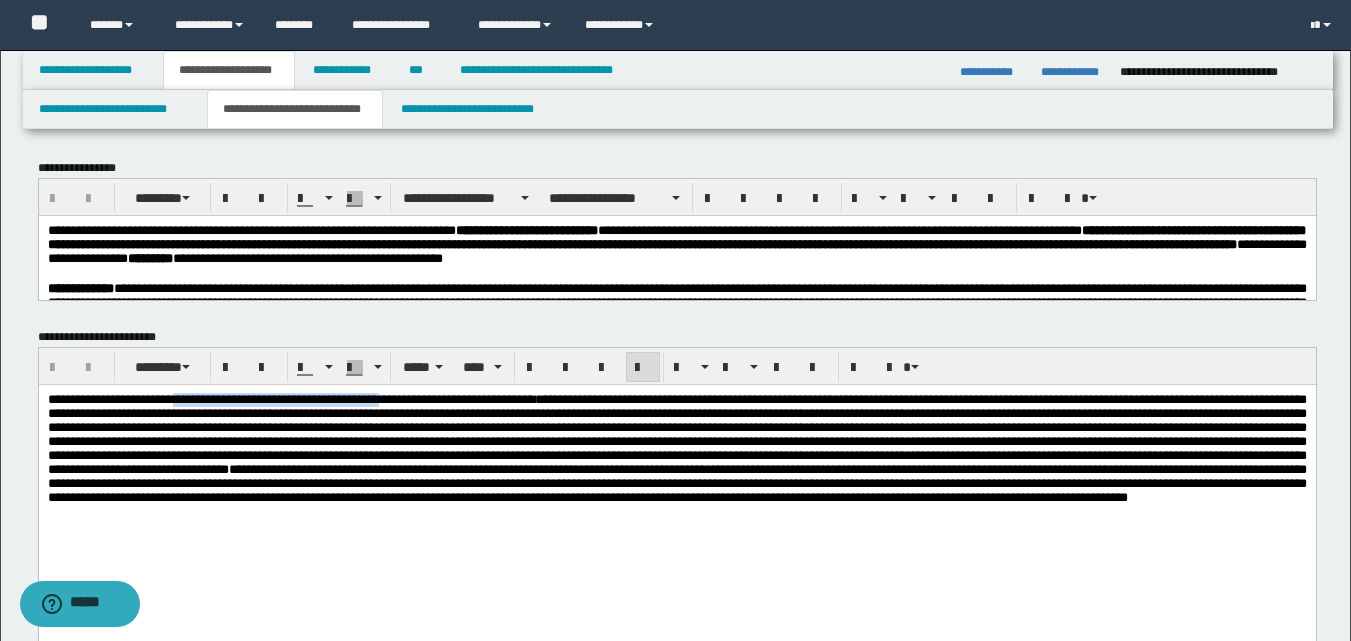 drag, startPoint x: 203, startPoint y: 404, endPoint x: 449, endPoint y: 395, distance: 246.16458 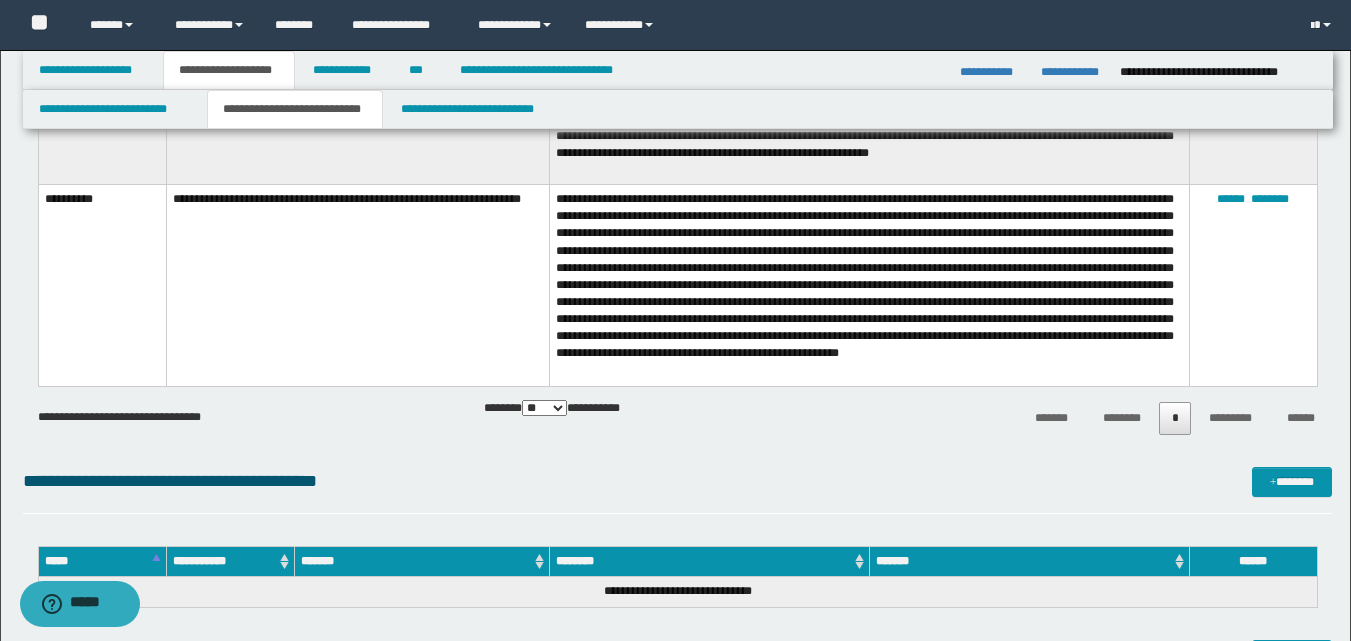 scroll, scrollTop: 2800, scrollLeft: 0, axis: vertical 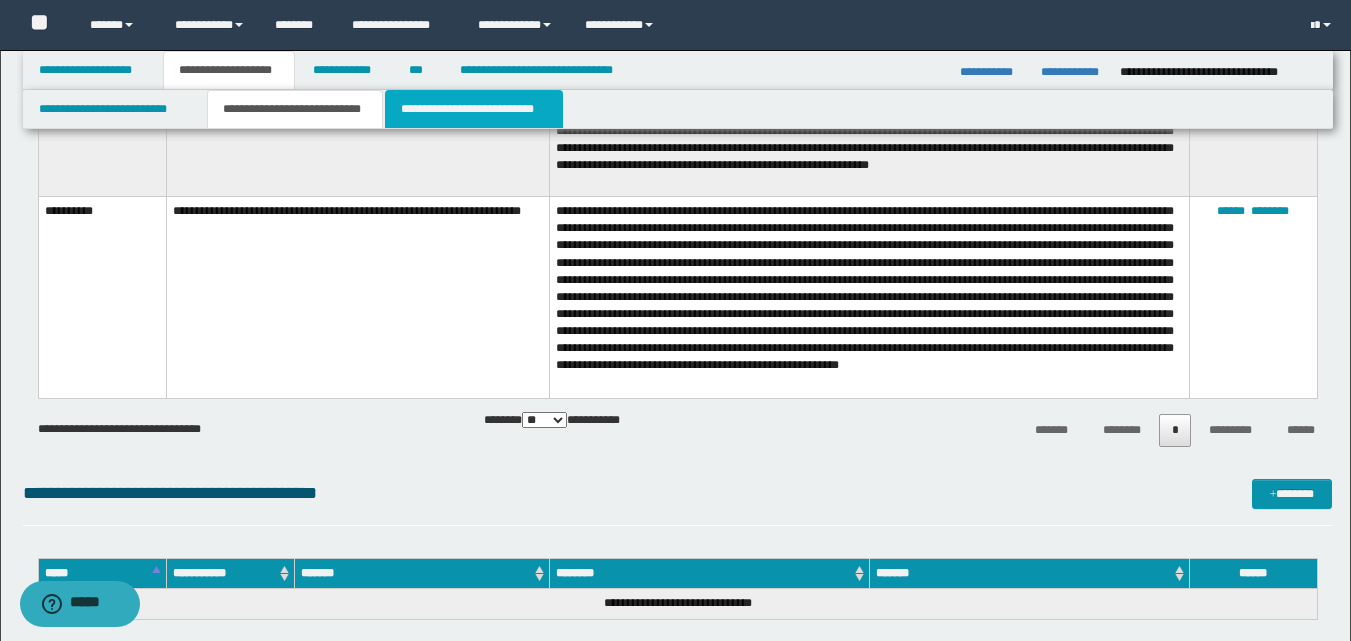 click on "**********" at bounding box center (474, 109) 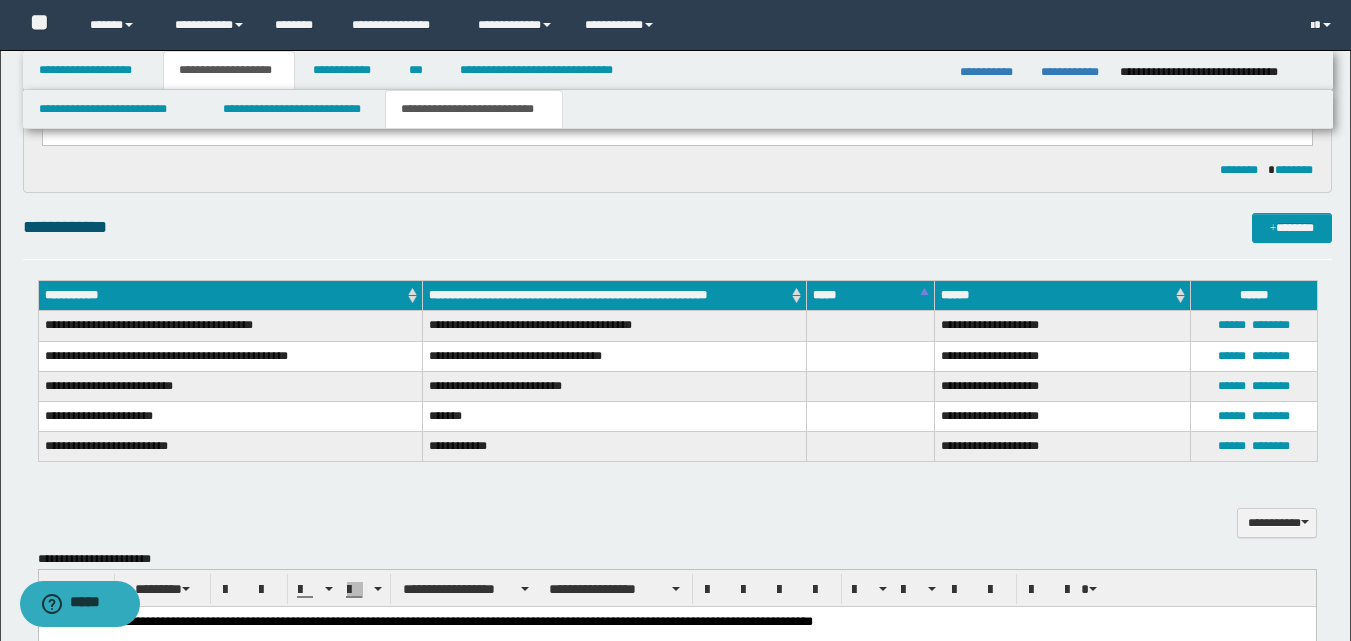 scroll, scrollTop: 300, scrollLeft: 0, axis: vertical 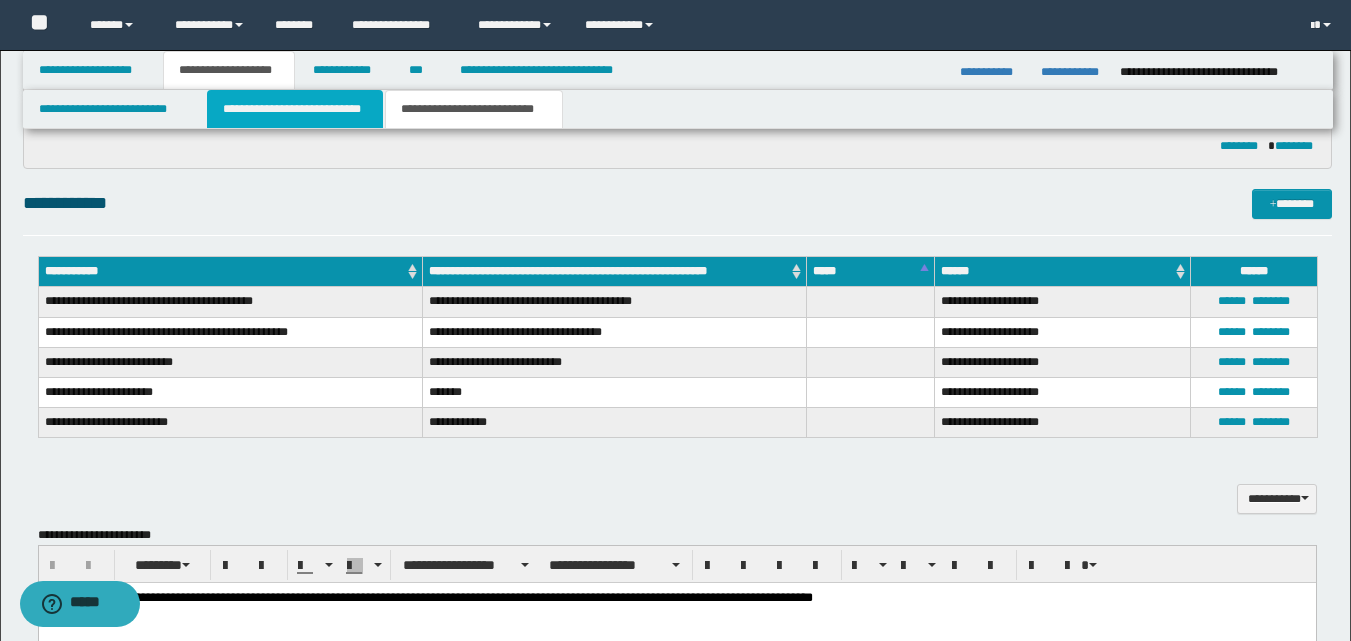 click on "**********" at bounding box center [295, 109] 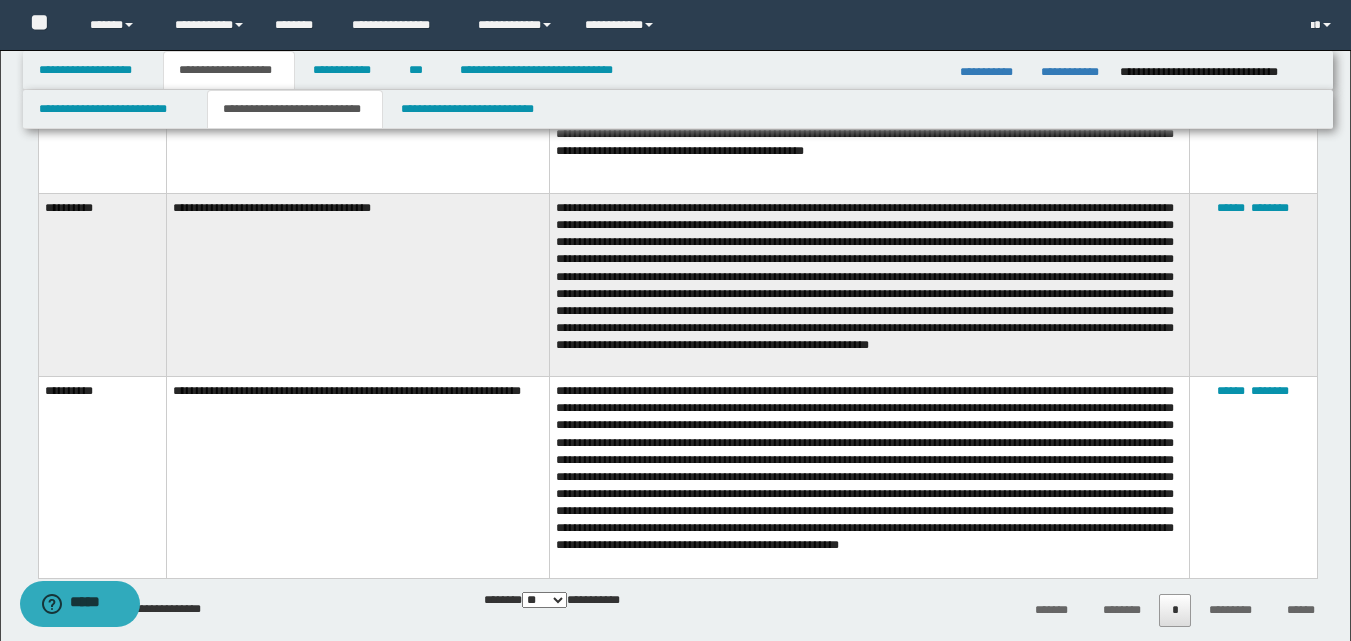 scroll, scrollTop: 2500, scrollLeft: 0, axis: vertical 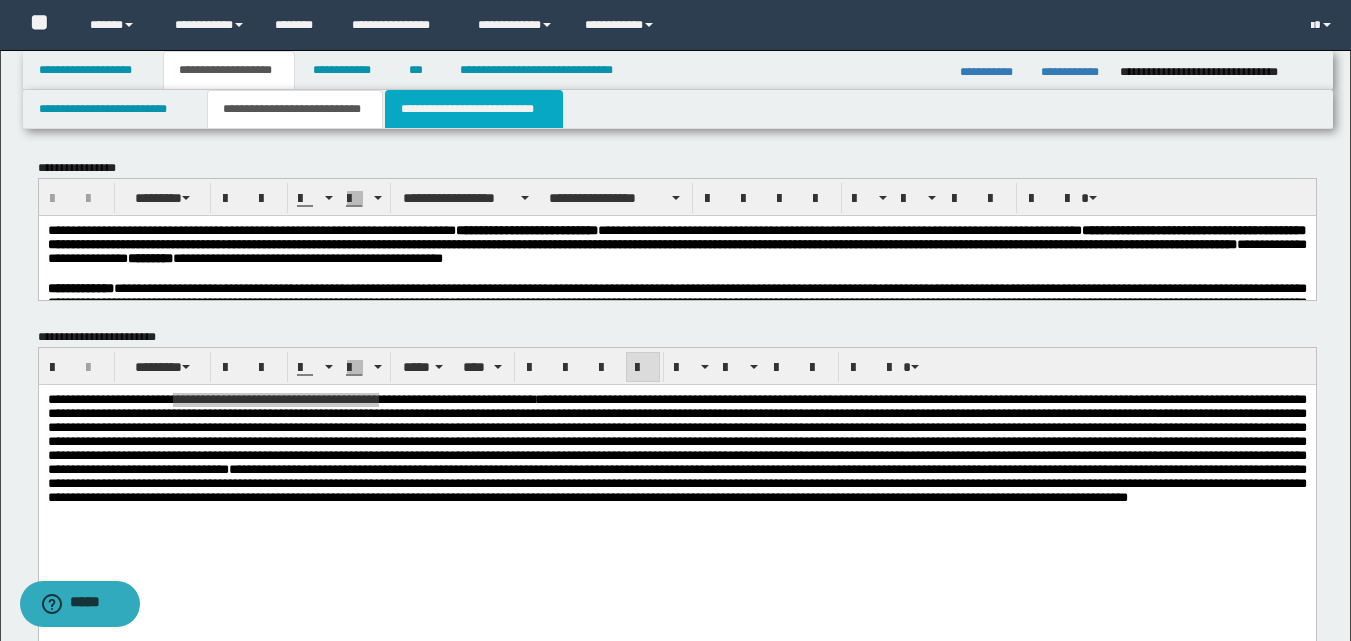 drag, startPoint x: 472, startPoint y: 101, endPoint x: 461, endPoint y: 123, distance: 24.596748 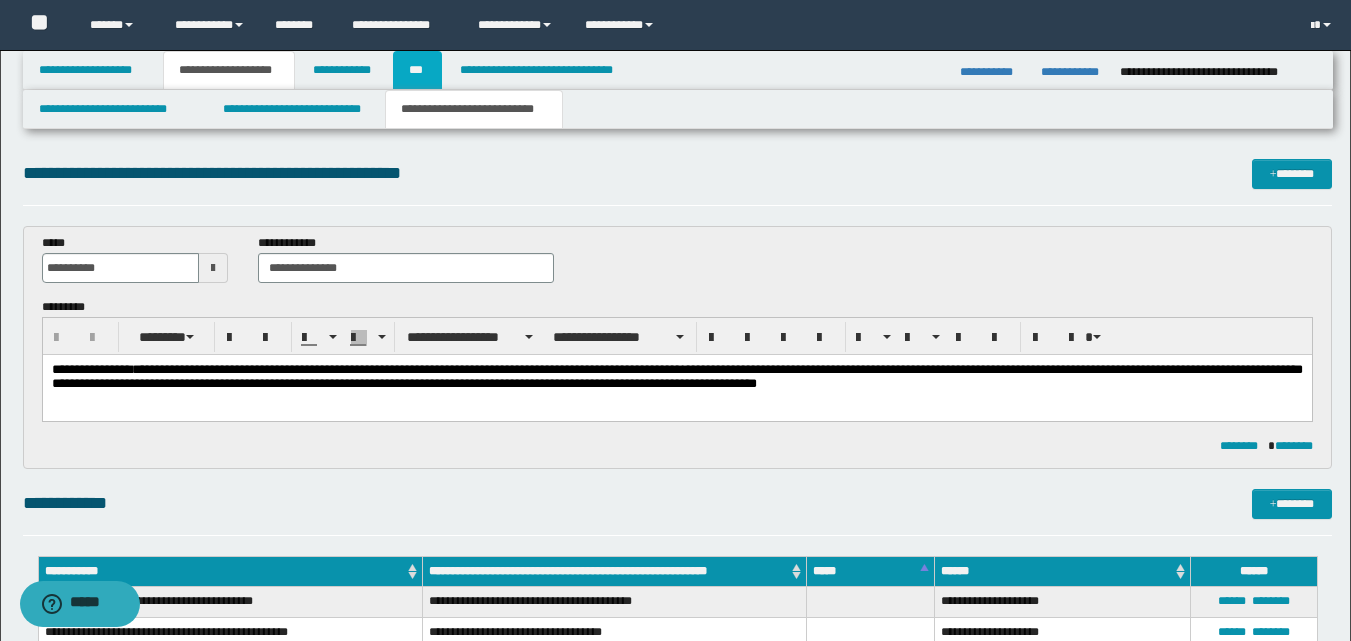 click on "***" at bounding box center [417, 70] 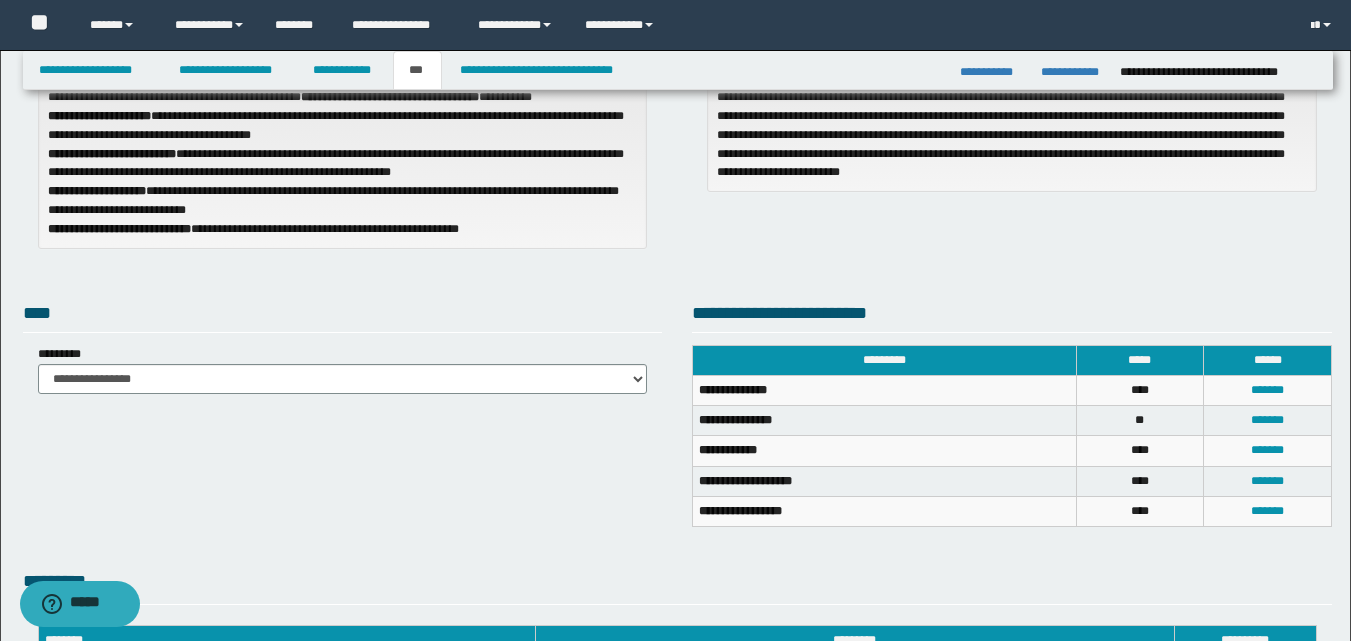 scroll, scrollTop: 300, scrollLeft: 0, axis: vertical 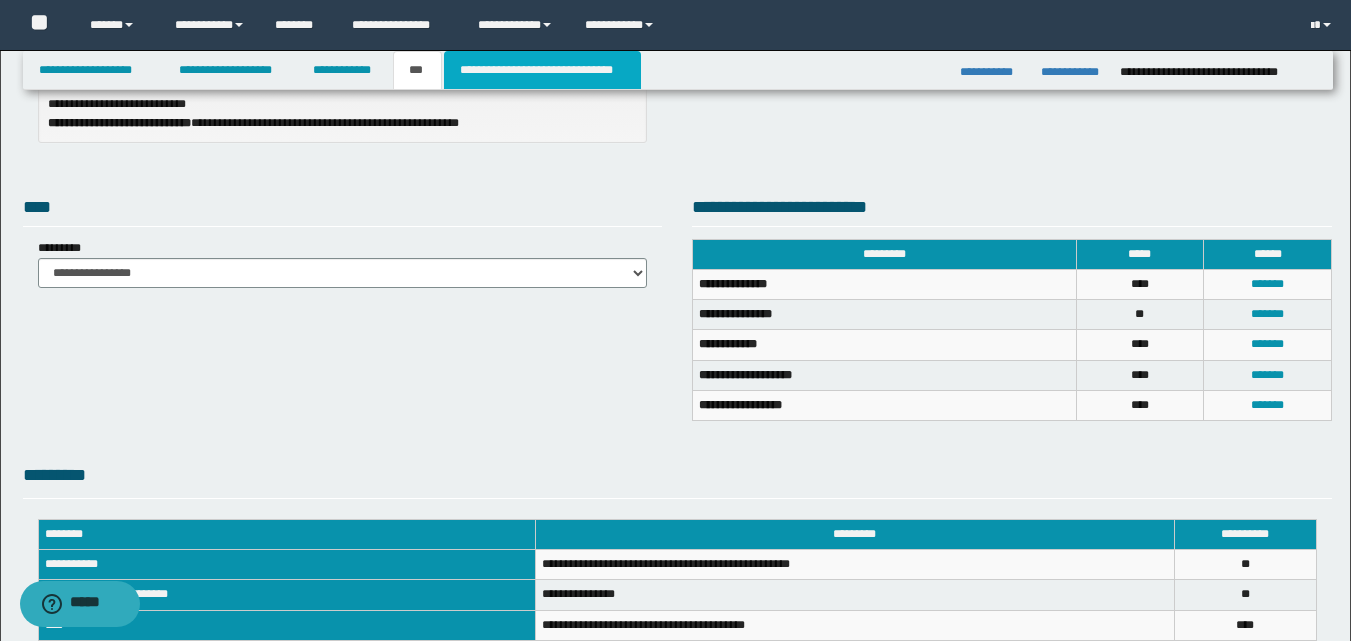 click on "**********" at bounding box center (542, 70) 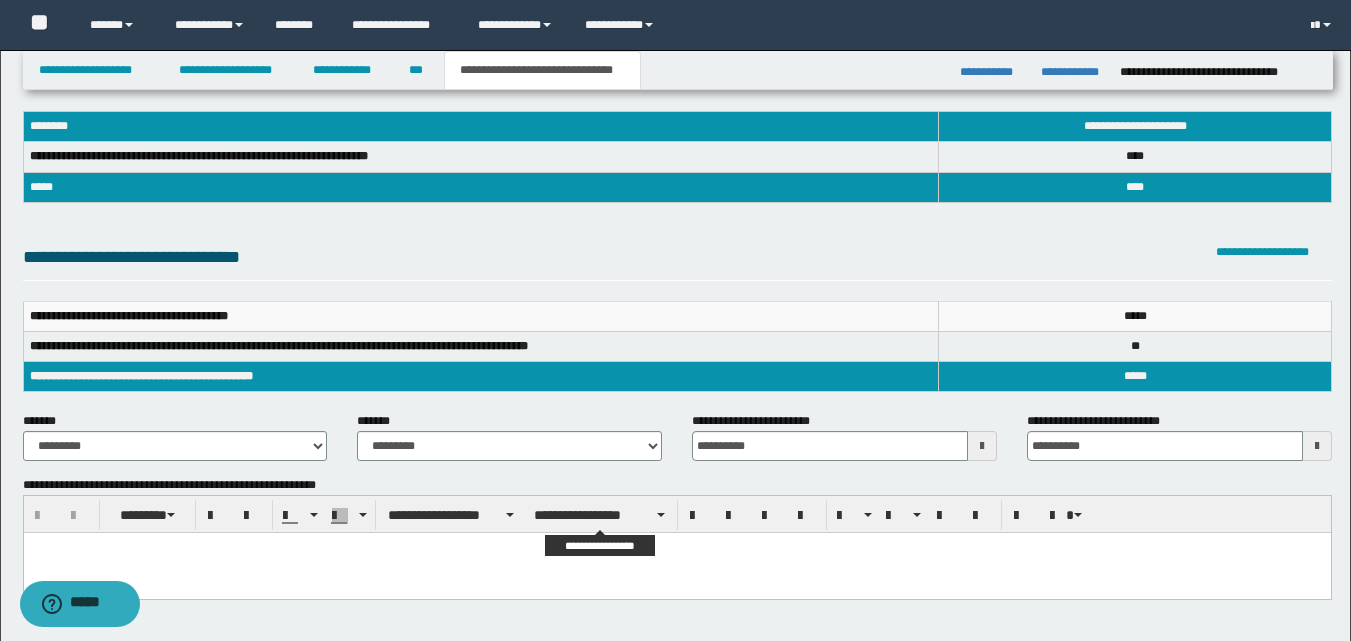 scroll, scrollTop: 0, scrollLeft: 0, axis: both 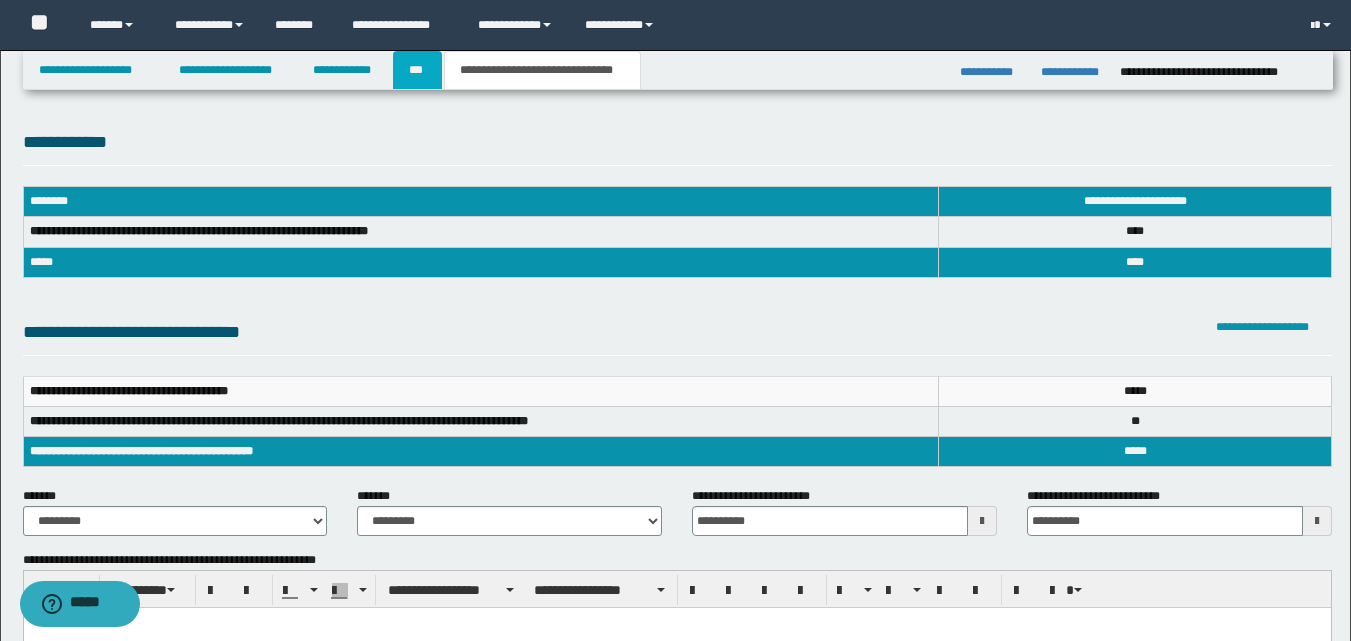 click on "***" at bounding box center (417, 70) 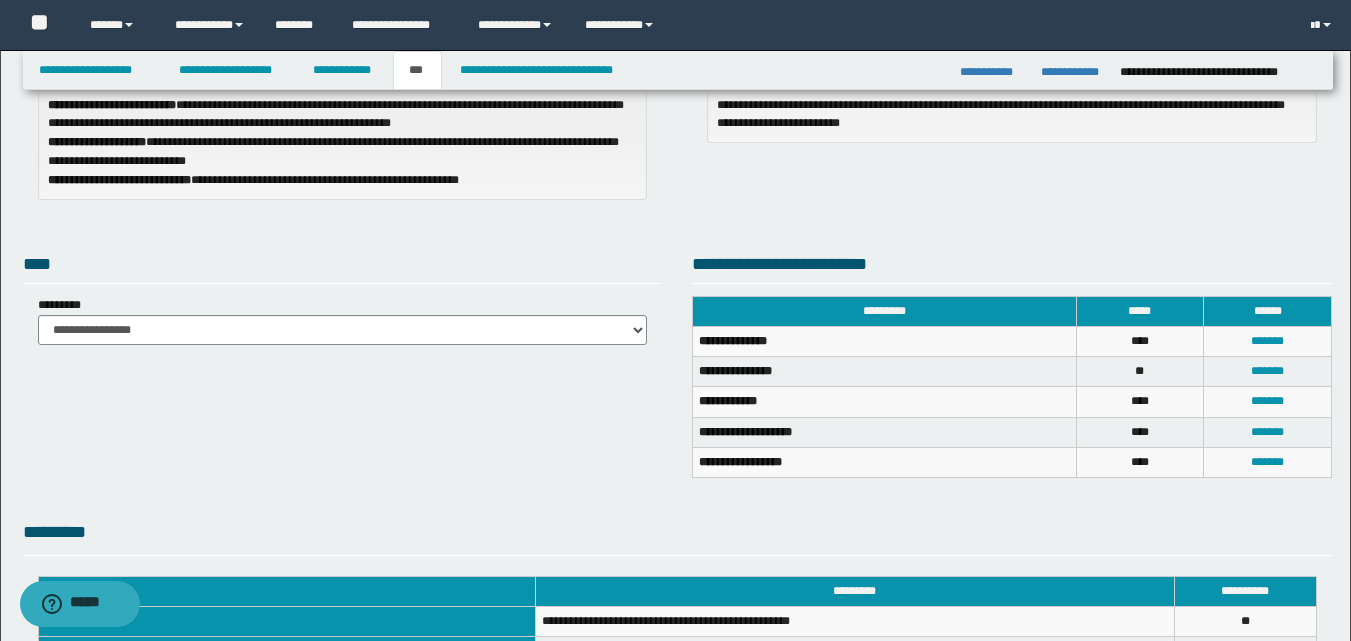 scroll, scrollTop: 300, scrollLeft: 0, axis: vertical 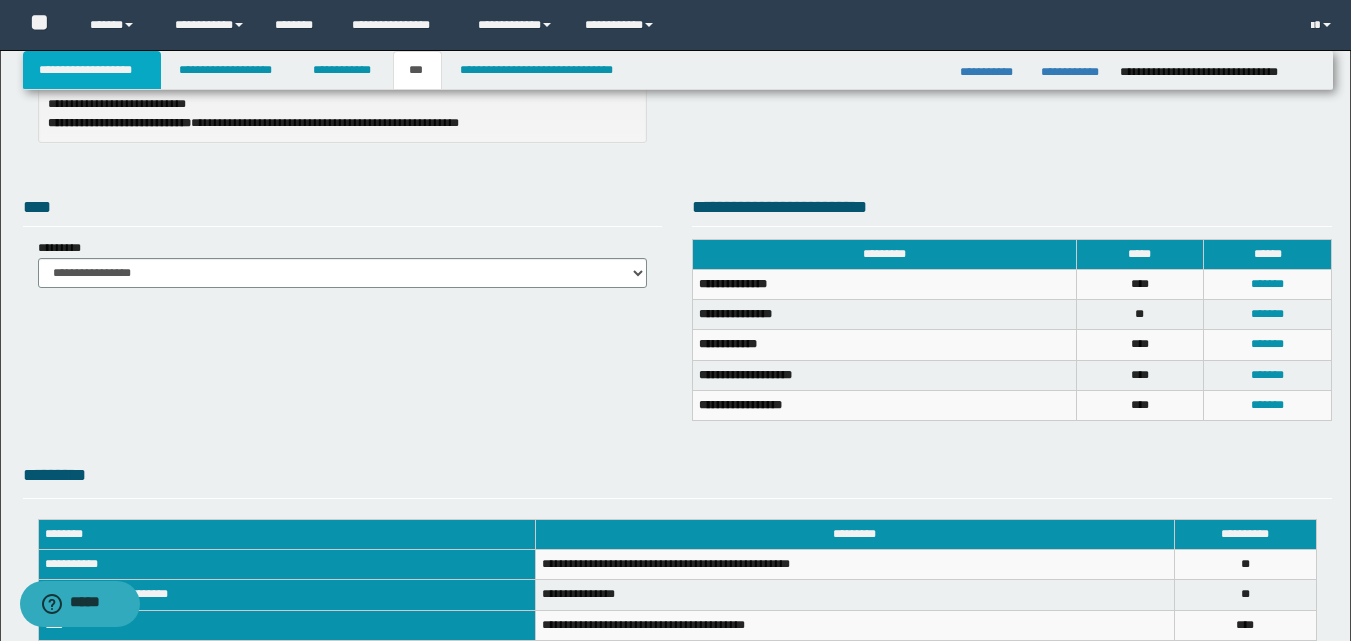 click on "**********" at bounding box center [92, 70] 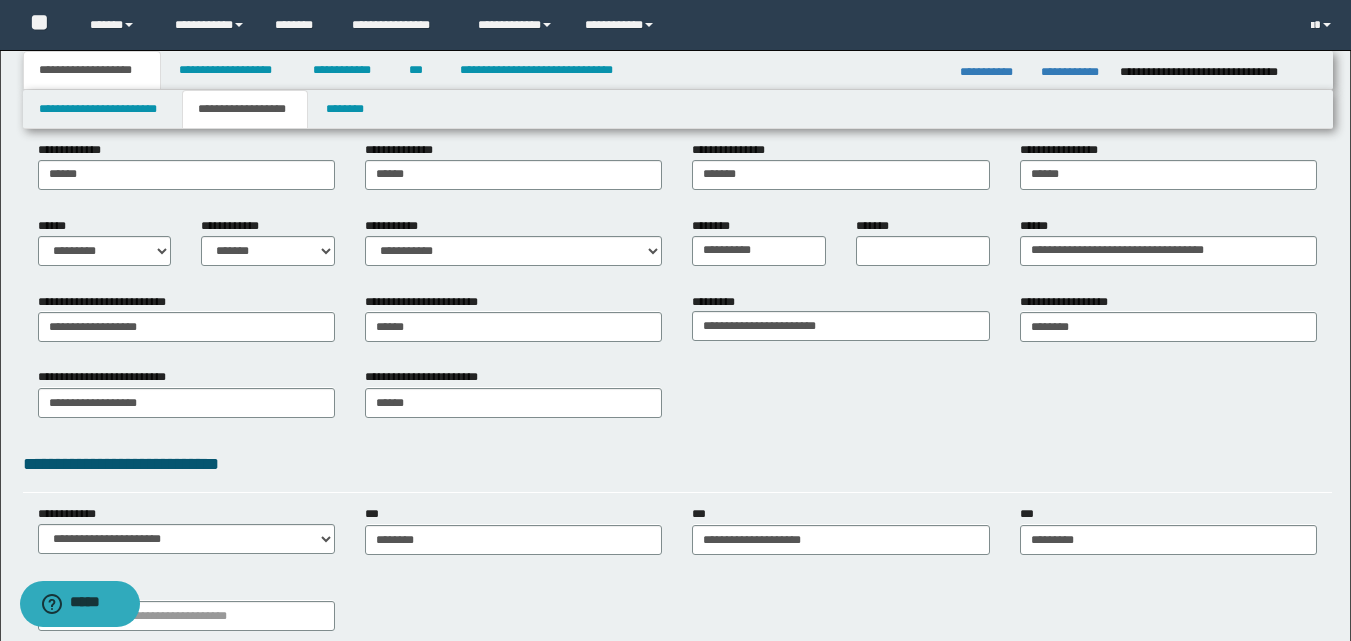 scroll, scrollTop: 31, scrollLeft: 0, axis: vertical 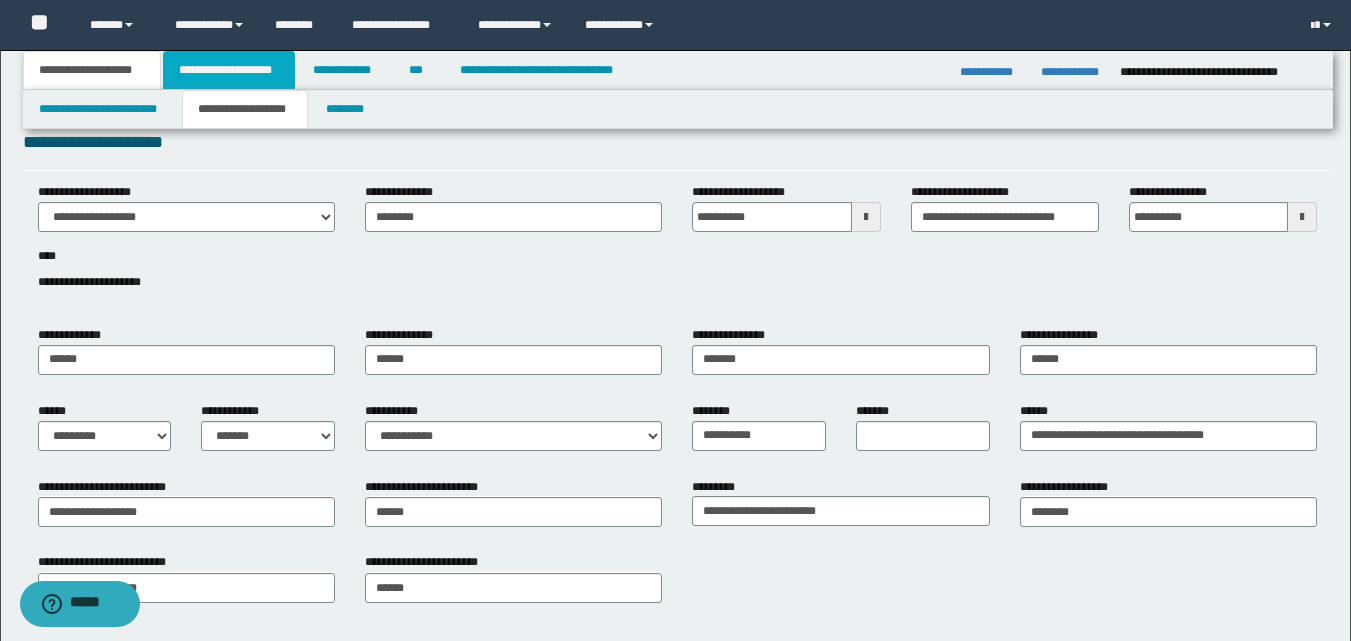 click on "**********" at bounding box center [229, 70] 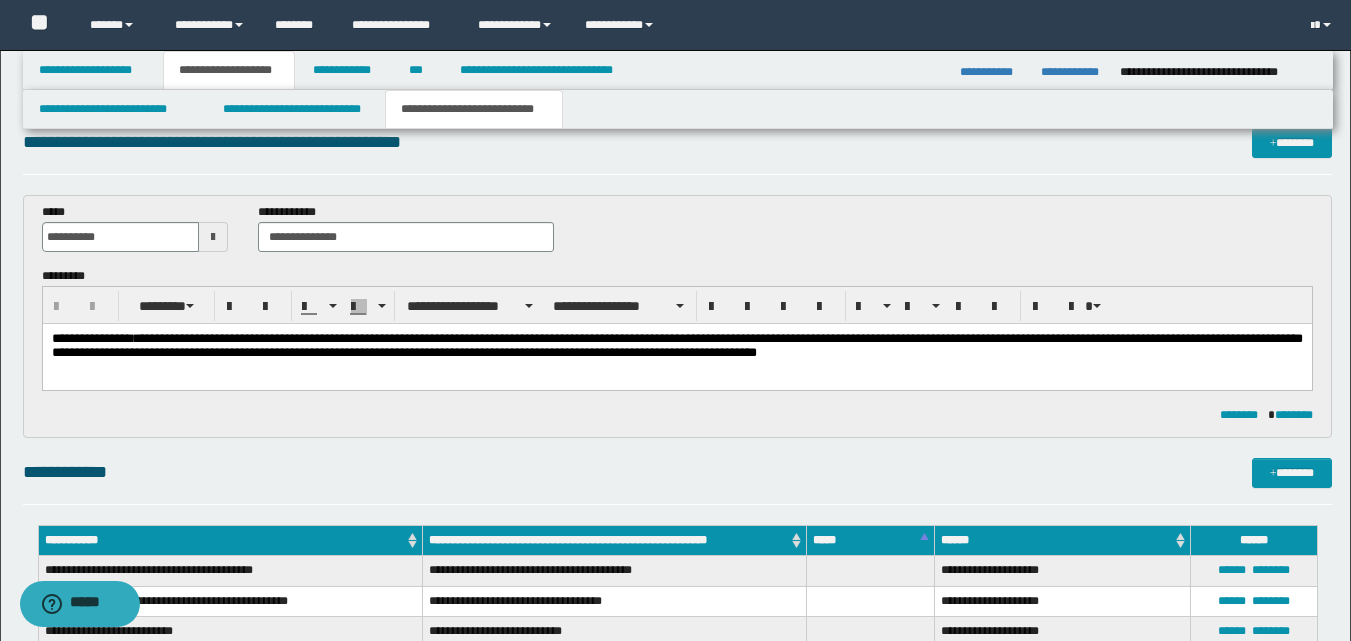 scroll, scrollTop: 0, scrollLeft: 0, axis: both 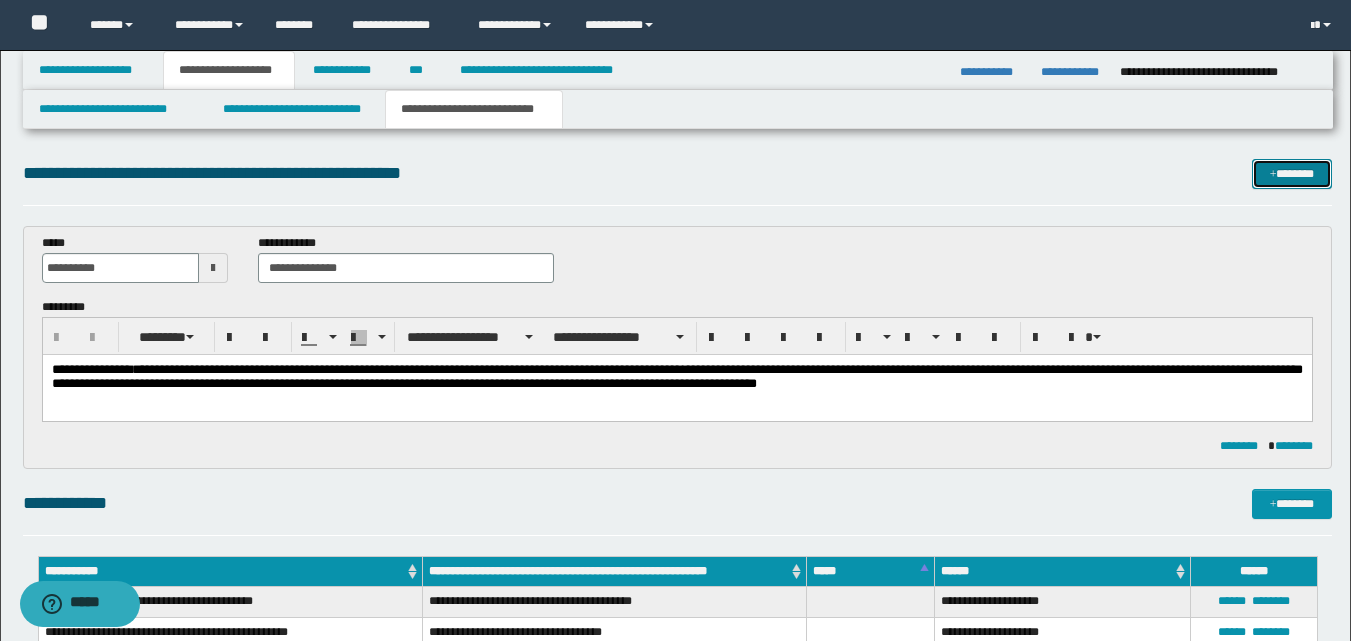 click on "*******" at bounding box center [1292, 174] 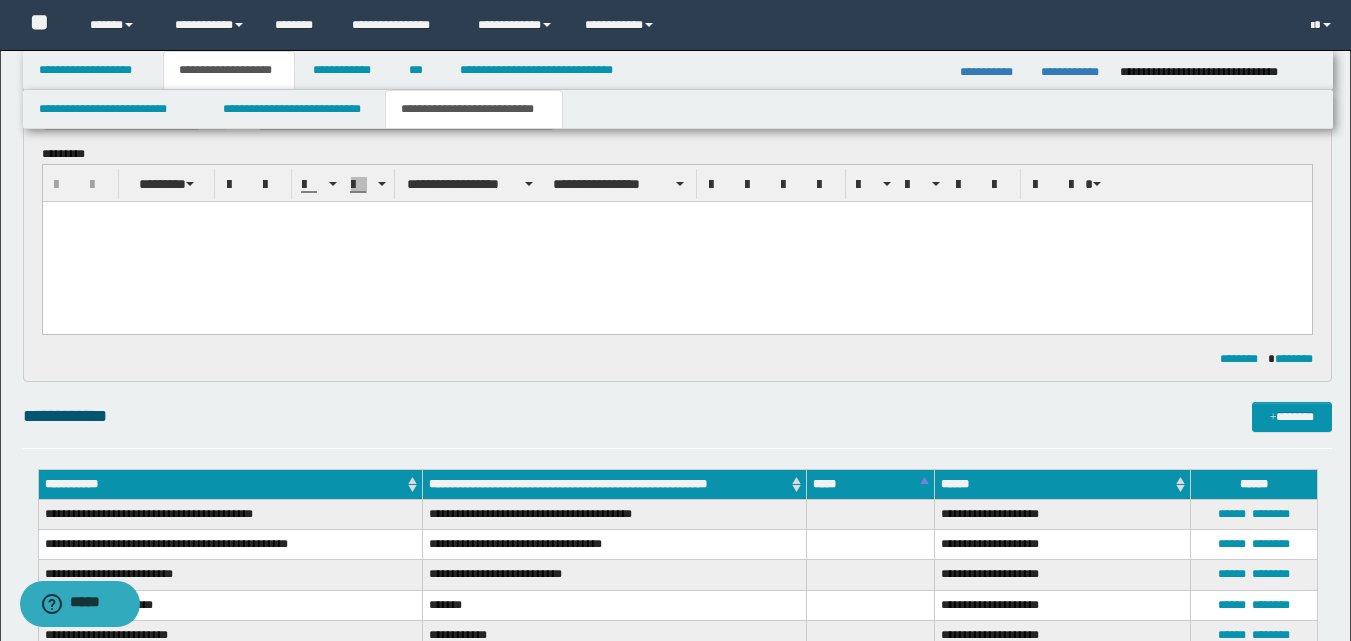 scroll, scrollTop: 0, scrollLeft: 0, axis: both 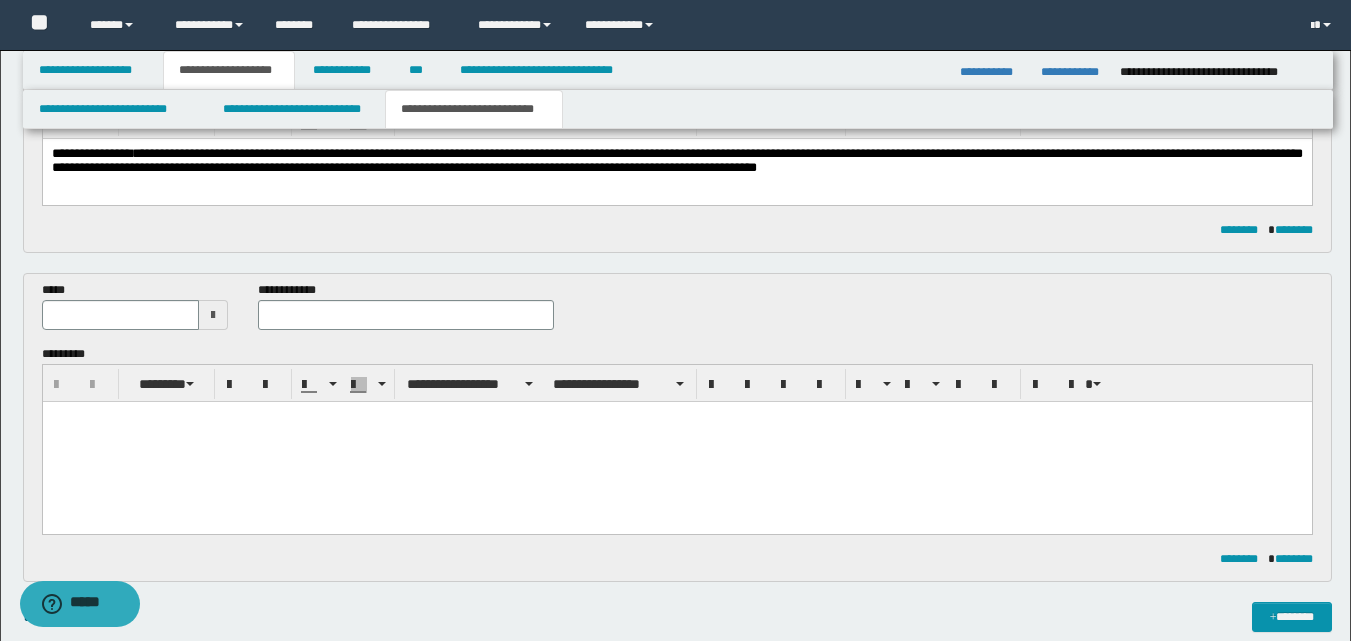 paste 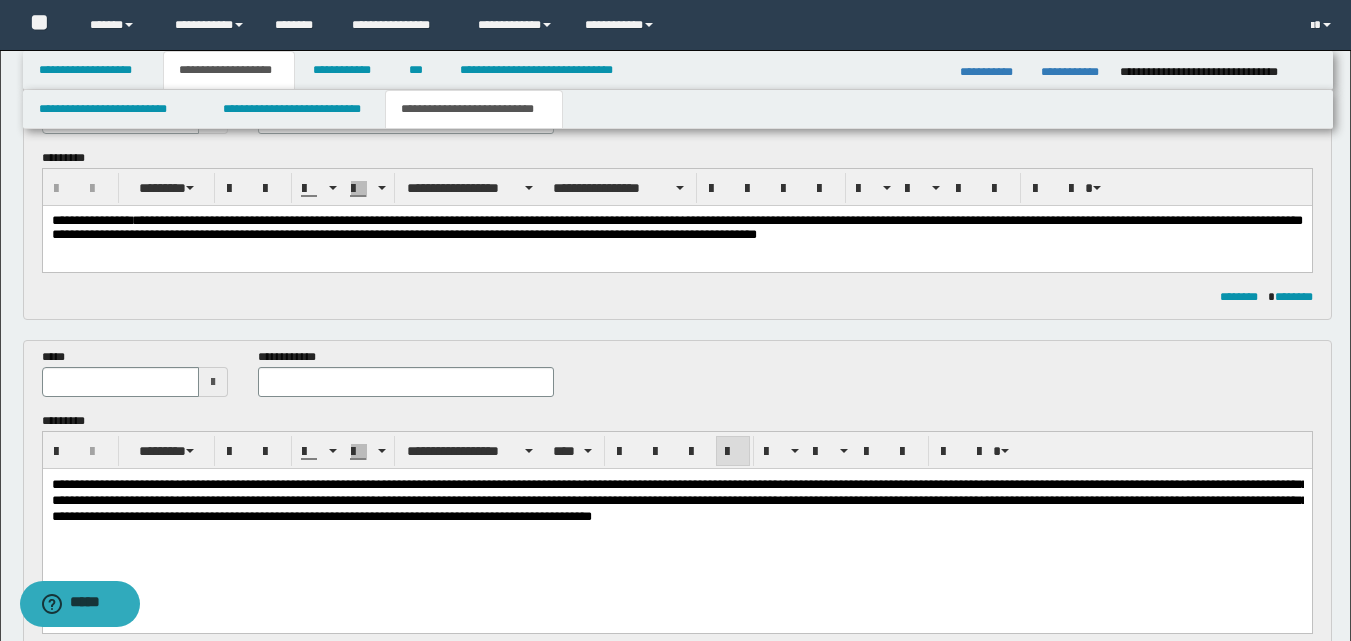 scroll, scrollTop: 316, scrollLeft: 0, axis: vertical 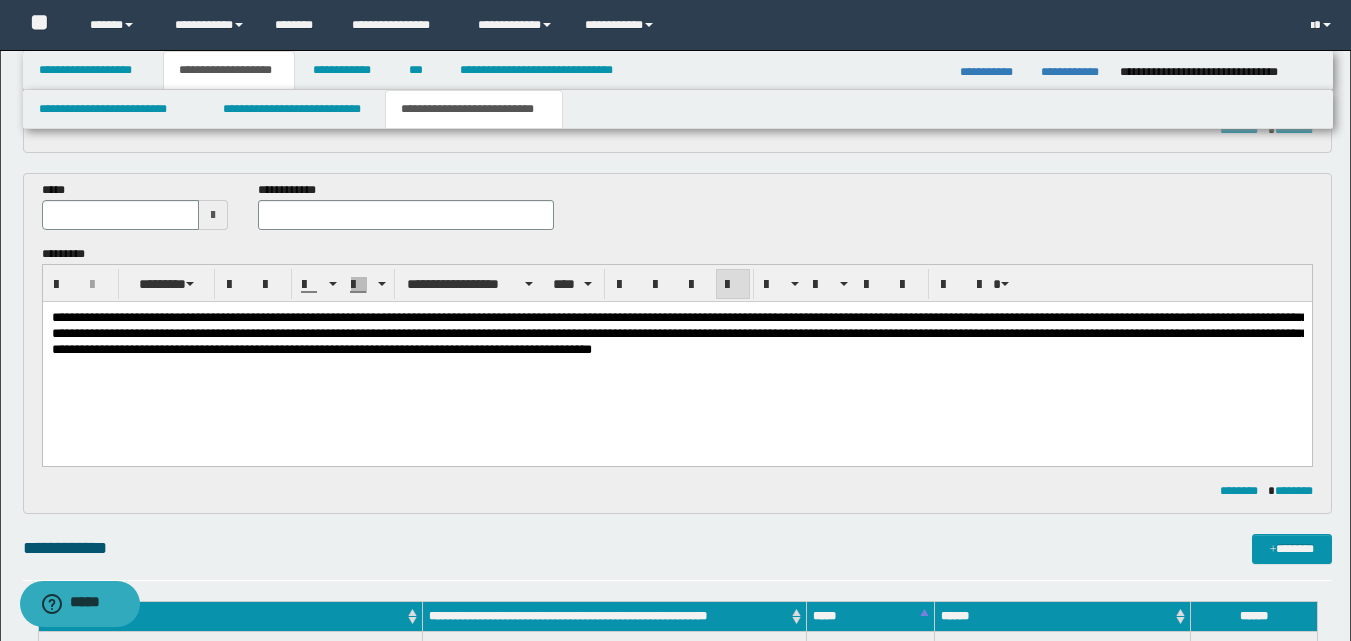 click at bounding box center [213, 215] 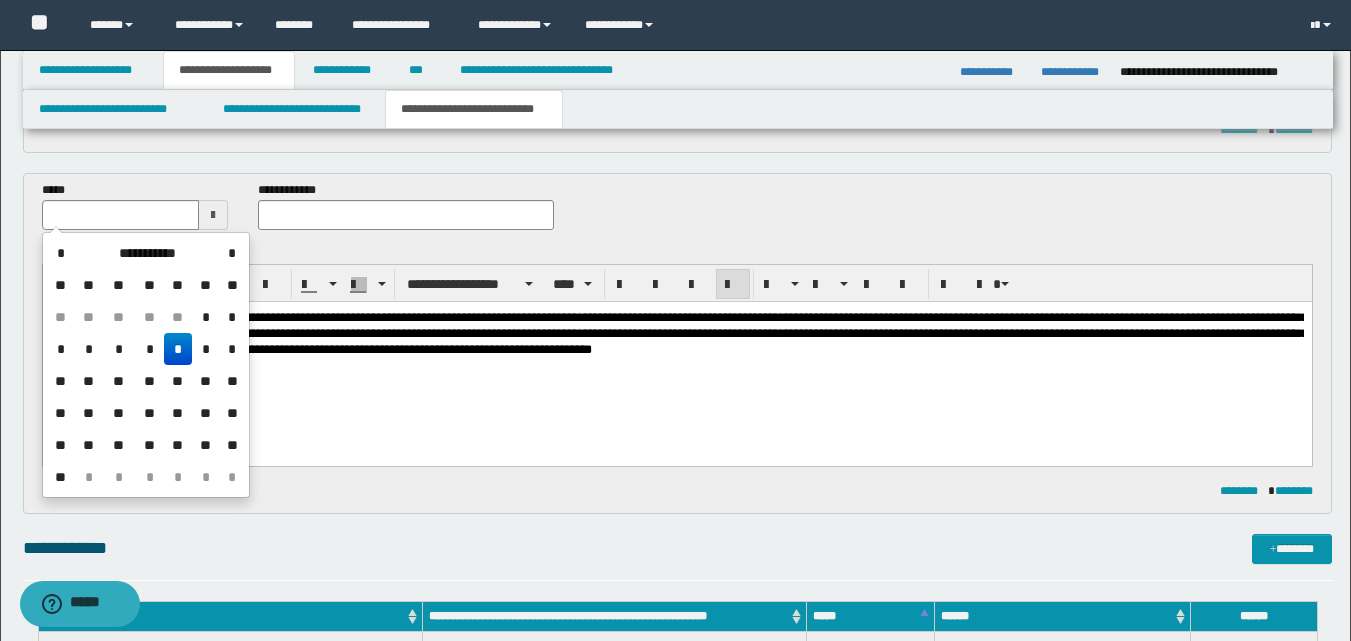 drag, startPoint x: 81, startPoint y: 350, endPoint x: 51, endPoint y: 38, distance: 313.439 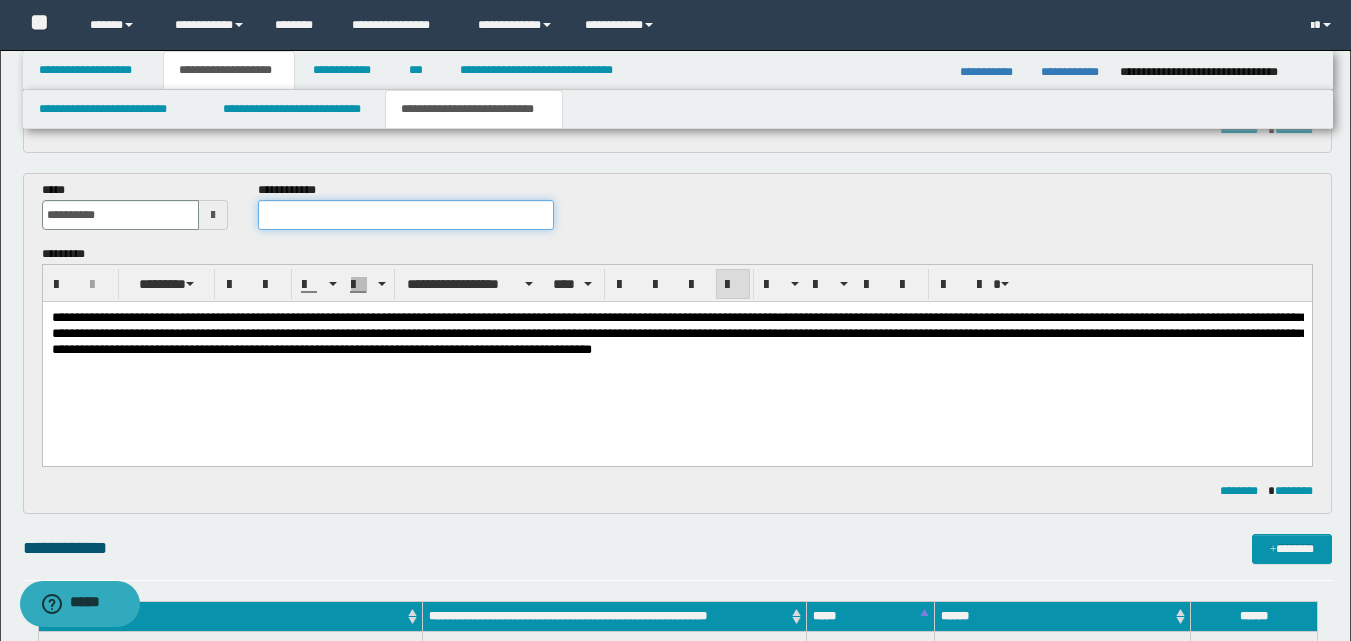 click at bounding box center (405, 215) 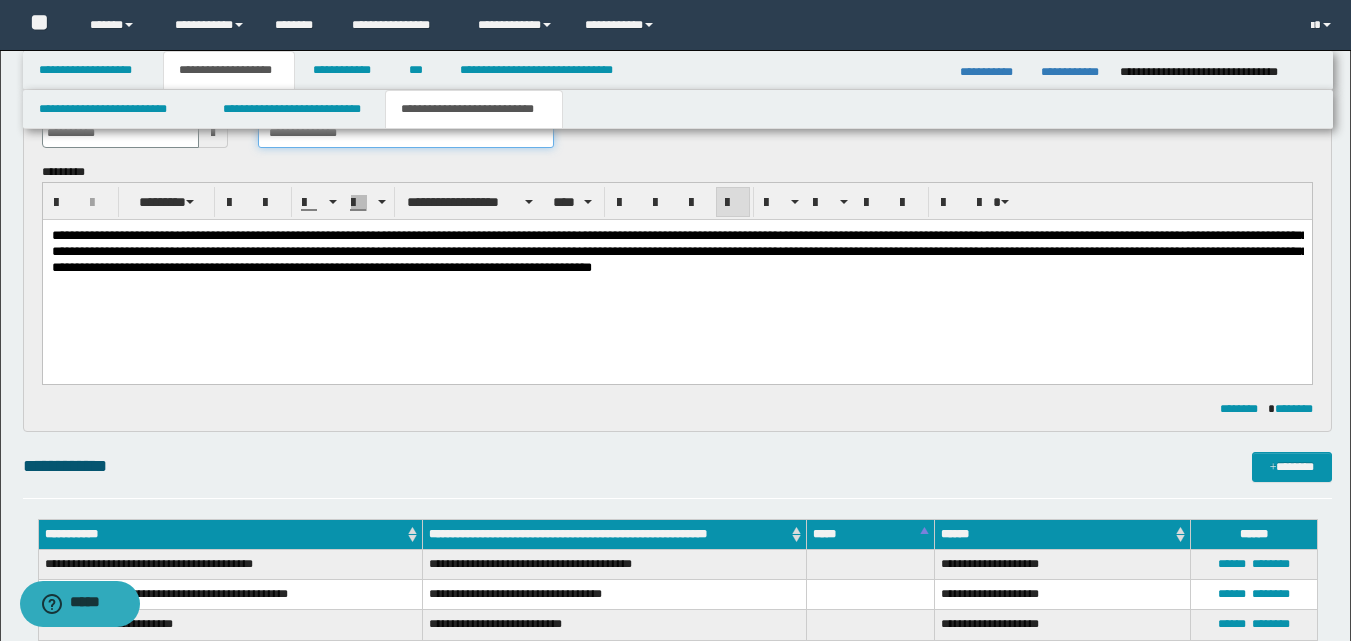scroll, scrollTop: 16, scrollLeft: 0, axis: vertical 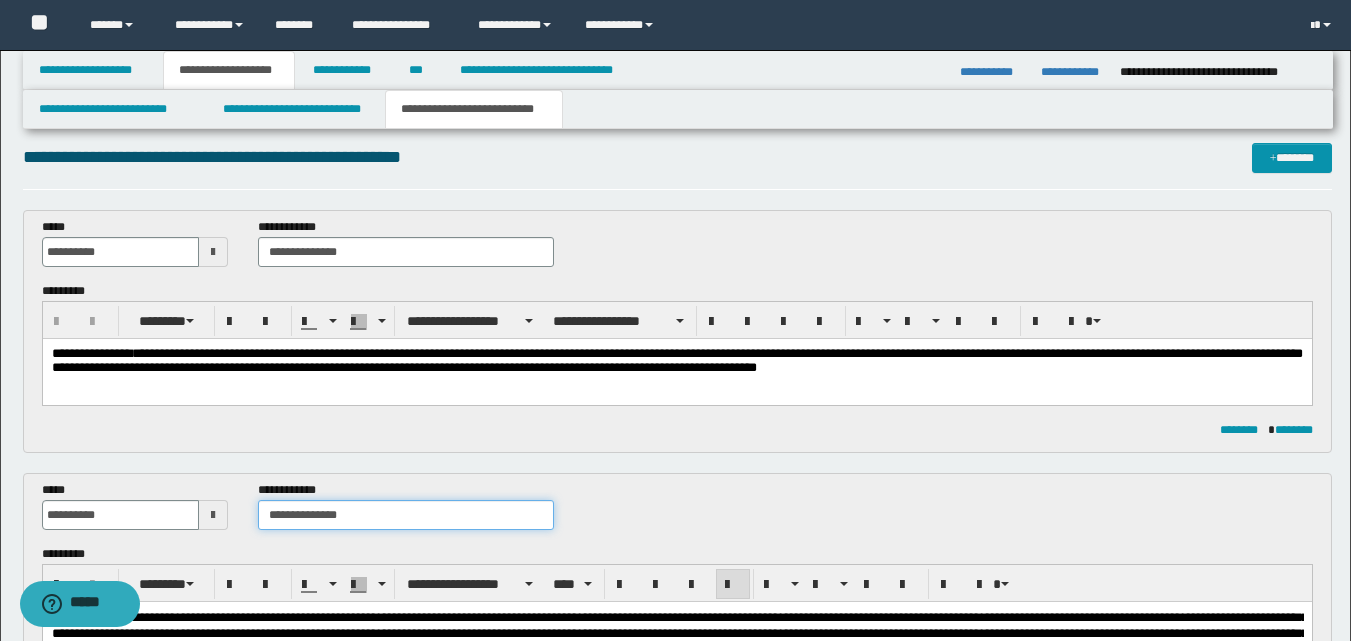 type on "**********" 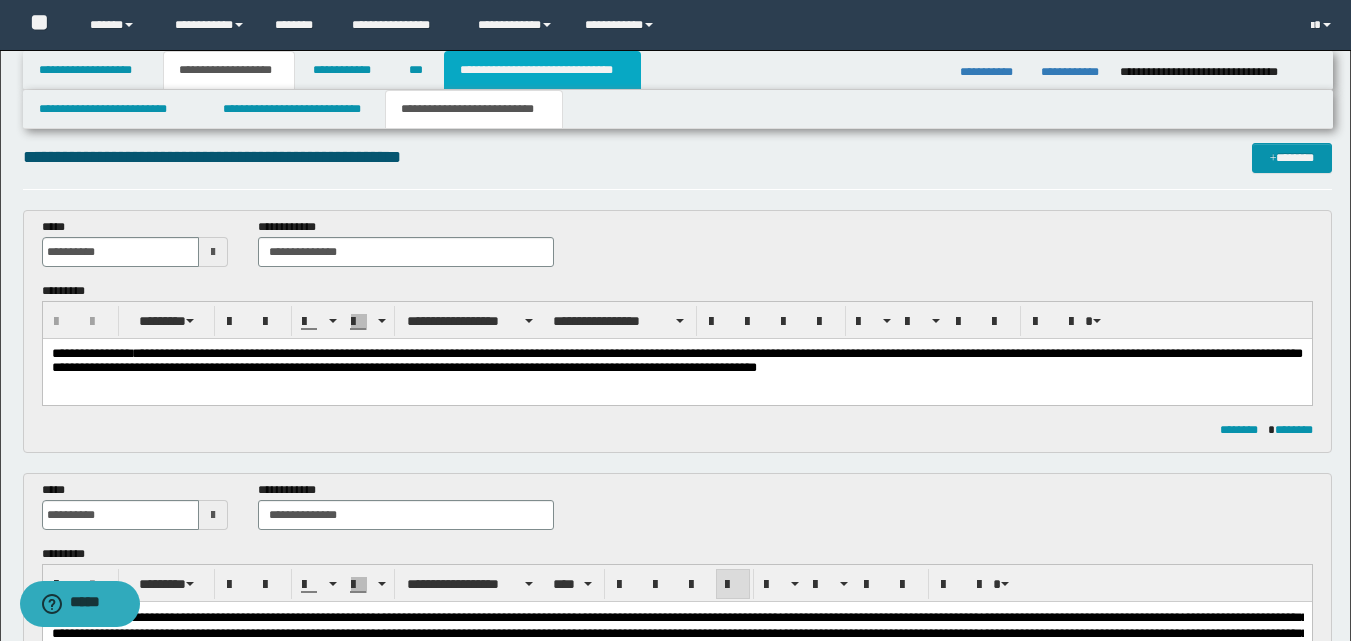 click on "**********" at bounding box center [542, 70] 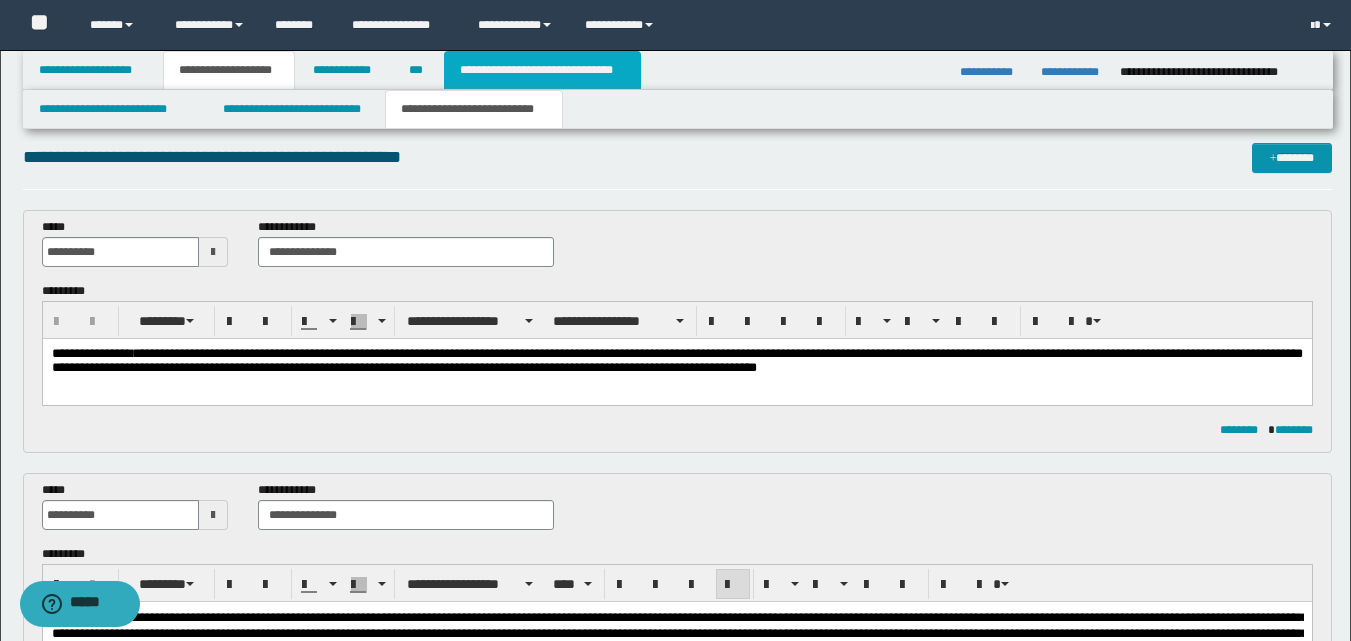 type on "**********" 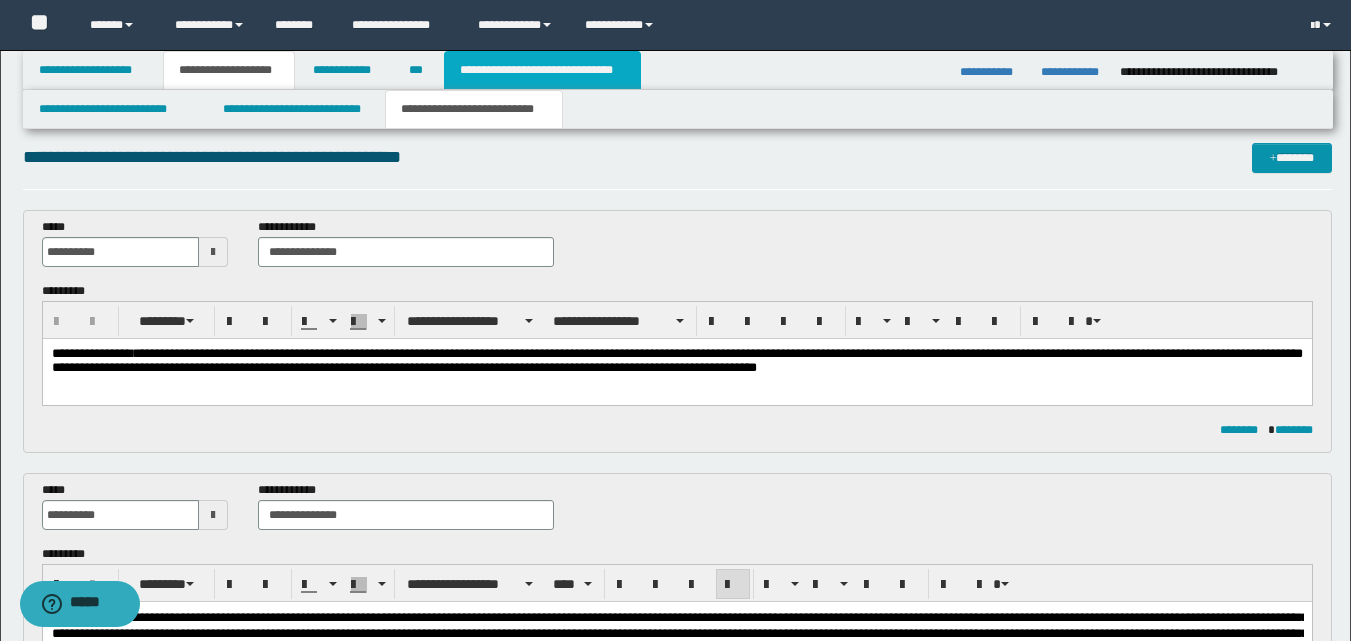 scroll, scrollTop: 0, scrollLeft: 0, axis: both 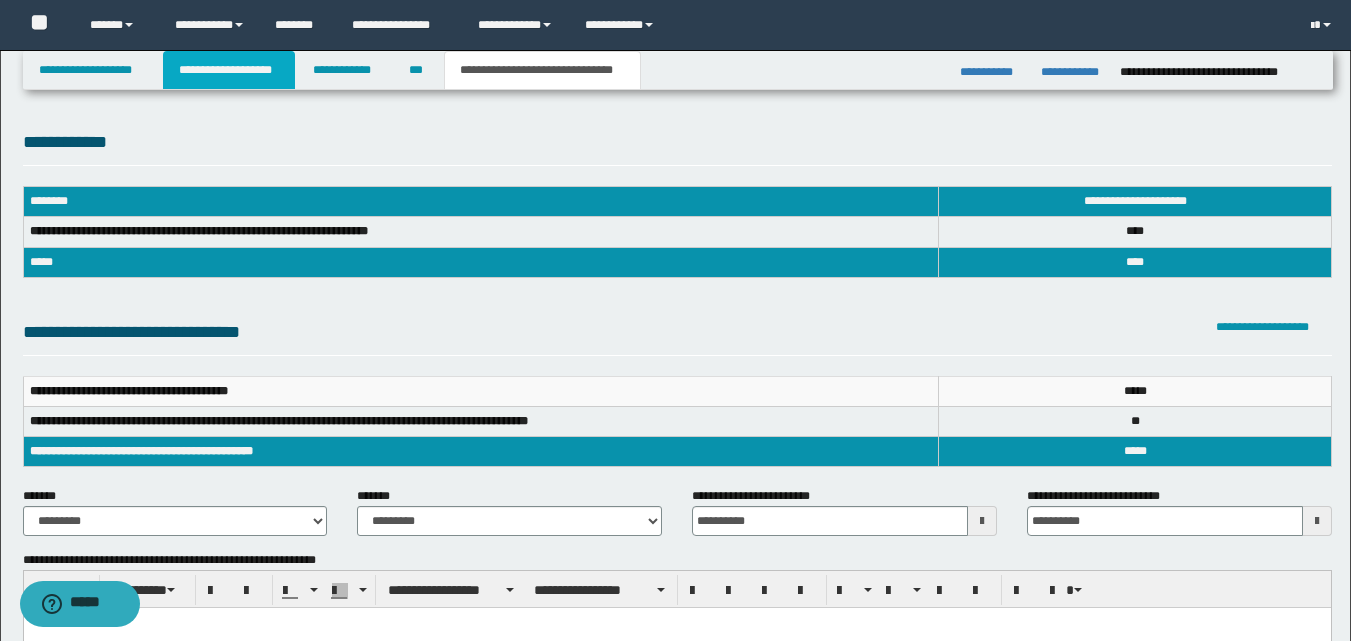 click on "**********" at bounding box center (229, 70) 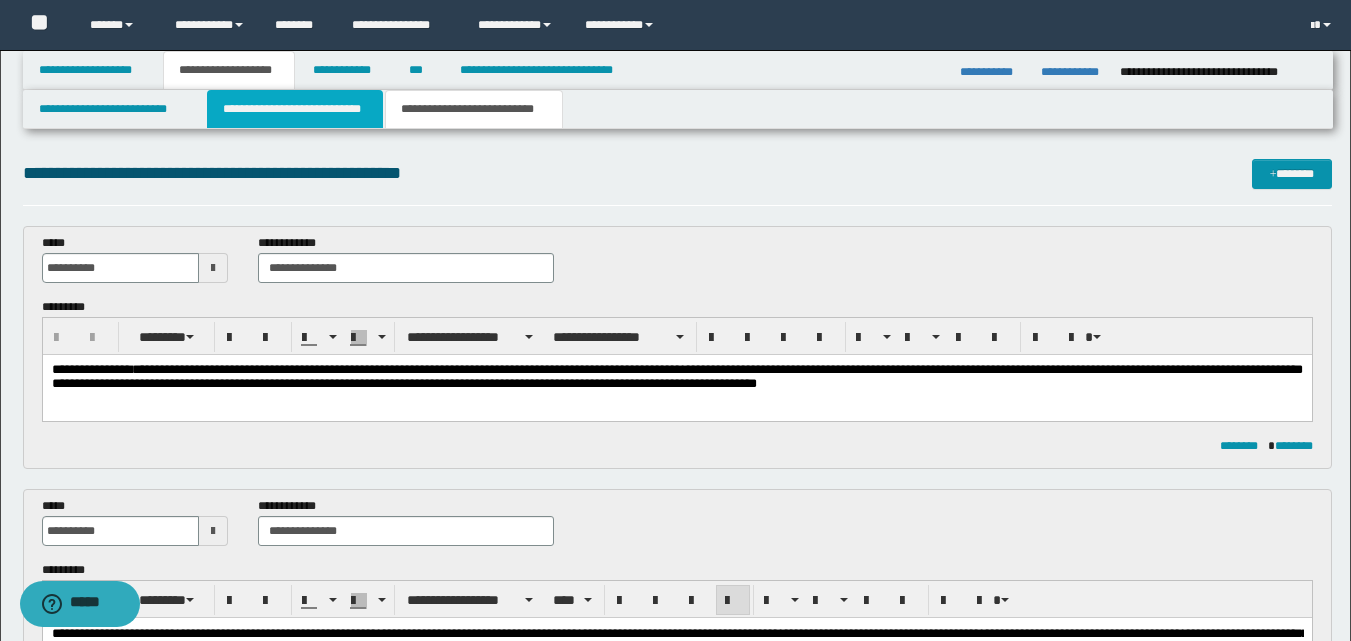 click on "**********" at bounding box center (295, 109) 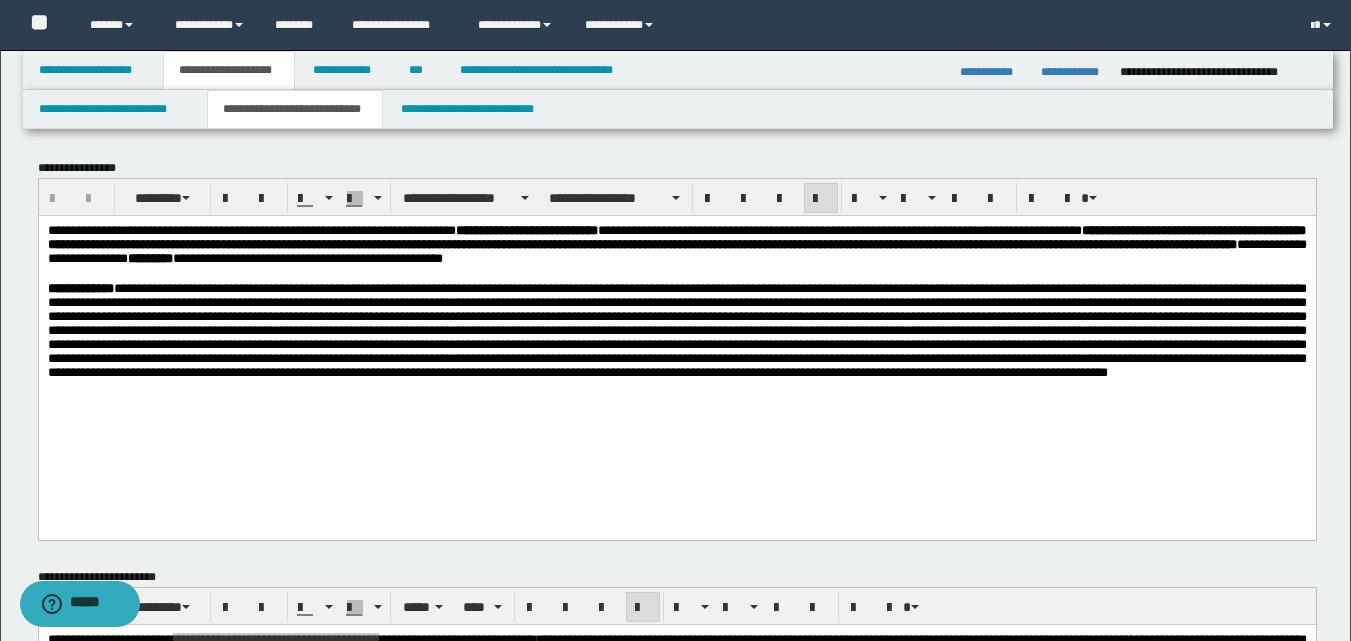 click at bounding box center [676, 273] 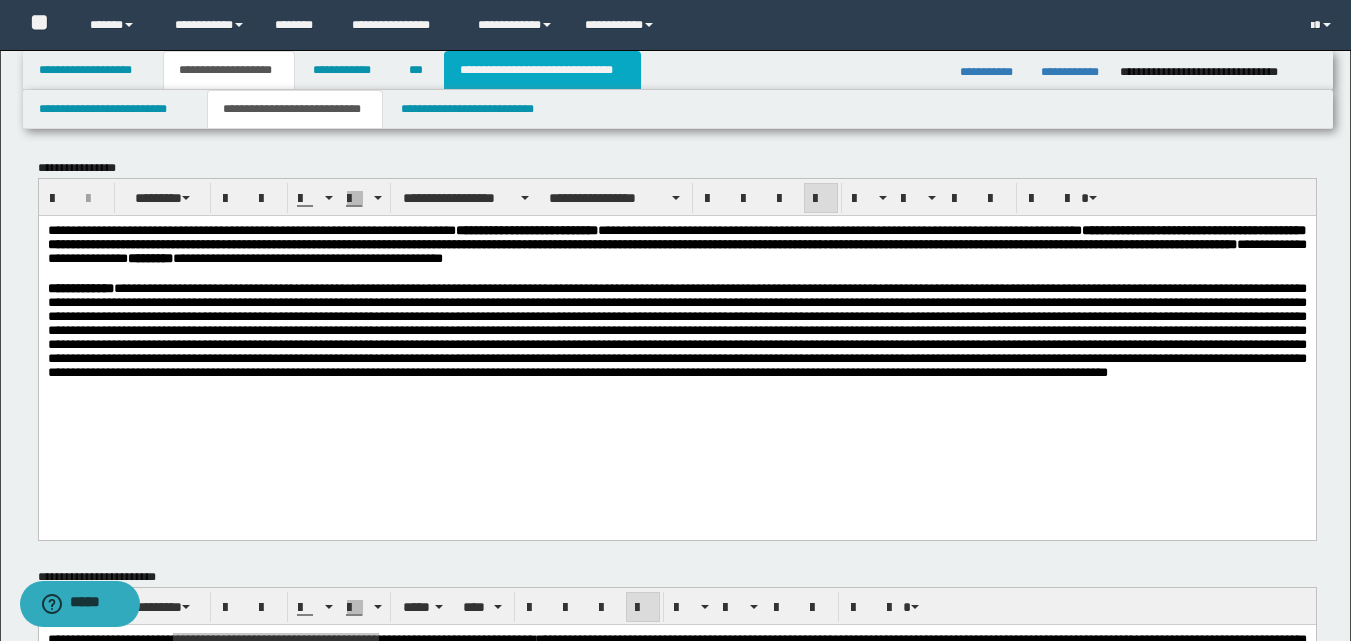 click on "**********" at bounding box center [542, 70] 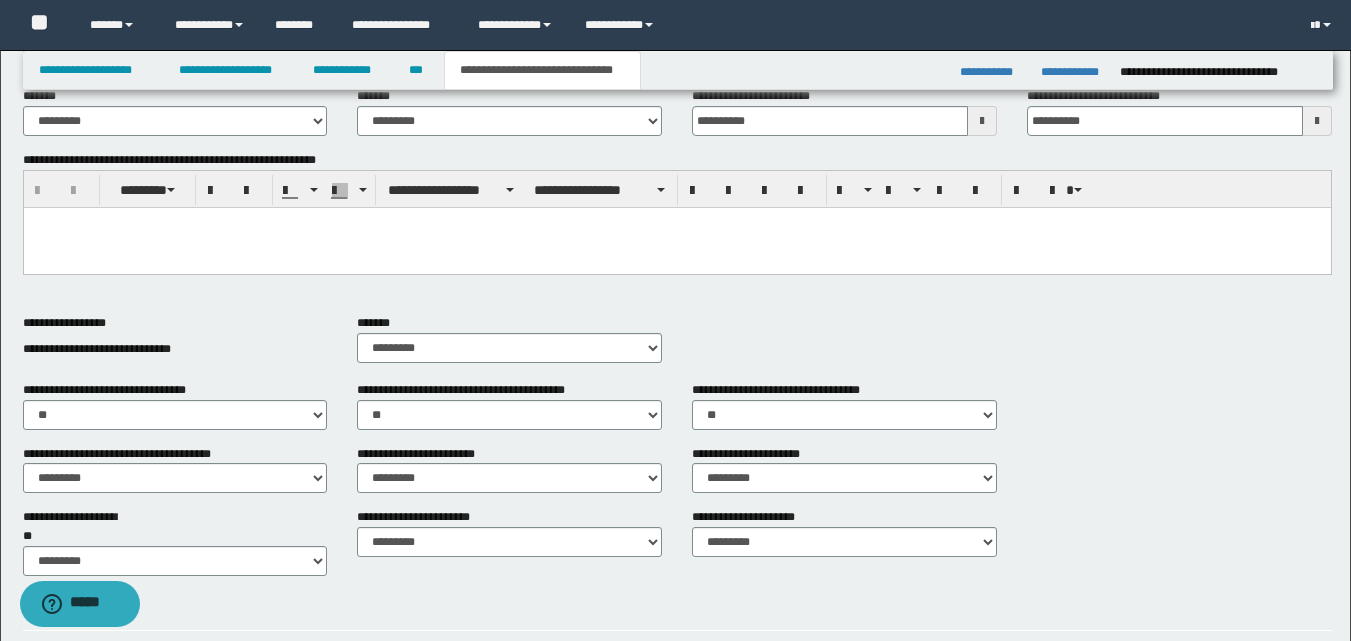 scroll, scrollTop: 0, scrollLeft: 0, axis: both 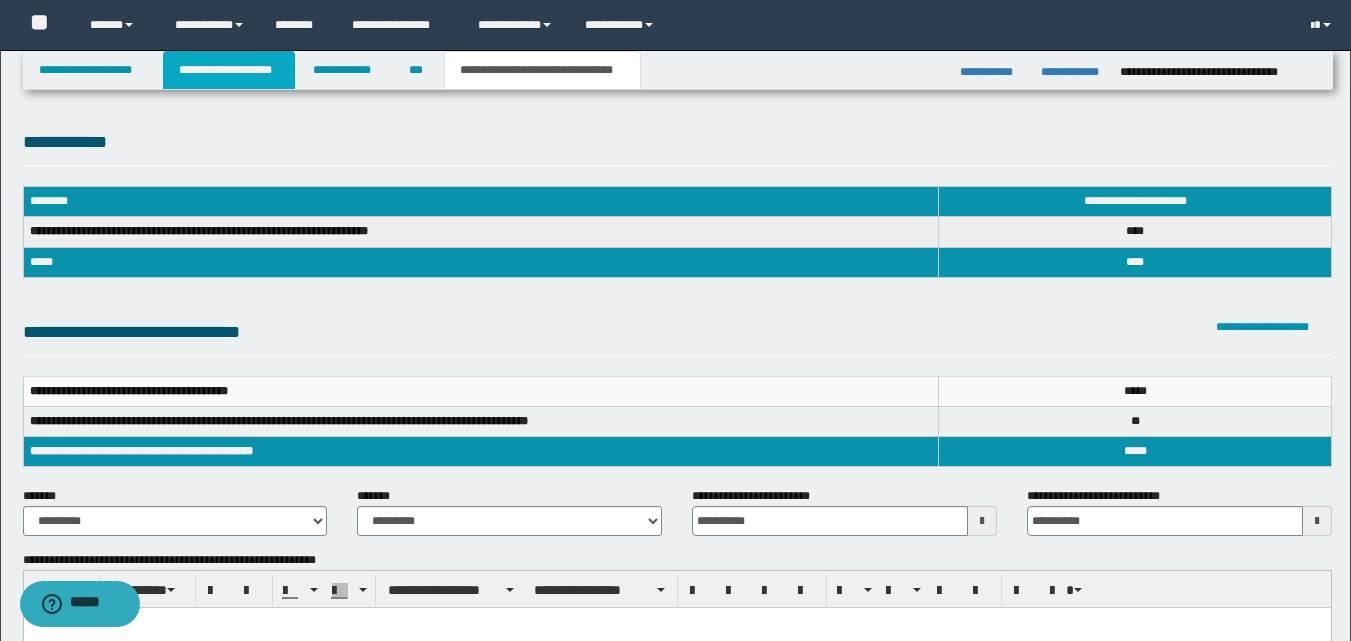 click on "**********" at bounding box center [229, 70] 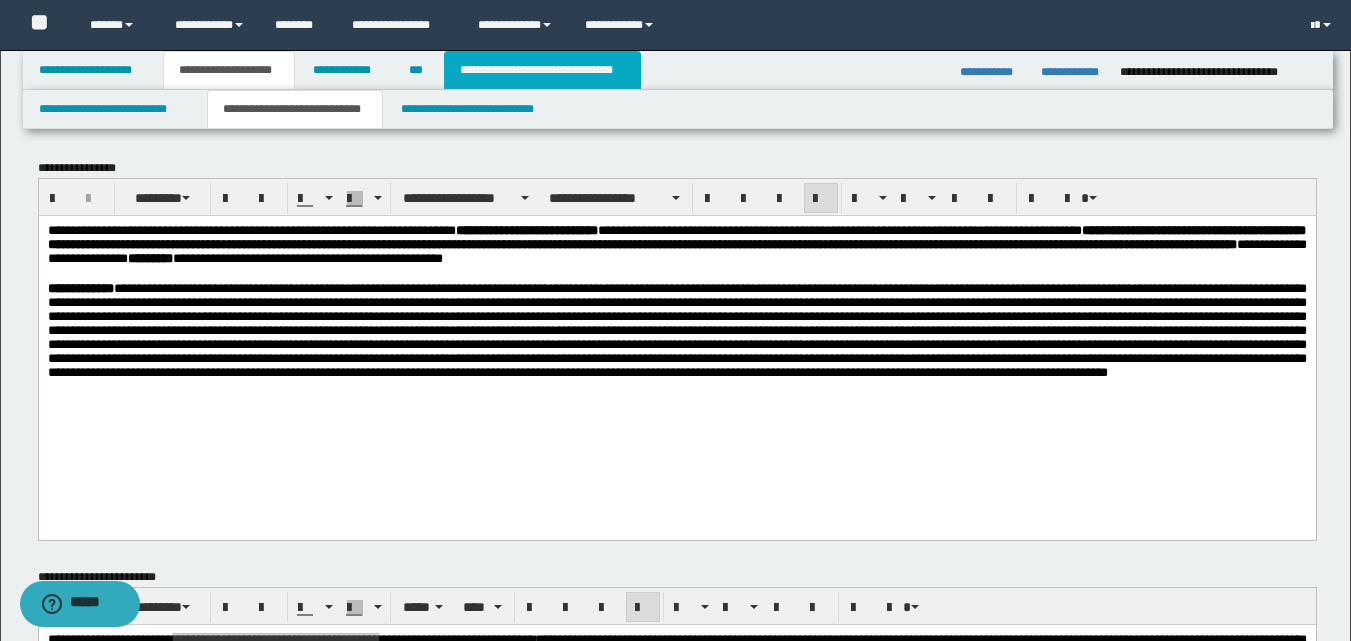 click on "**********" at bounding box center [542, 70] 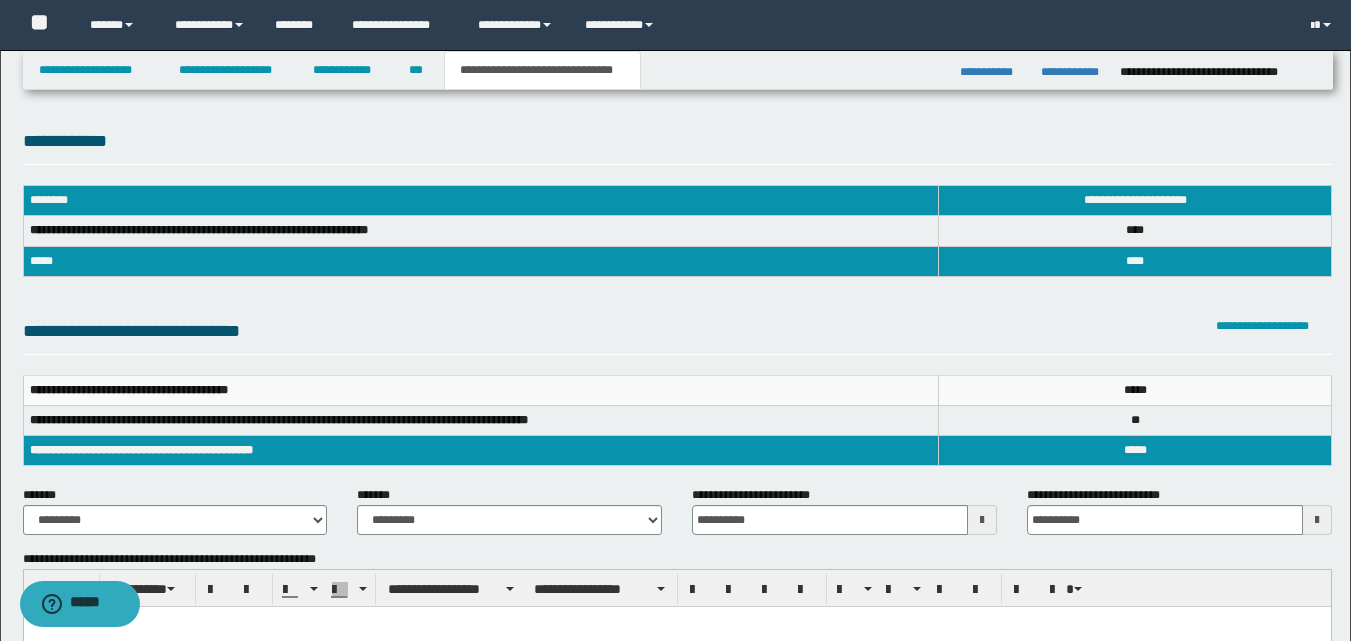 scroll, scrollTop: 0, scrollLeft: 0, axis: both 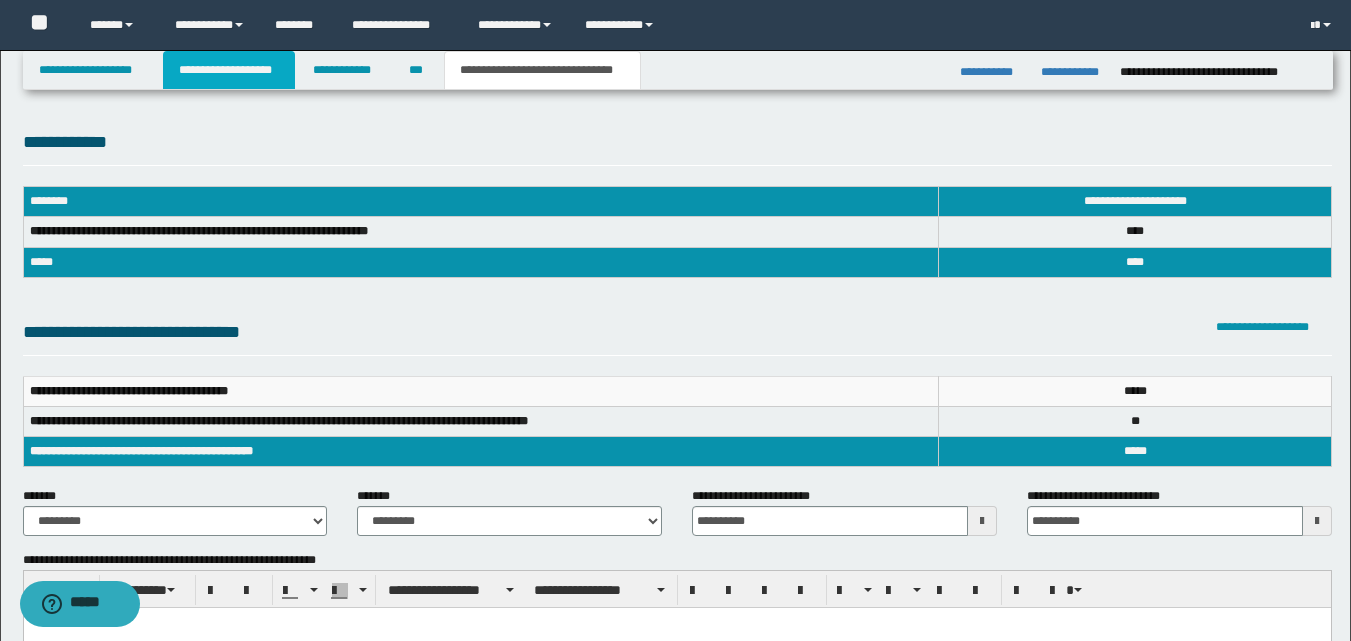 click on "**********" at bounding box center (229, 70) 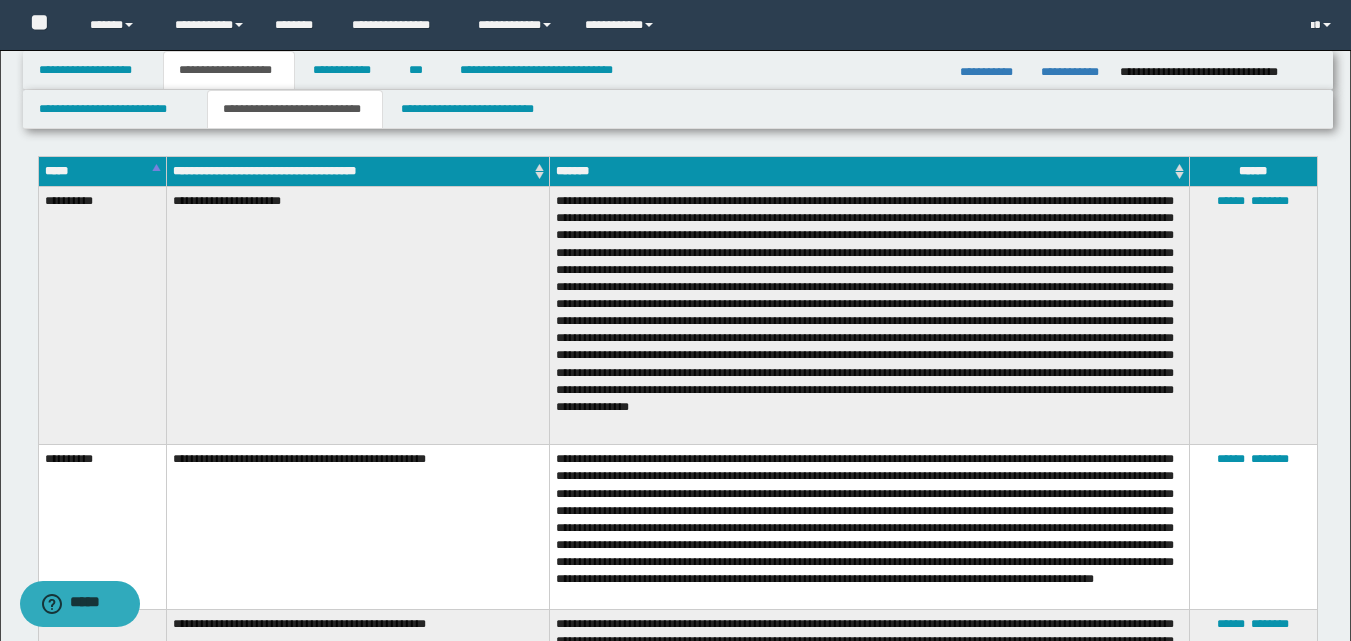 scroll, scrollTop: 900, scrollLeft: 0, axis: vertical 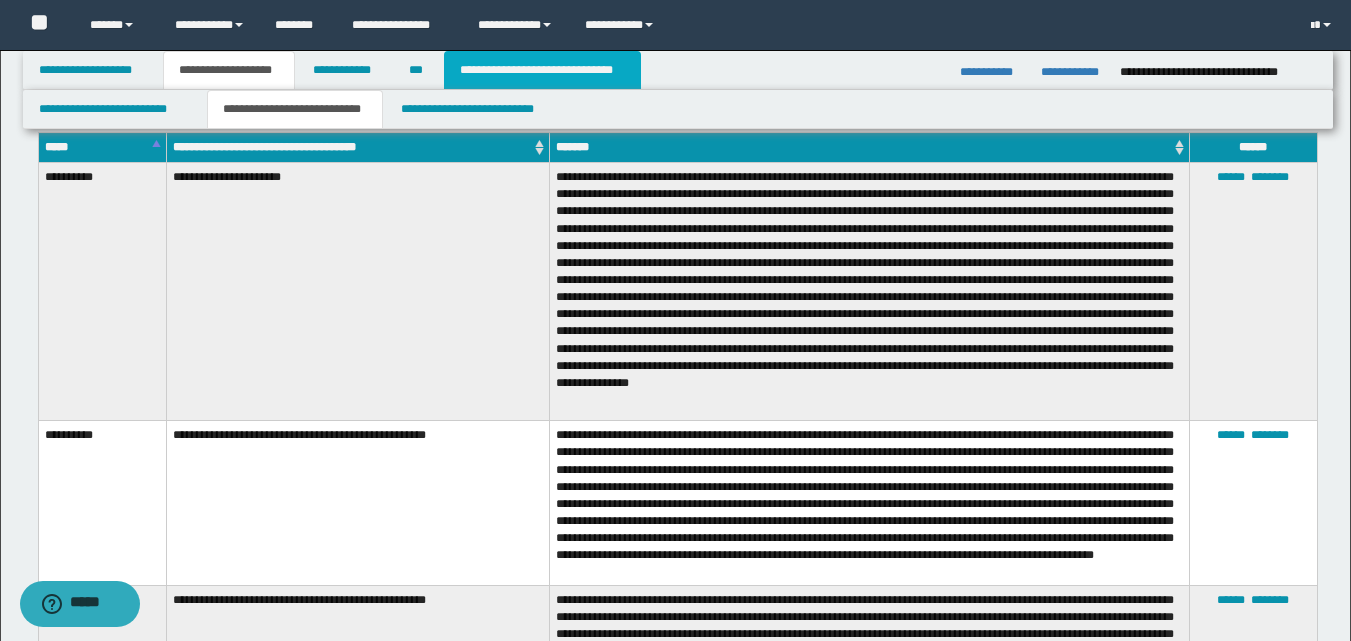 click on "**********" at bounding box center (542, 70) 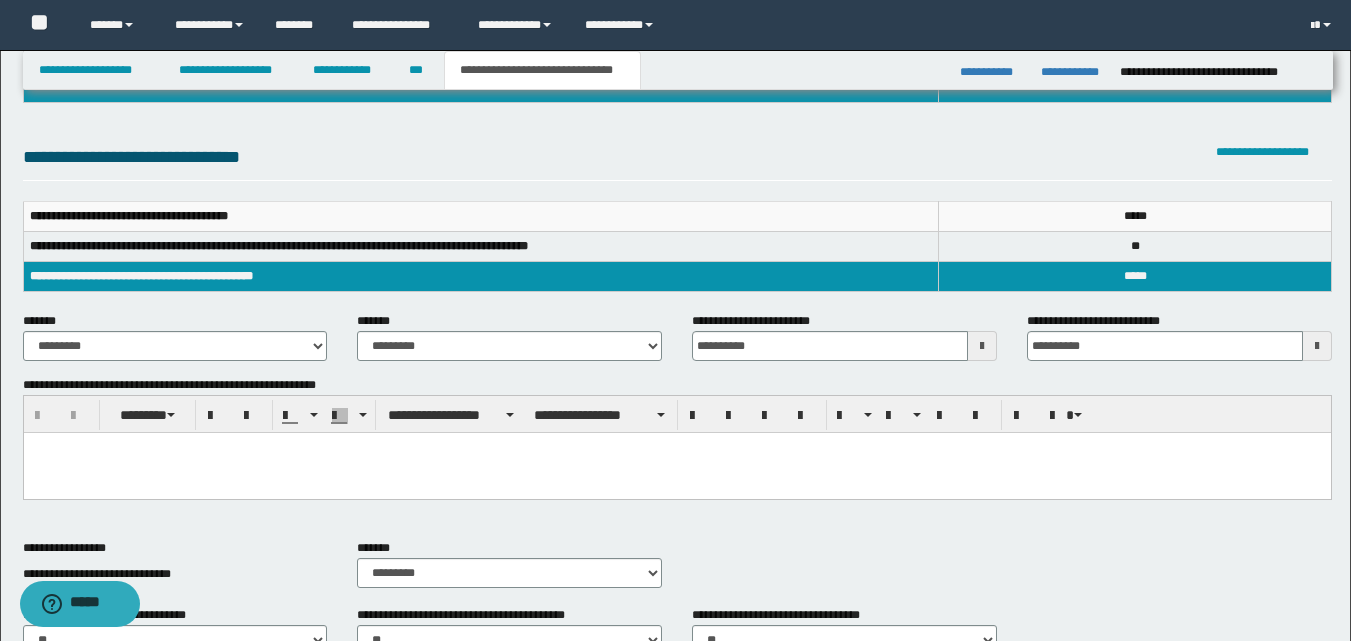 scroll, scrollTop: 168, scrollLeft: 0, axis: vertical 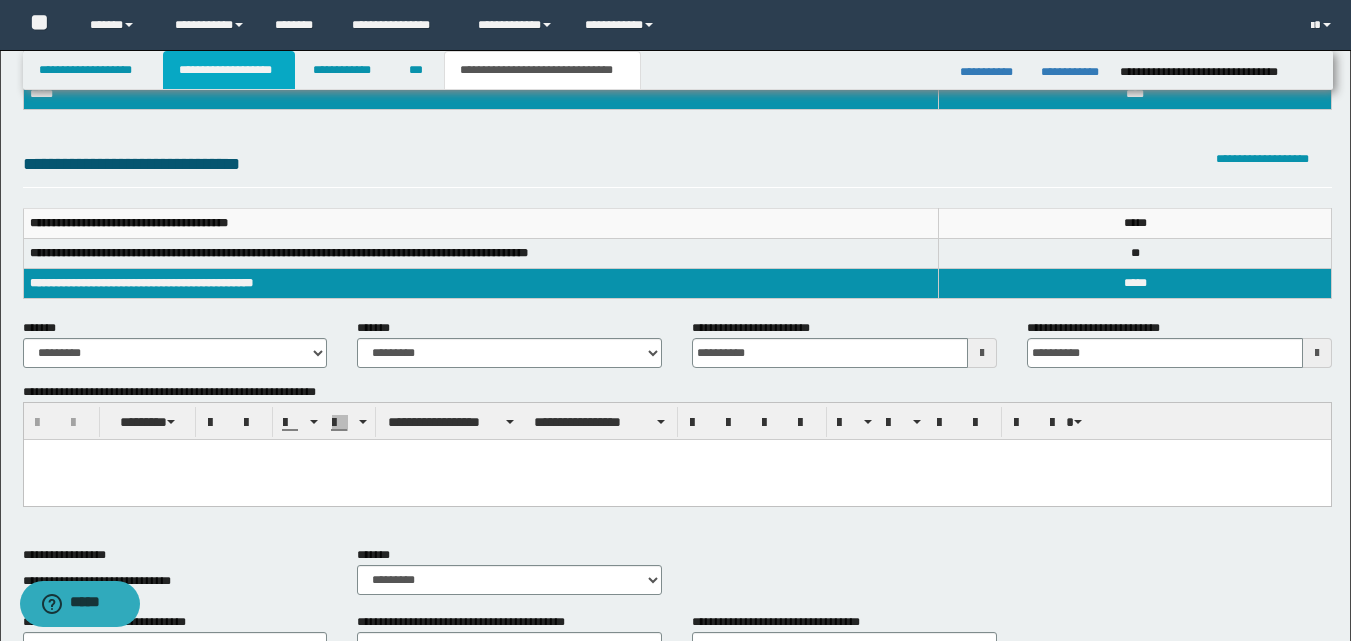 click on "**********" at bounding box center (229, 70) 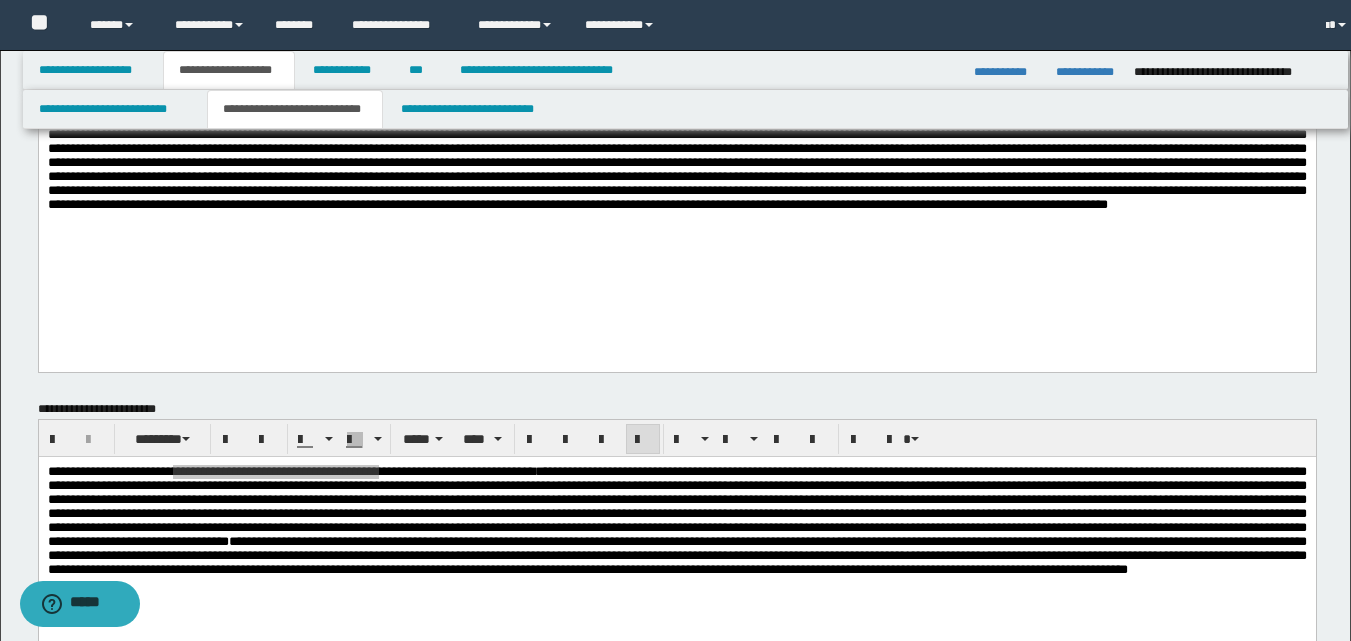 scroll, scrollTop: 199, scrollLeft: 0, axis: vertical 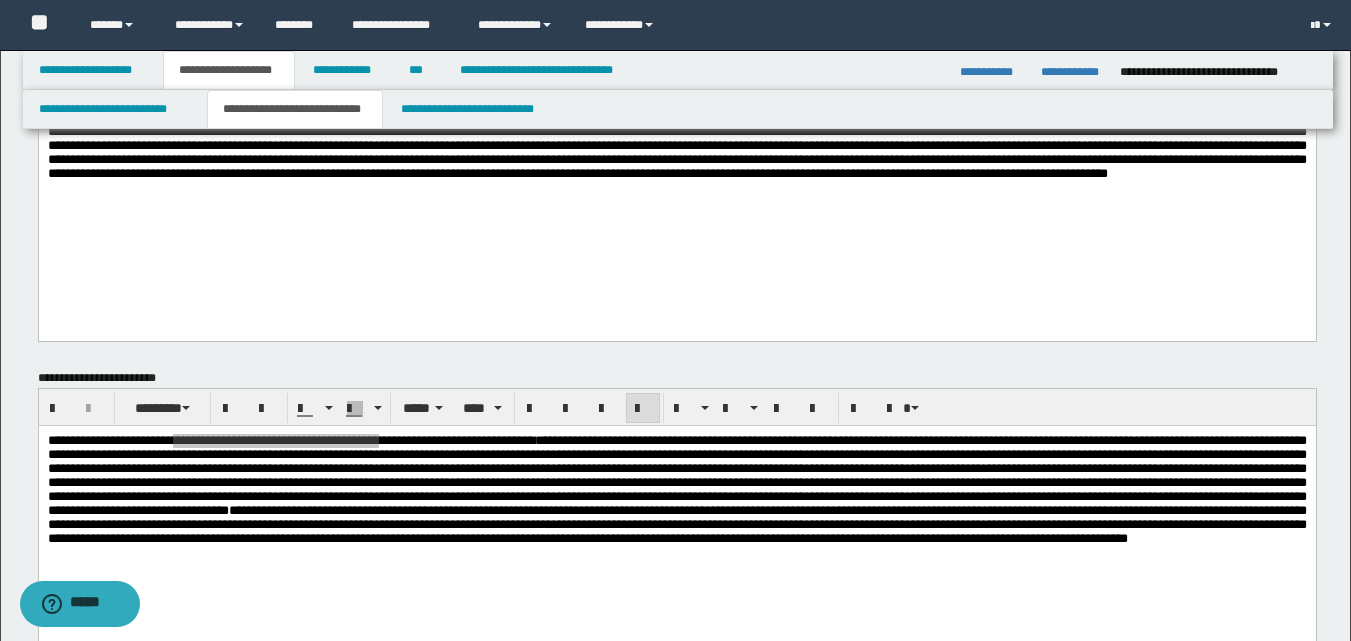 click on "**********" at bounding box center (676, 131) 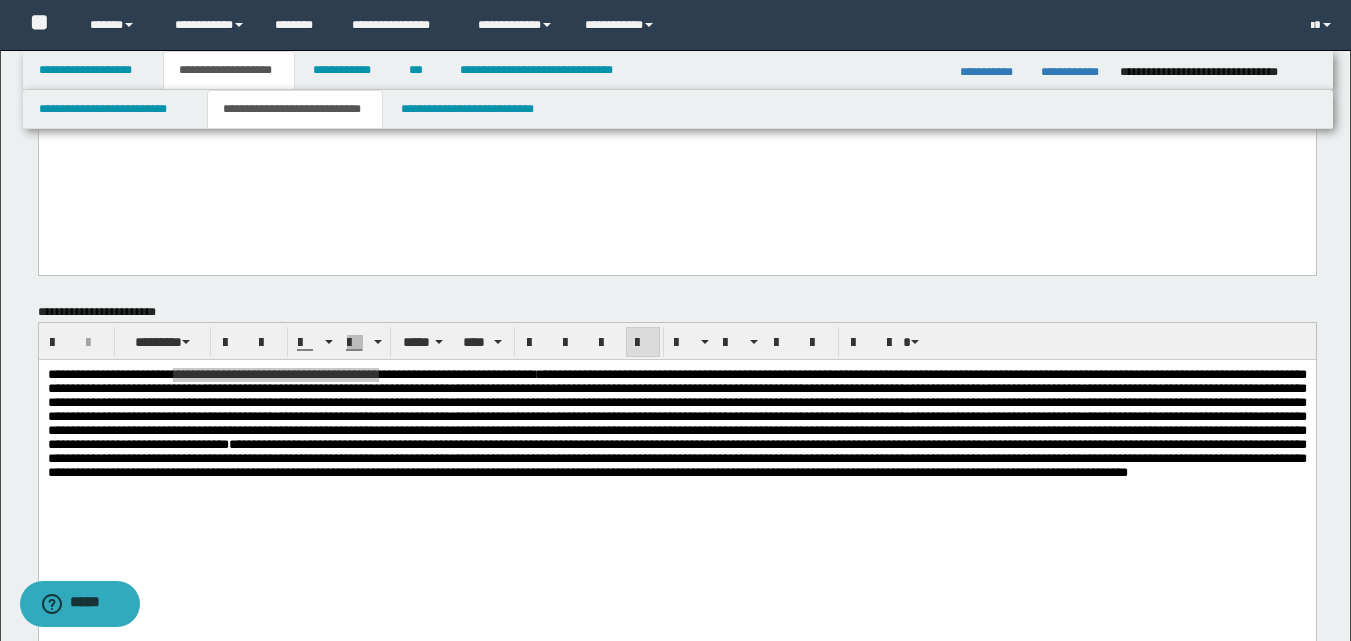 scroll, scrollTop: 299, scrollLeft: 0, axis: vertical 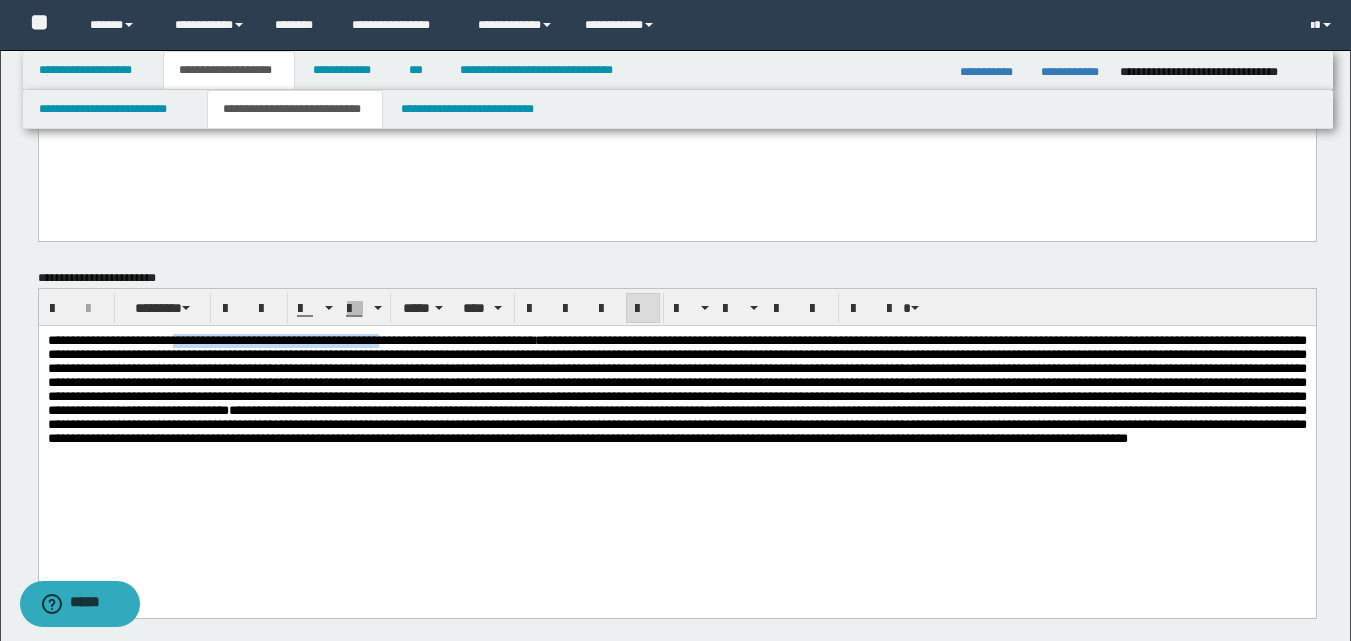 click on "**********" at bounding box center [676, 388] 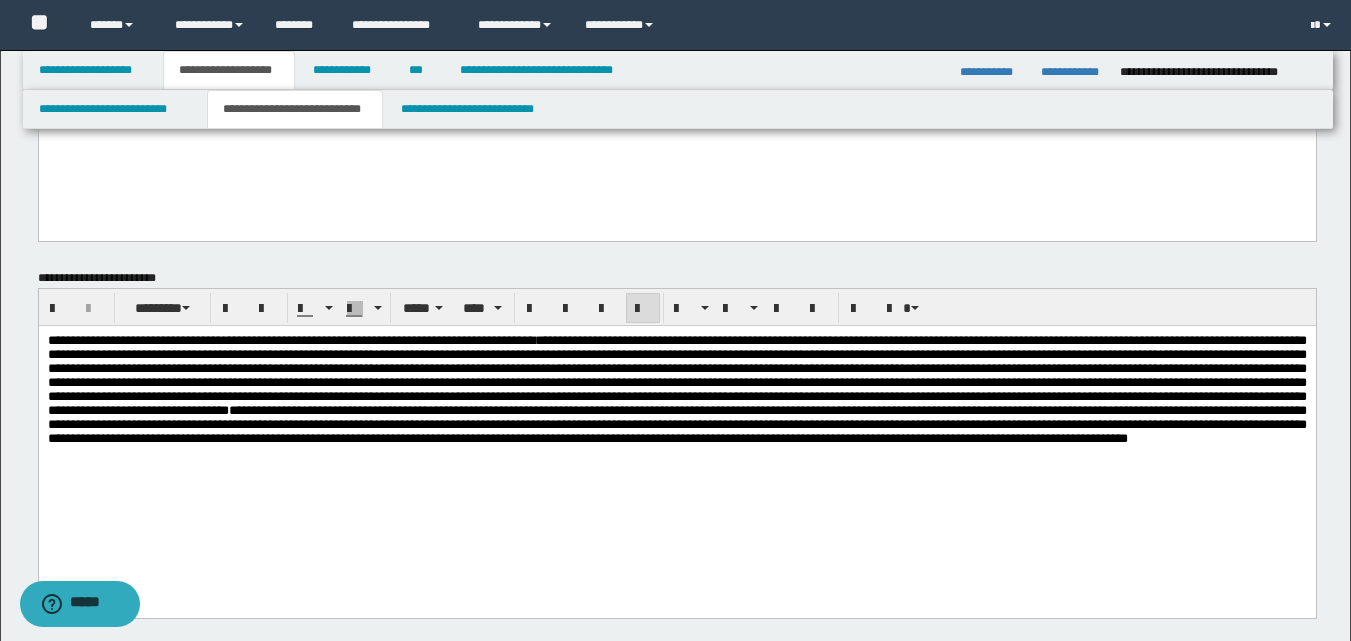 click on "**********" at bounding box center (676, 388) 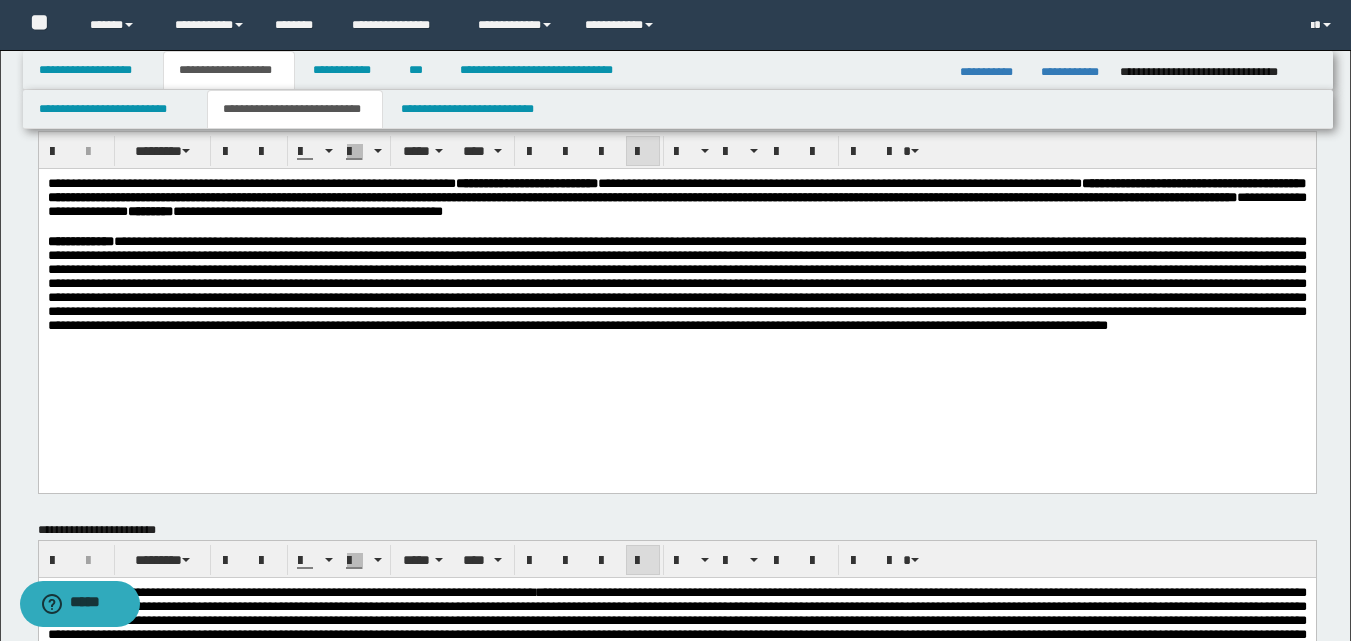 scroll, scrollTop: 0, scrollLeft: 0, axis: both 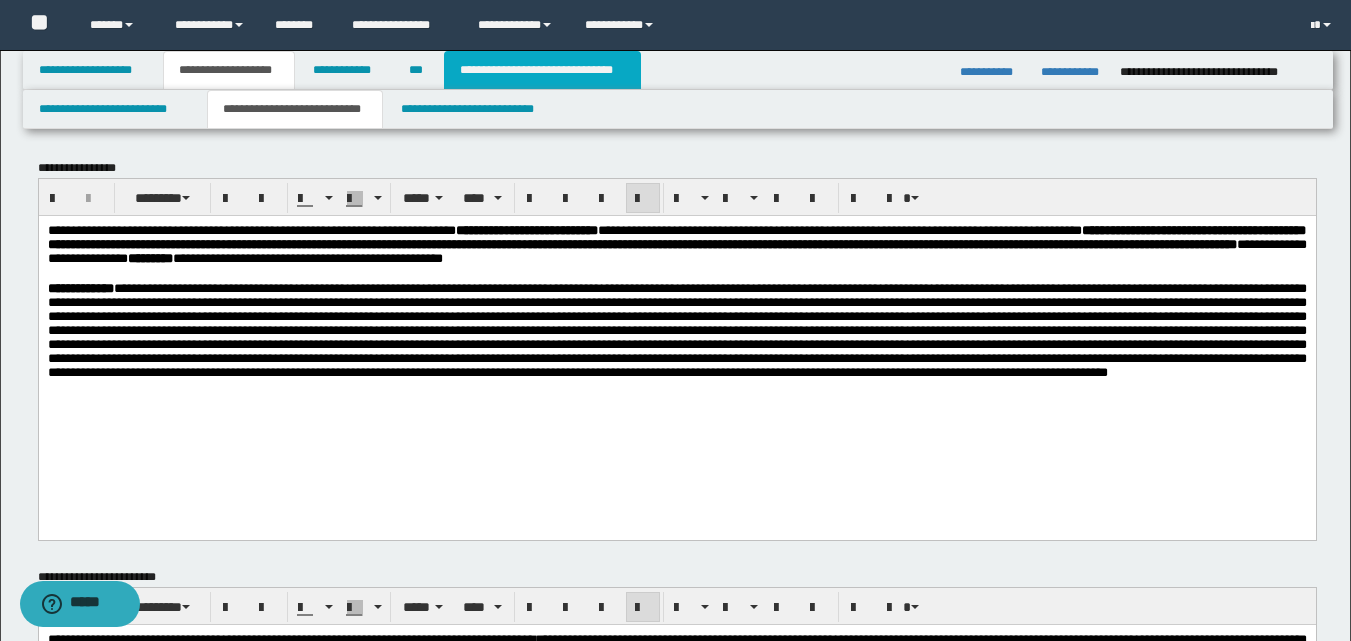 click on "**********" at bounding box center (542, 70) 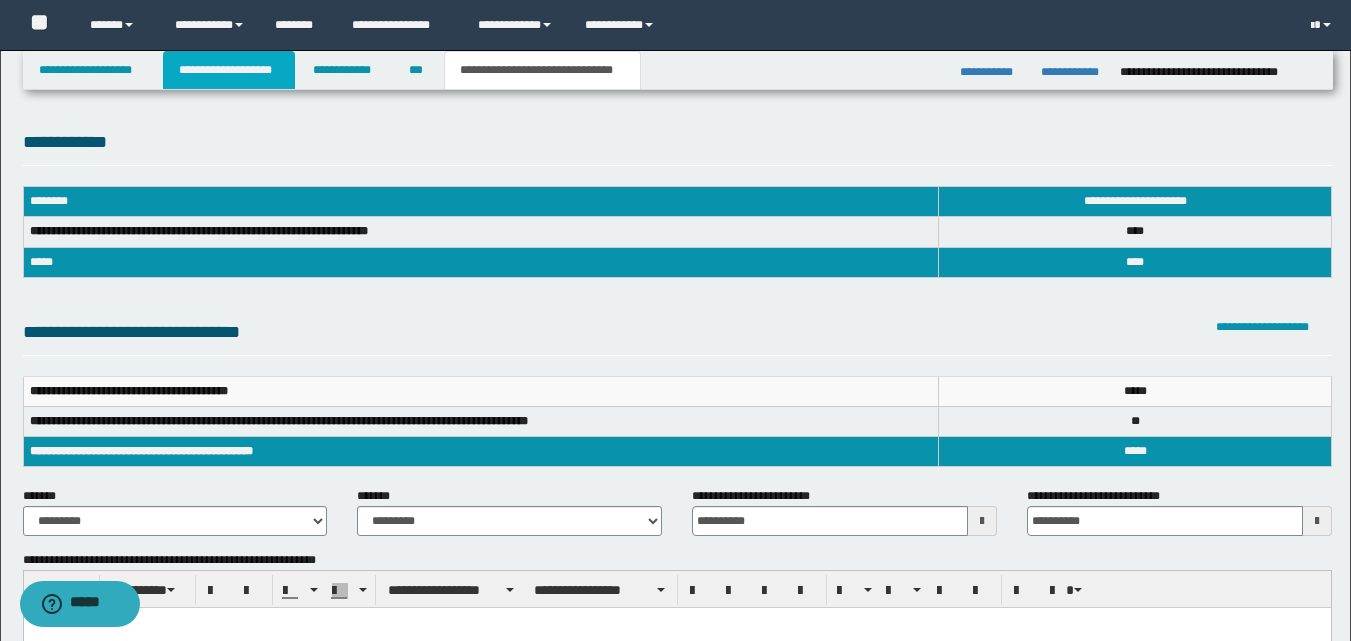 click on "**********" at bounding box center (229, 70) 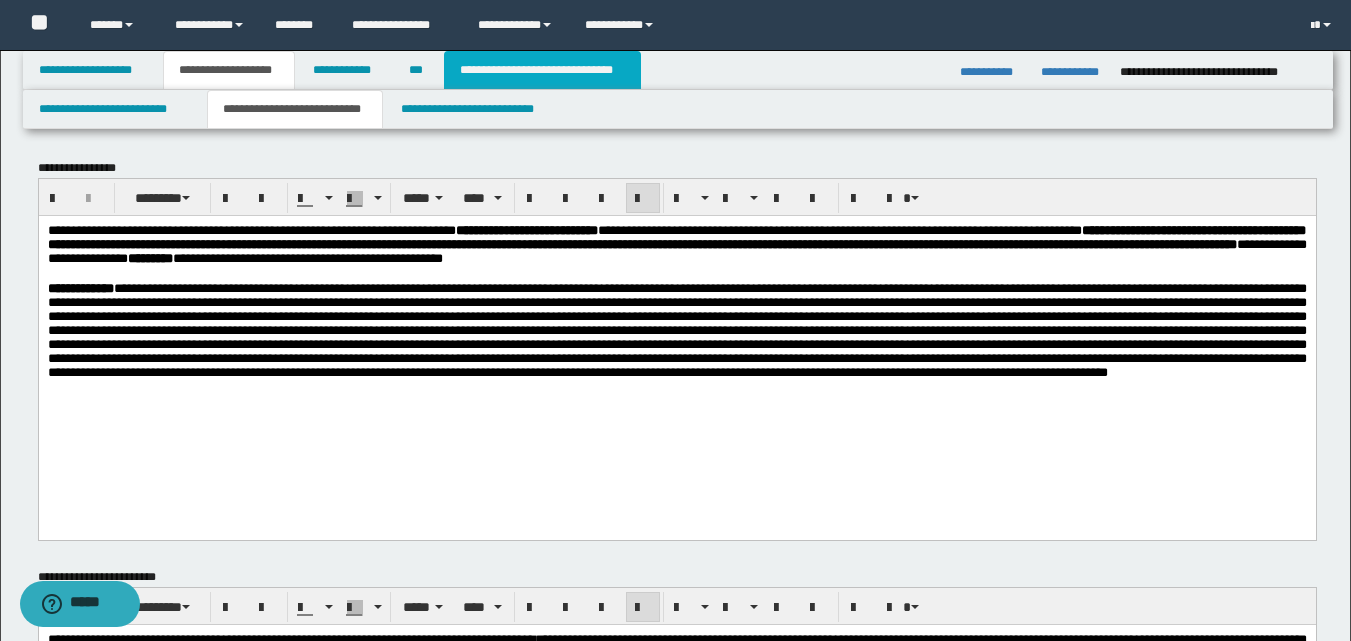 click on "**********" at bounding box center [542, 70] 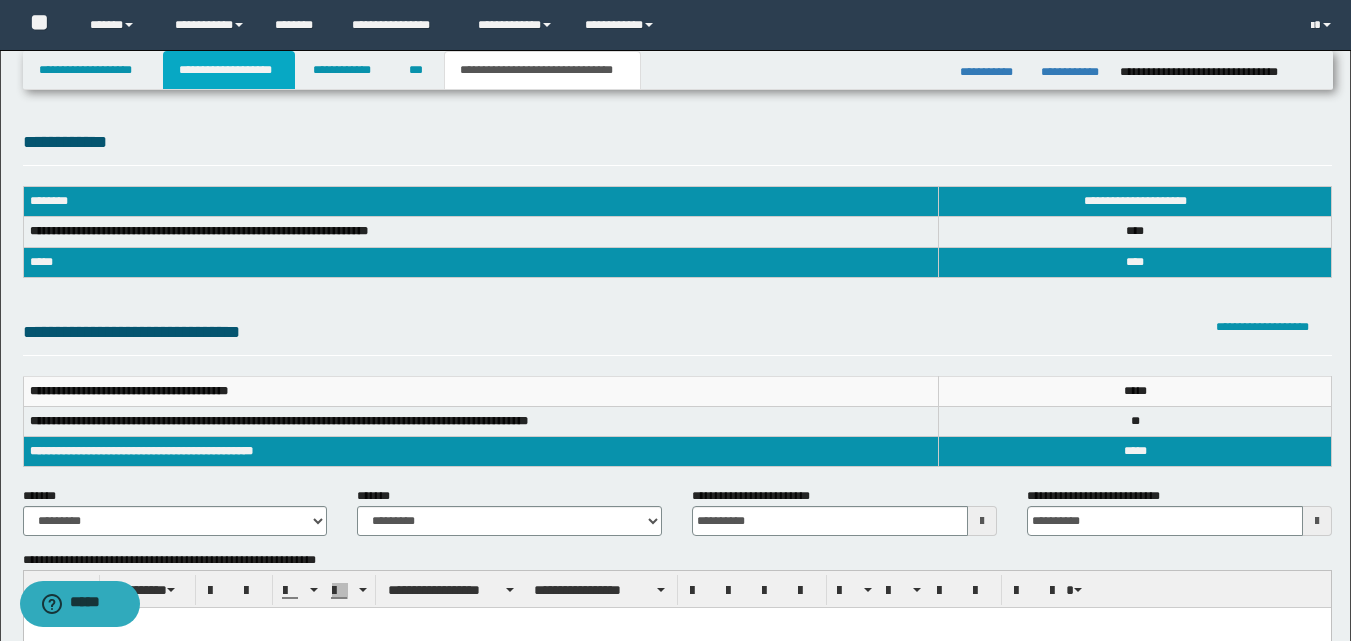 click on "**********" at bounding box center [229, 70] 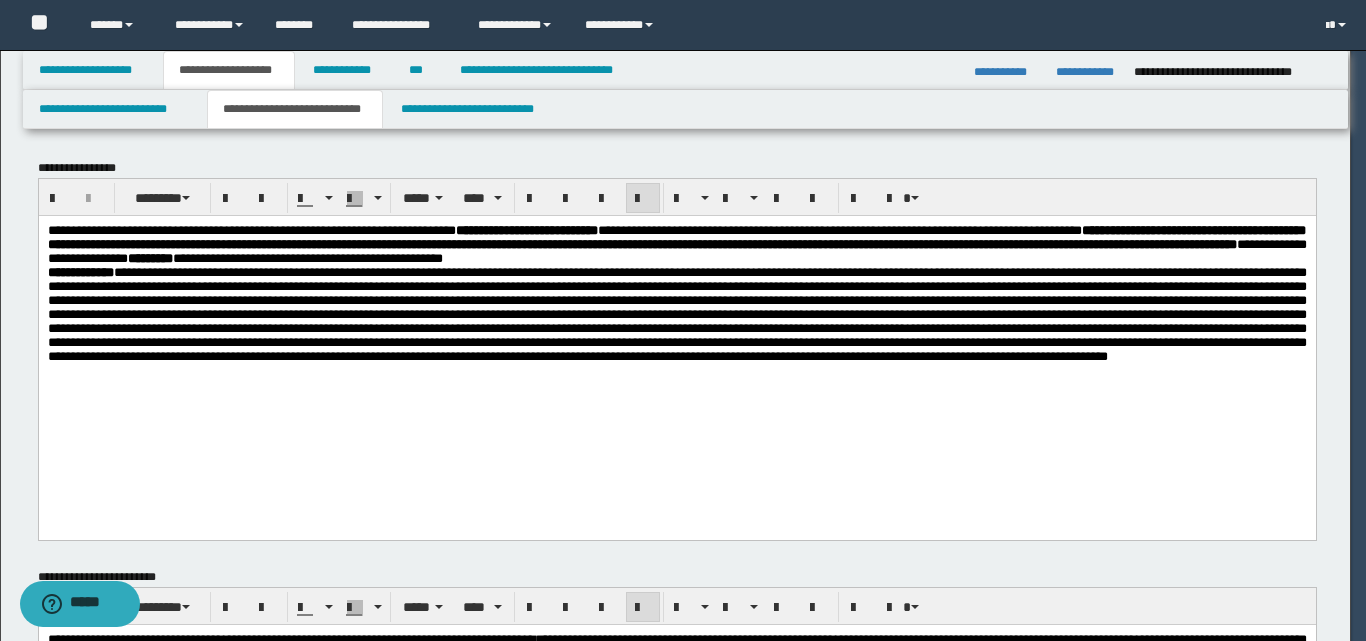 type 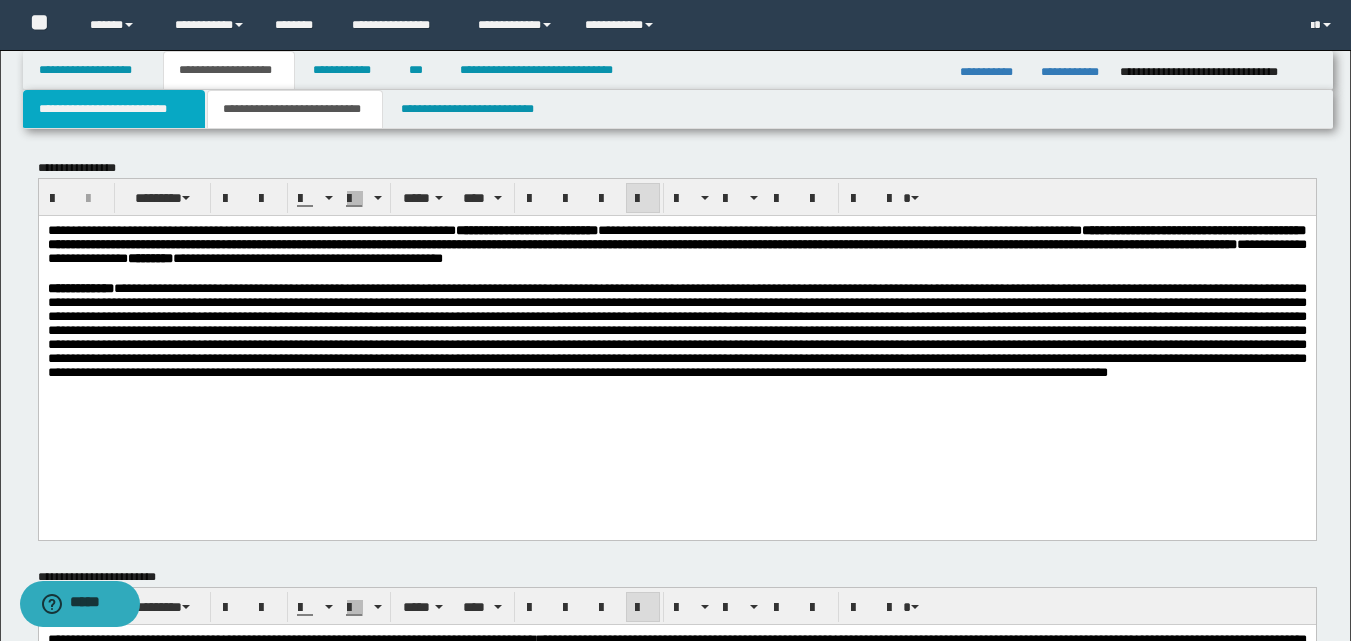 click on "**********" at bounding box center (114, 109) 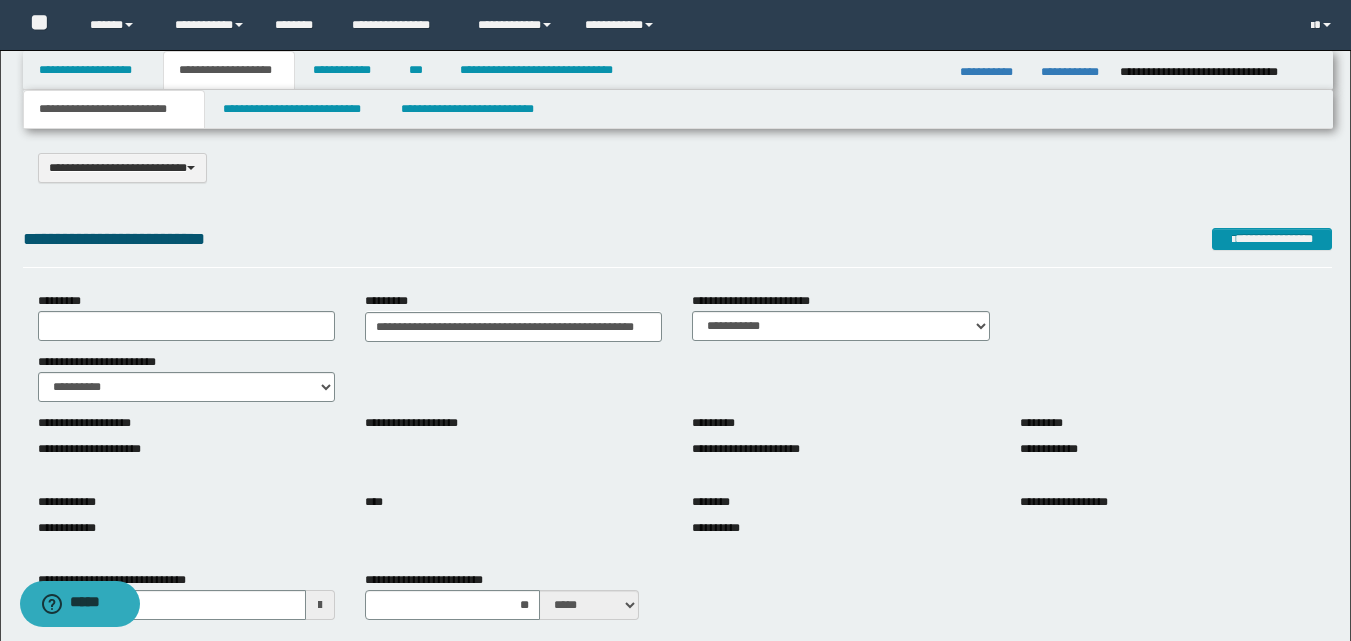 scroll, scrollTop: 300, scrollLeft: 0, axis: vertical 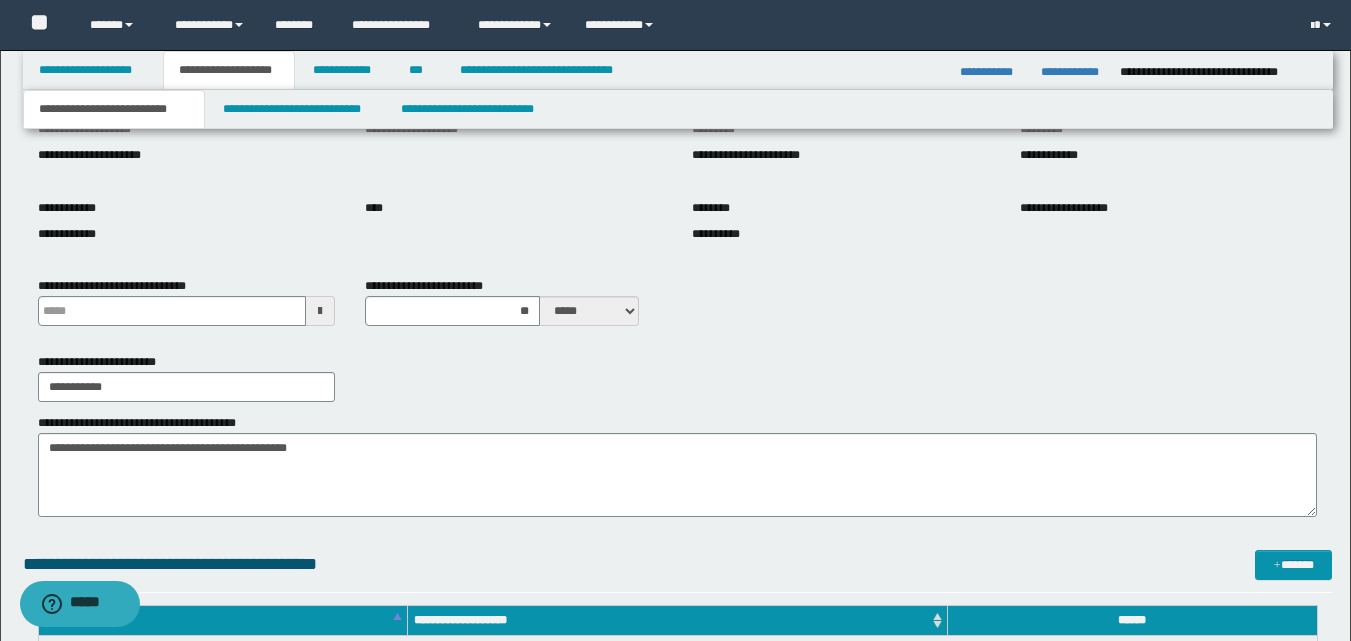 type 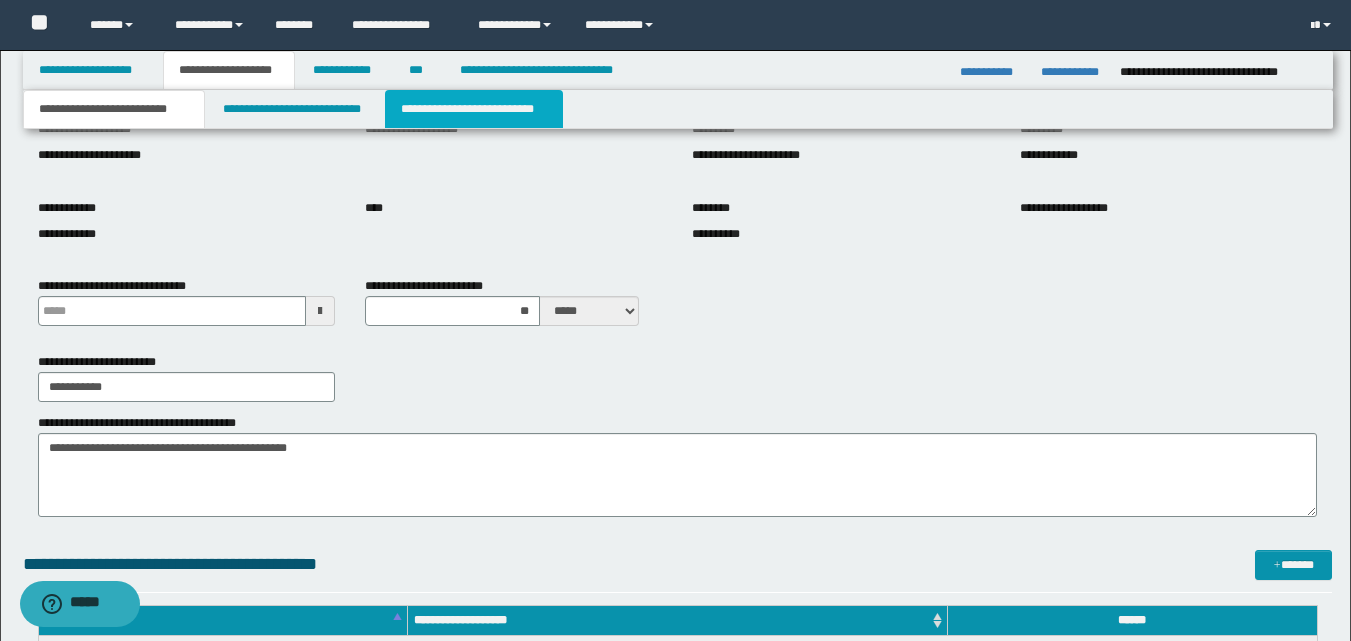 click on "**********" at bounding box center (474, 109) 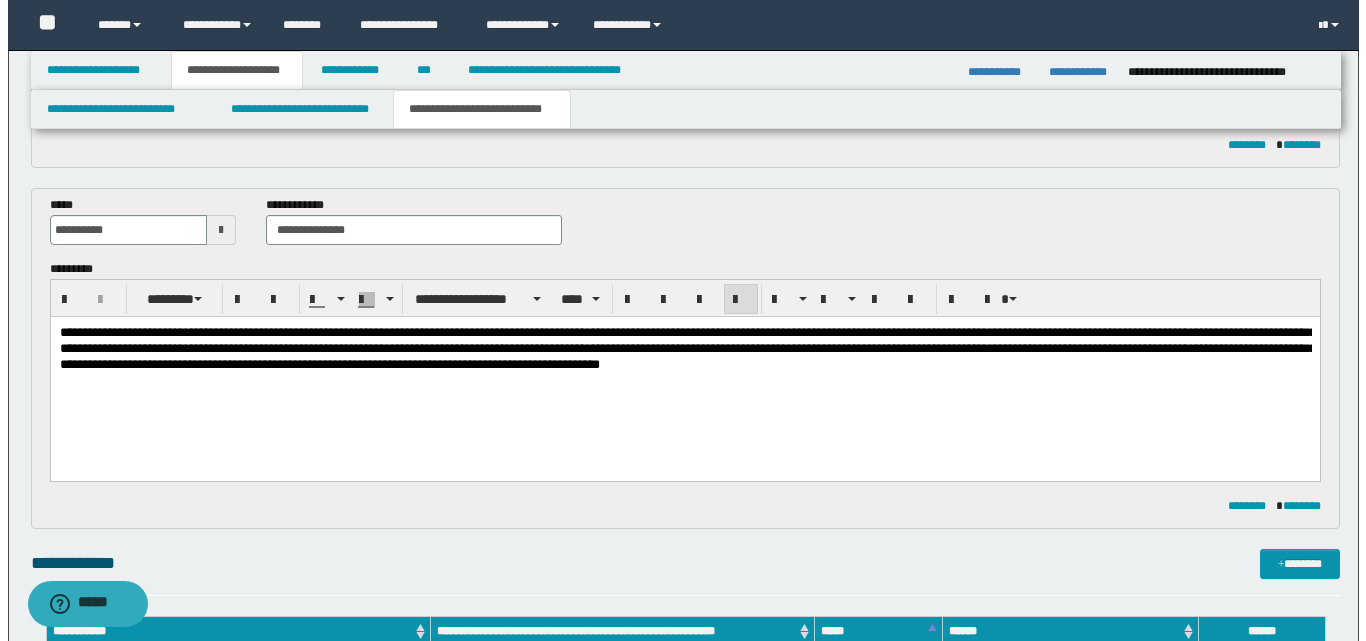 scroll, scrollTop: 300, scrollLeft: 0, axis: vertical 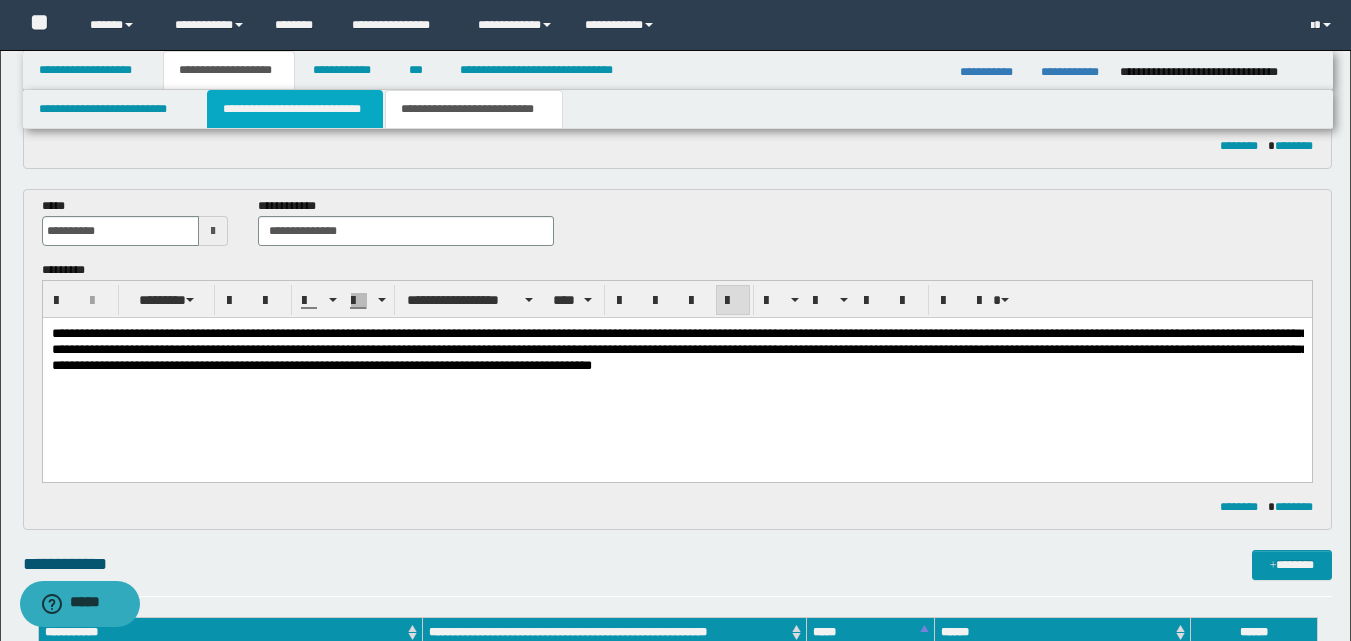 drag, startPoint x: 300, startPoint y: 118, endPoint x: 318, endPoint y: 249, distance: 132.23087 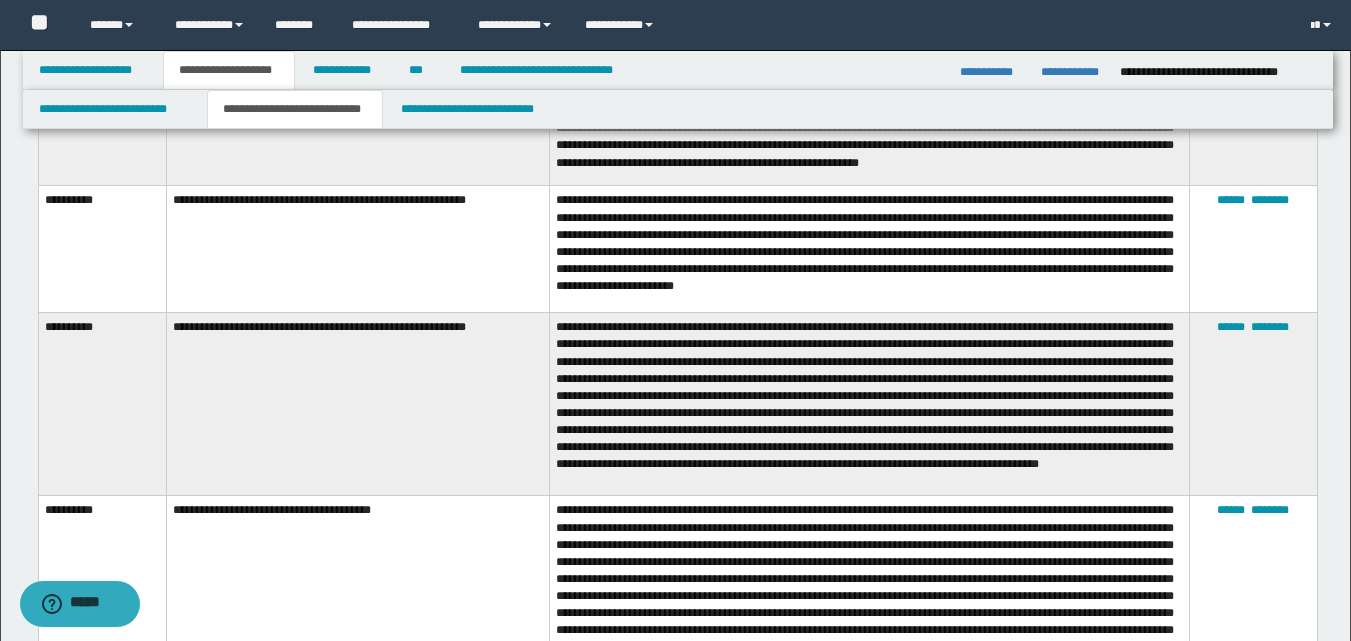 scroll, scrollTop: 1600, scrollLeft: 0, axis: vertical 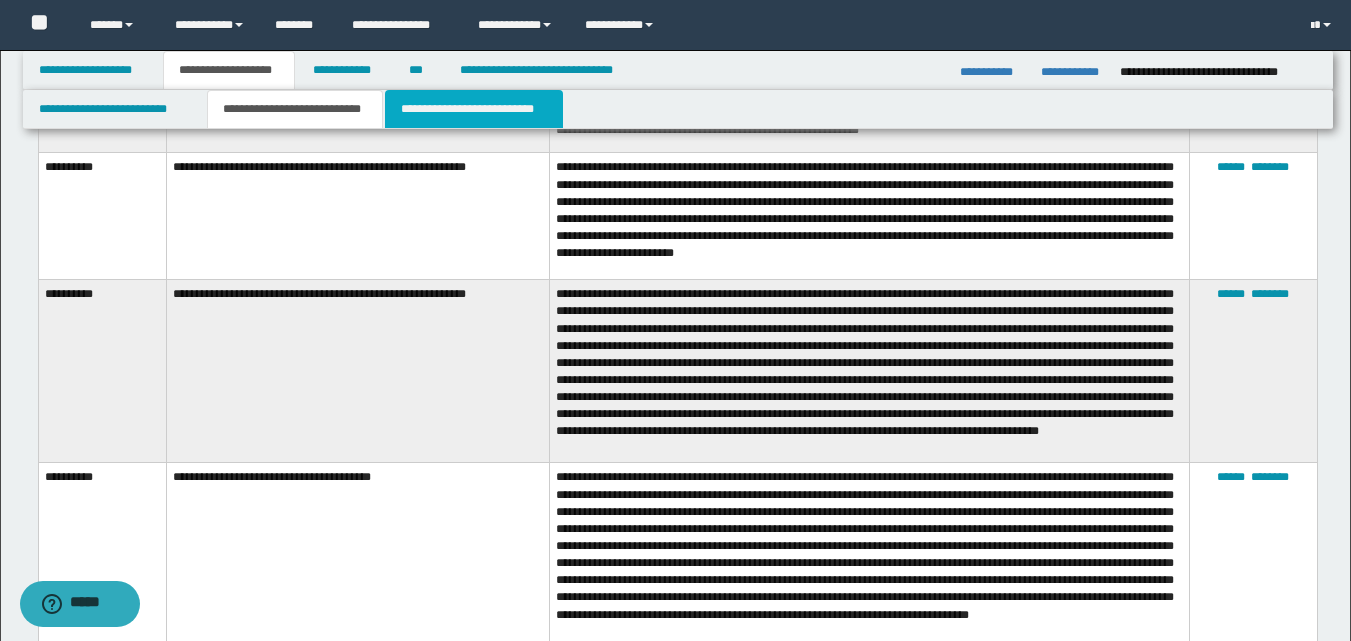 click on "**********" at bounding box center [474, 109] 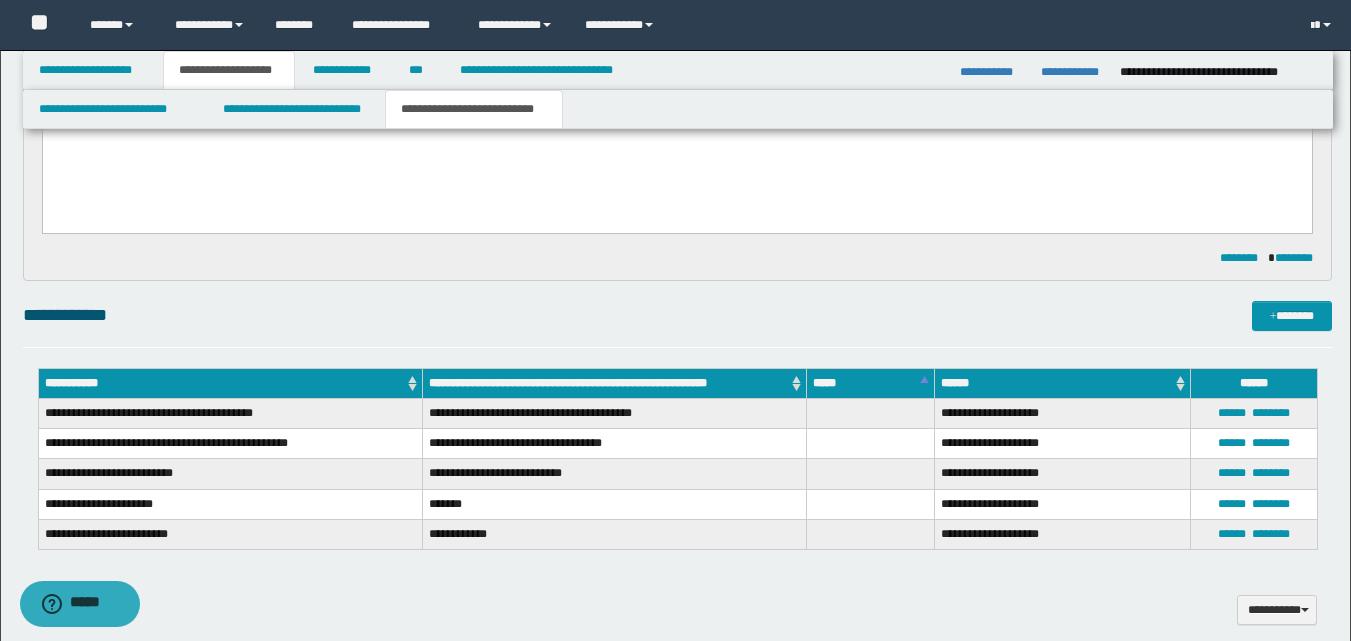 scroll, scrollTop: 349, scrollLeft: 0, axis: vertical 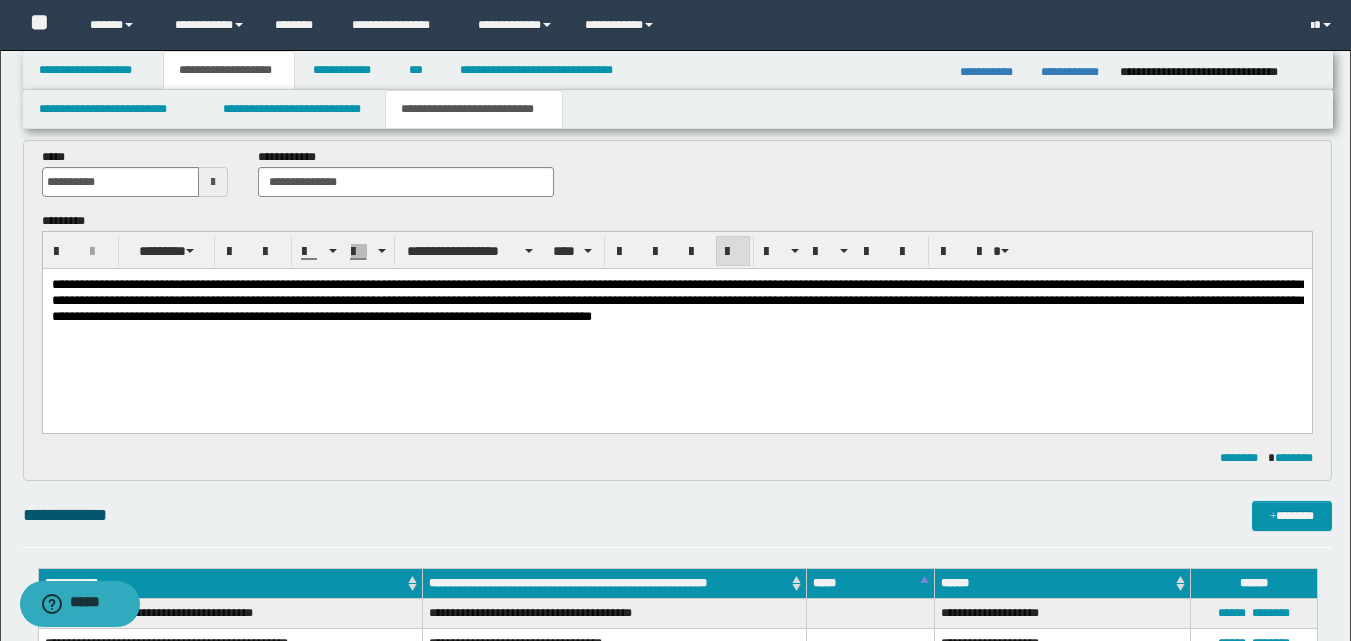 click on "**********" at bounding box center (679, 299) 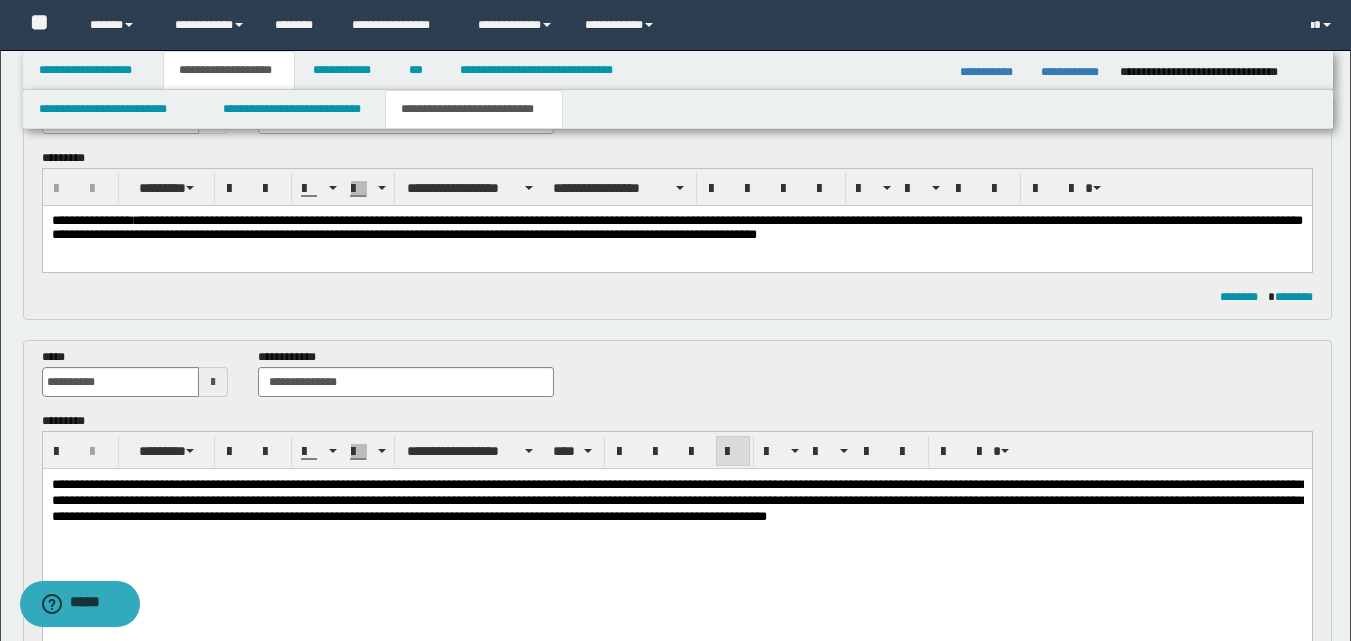 scroll, scrollTop: 0, scrollLeft: 0, axis: both 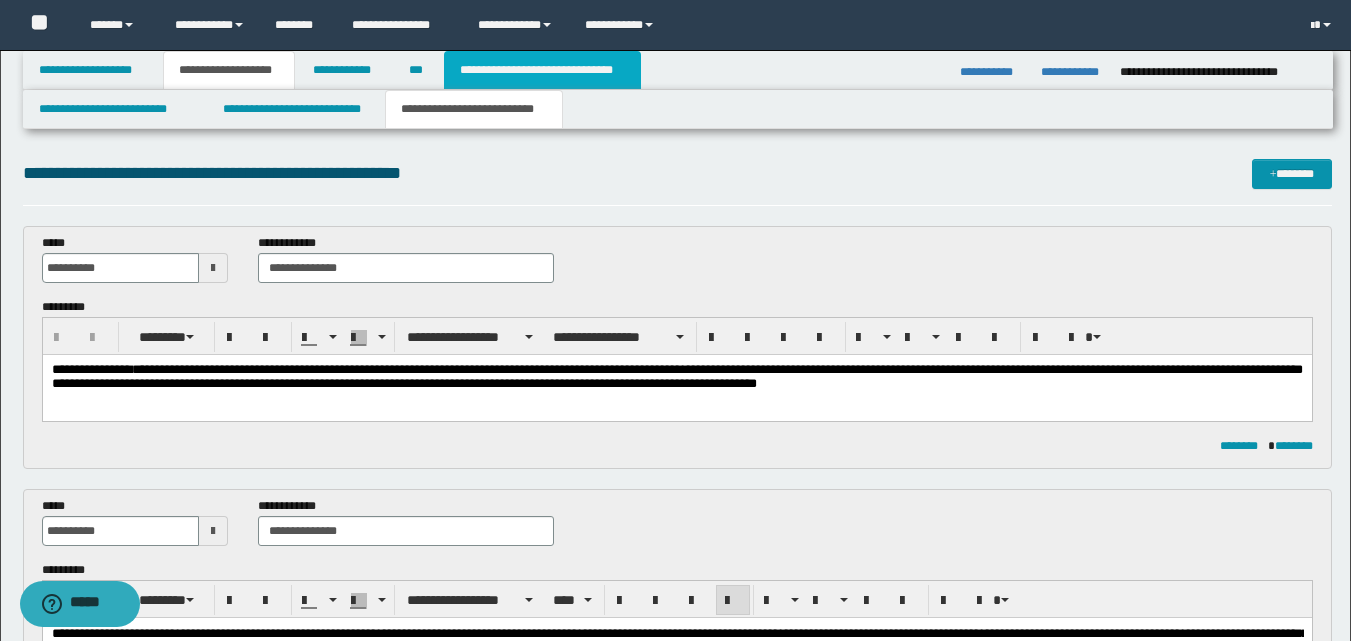 click on "**********" at bounding box center (542, 70) 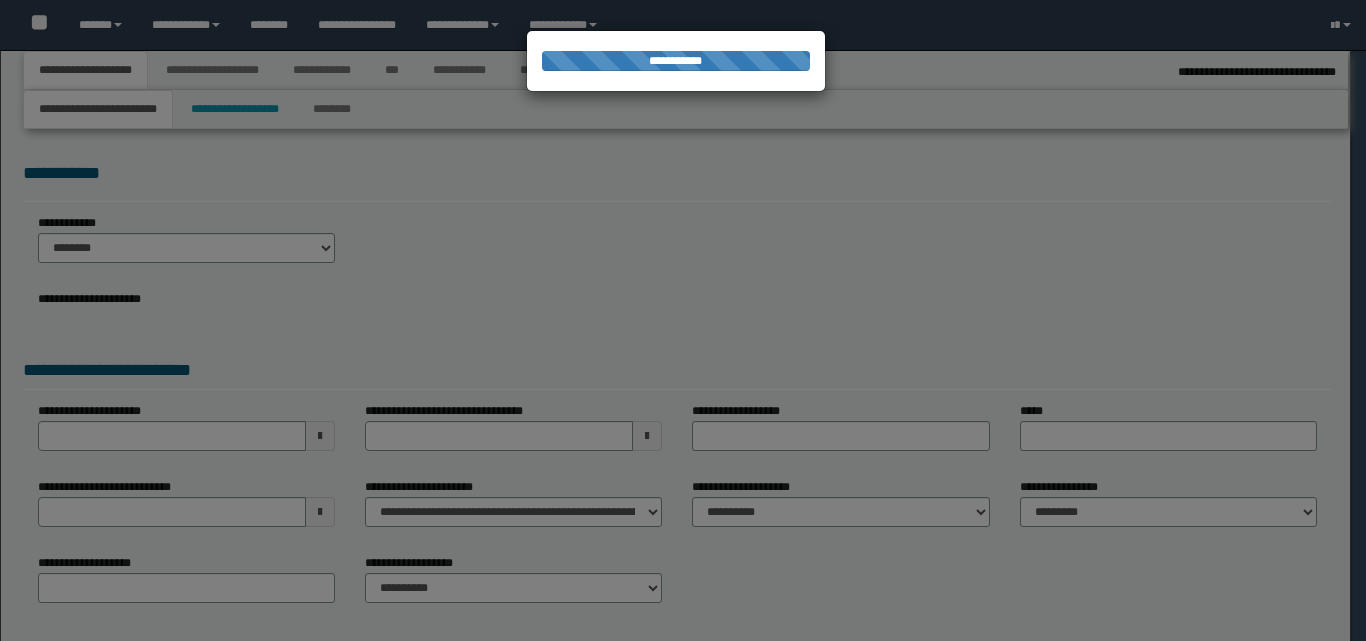 select on "*" 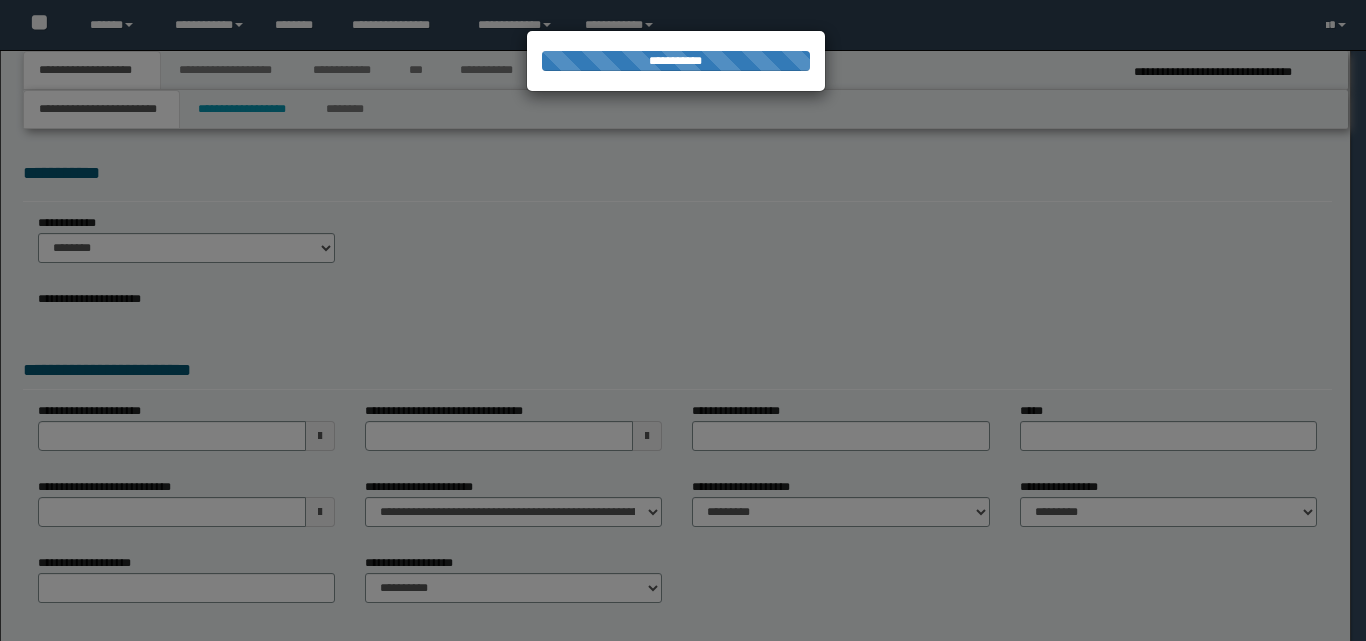 scroll, scrollTop: 0, scrollLeft: 0, axis: both 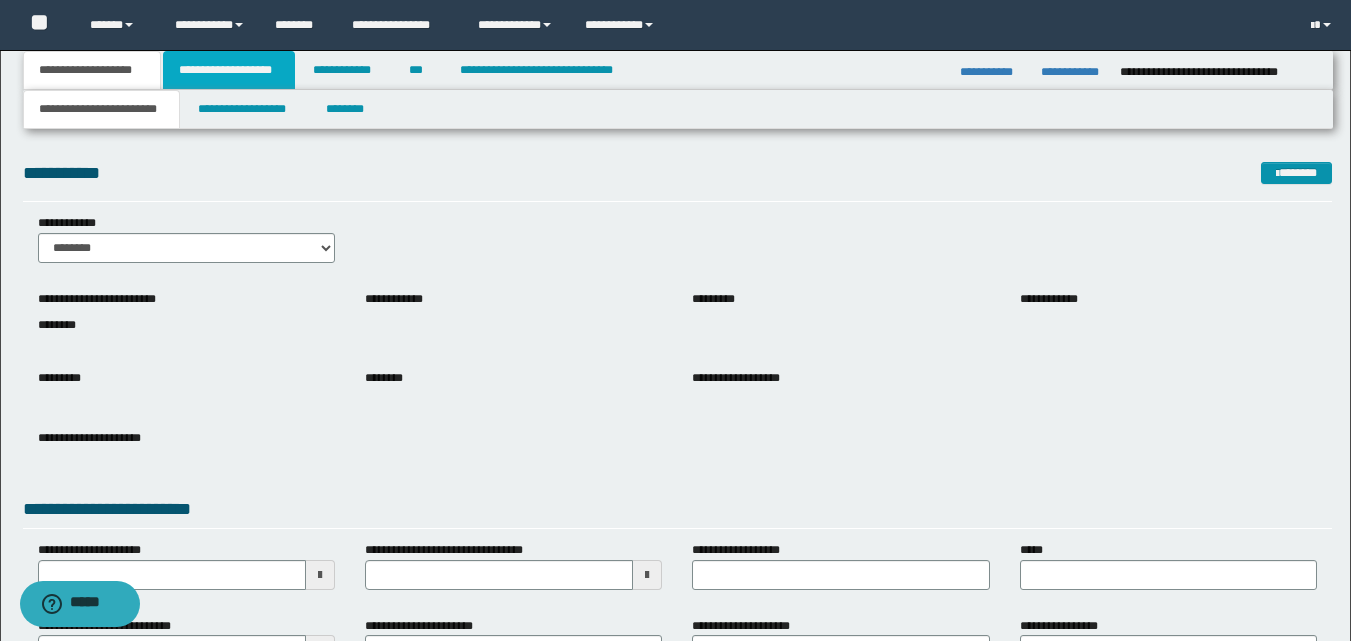 drag, startPoint x: 232, startPoint y: 69, endPoint x: 247, endPoint y: 82, distance: 19.849434 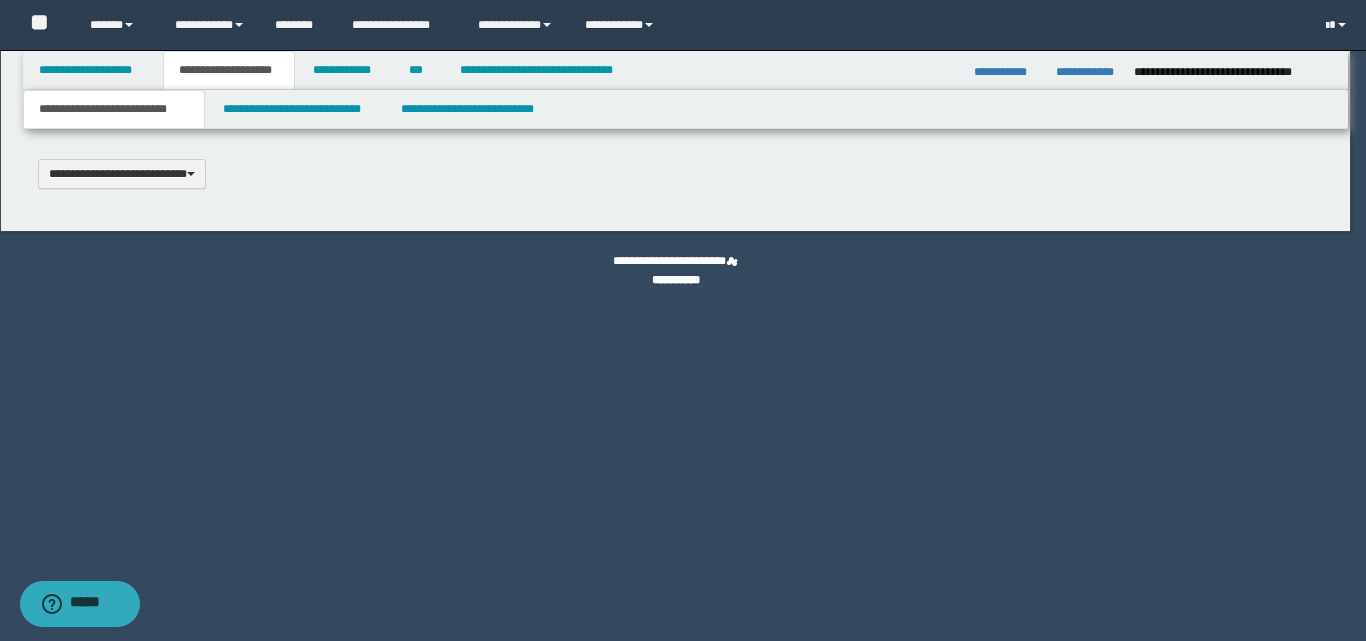 type 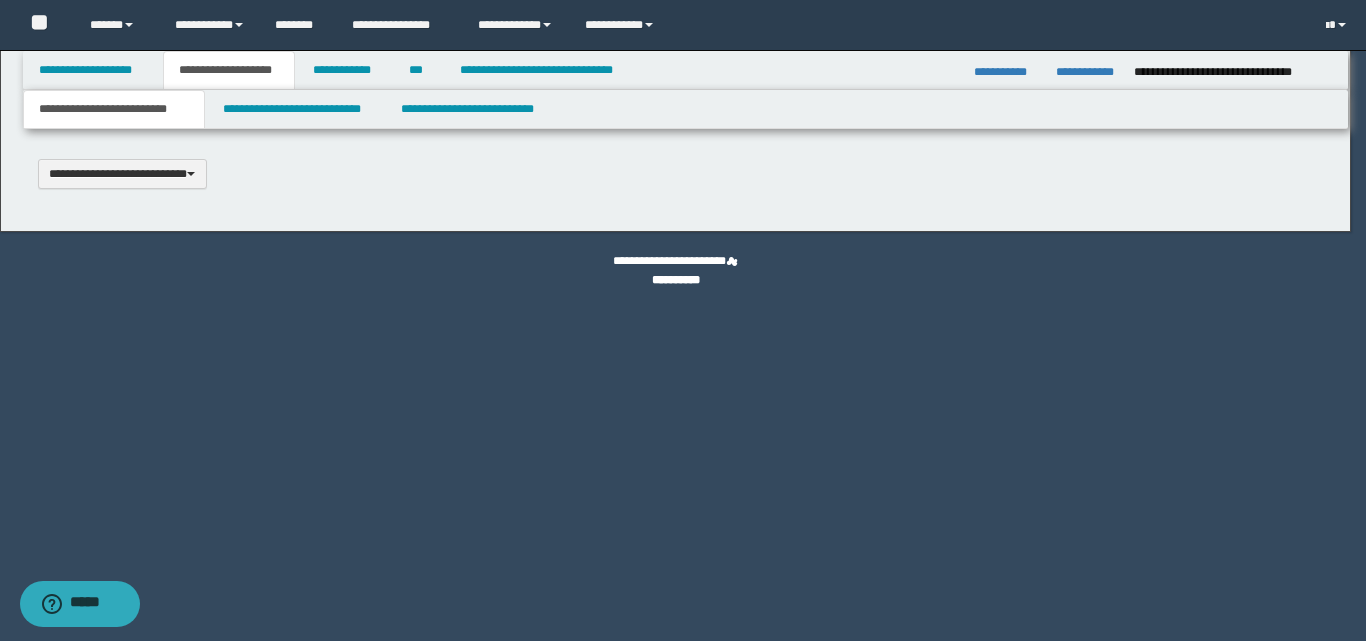 scroll, scrollTop: 0, scrollLeft: 0, axis: both 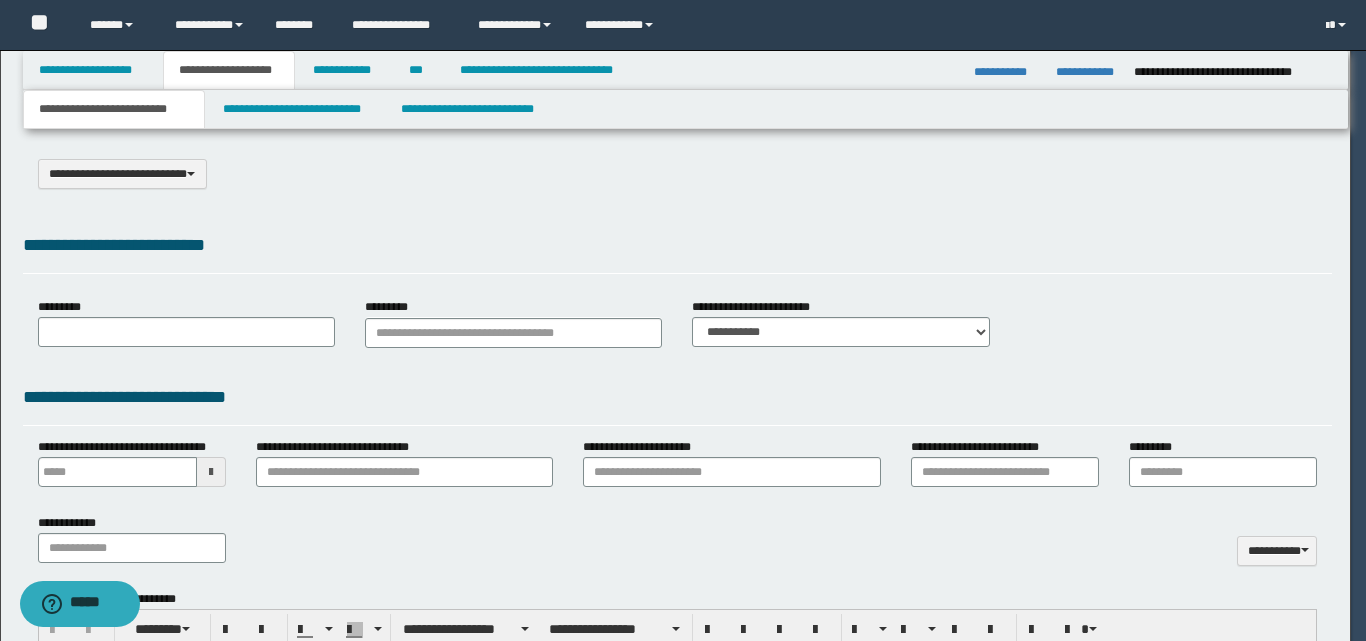 type on "**********" 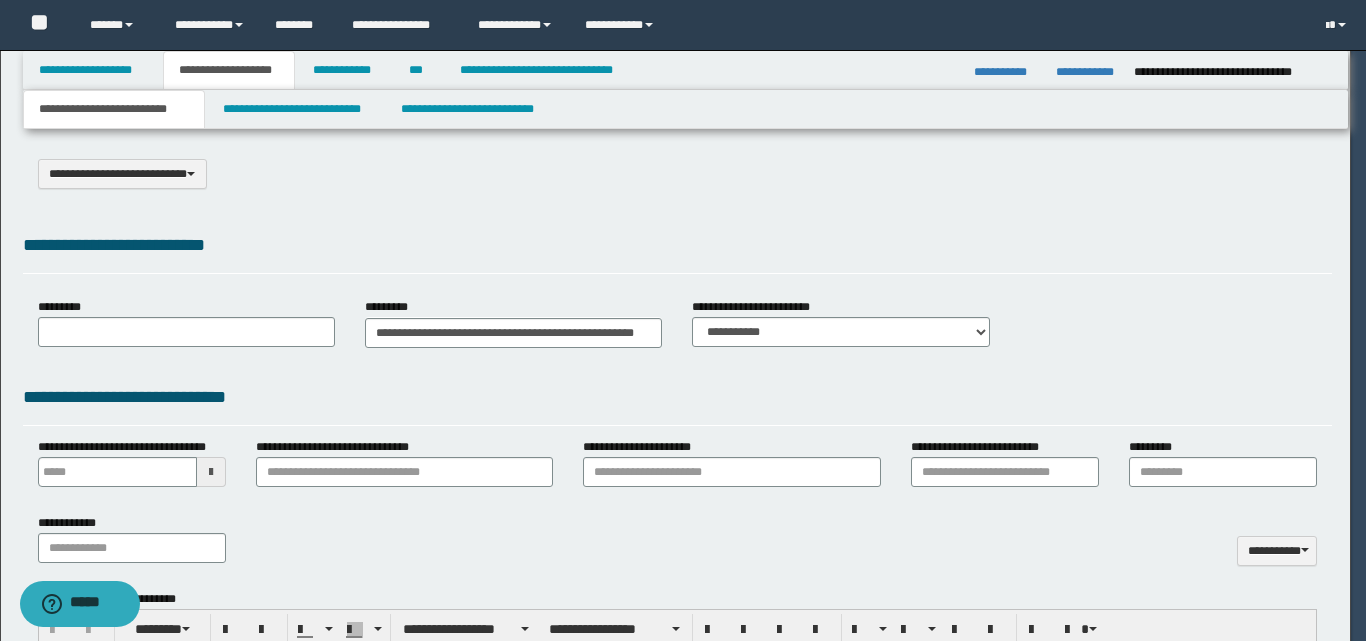 type on "**" 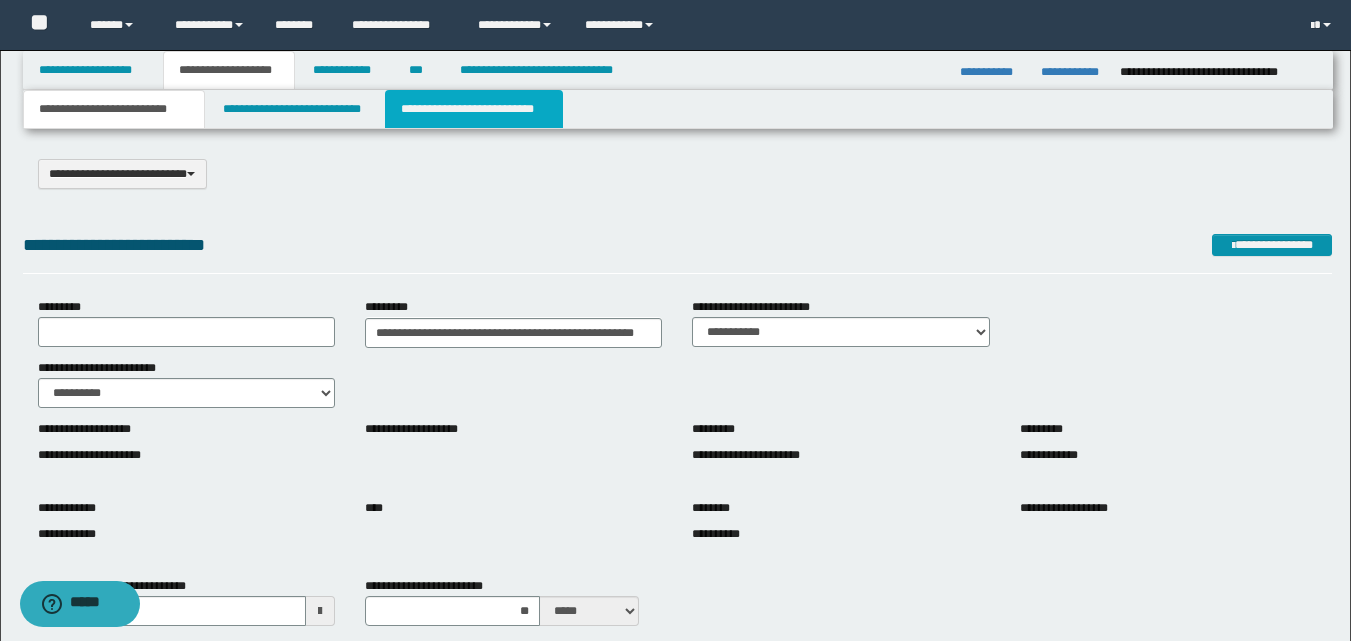 drag, startPoint x: 443, startPoint y: 116, endPoint x: 447, endPoint y: 131, distance: 15.524175 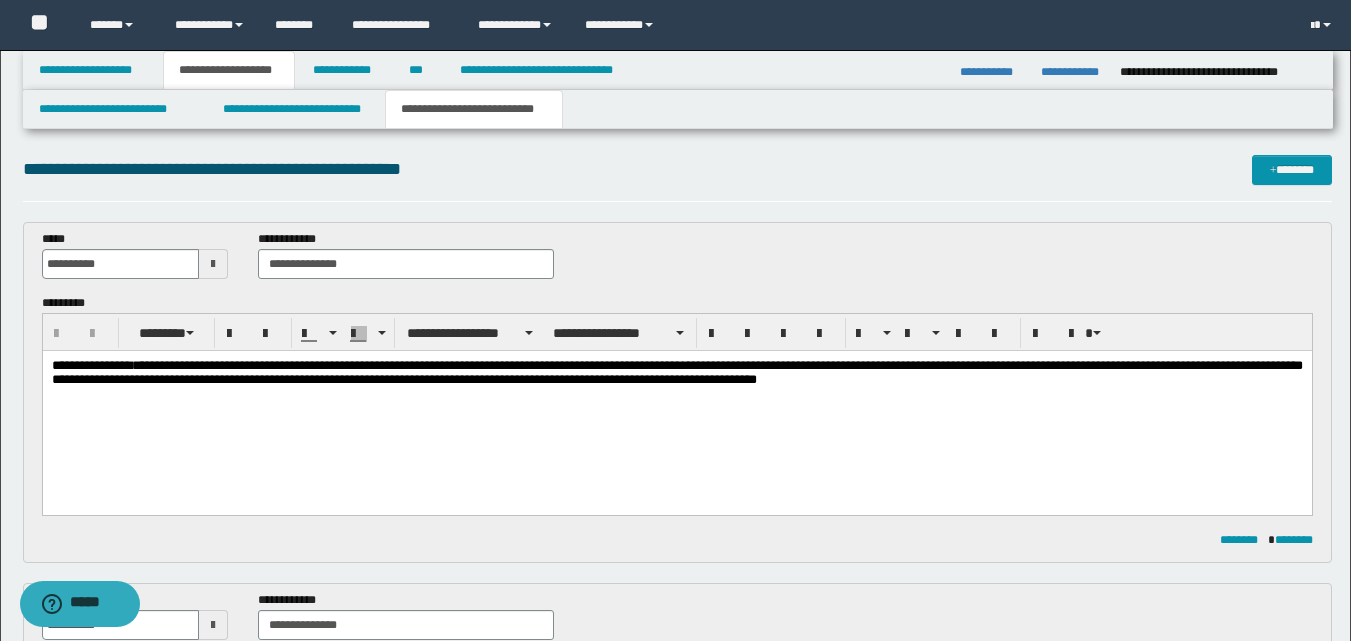 scroll, scrollTop: 0, scrollLeft: 0, axis: both 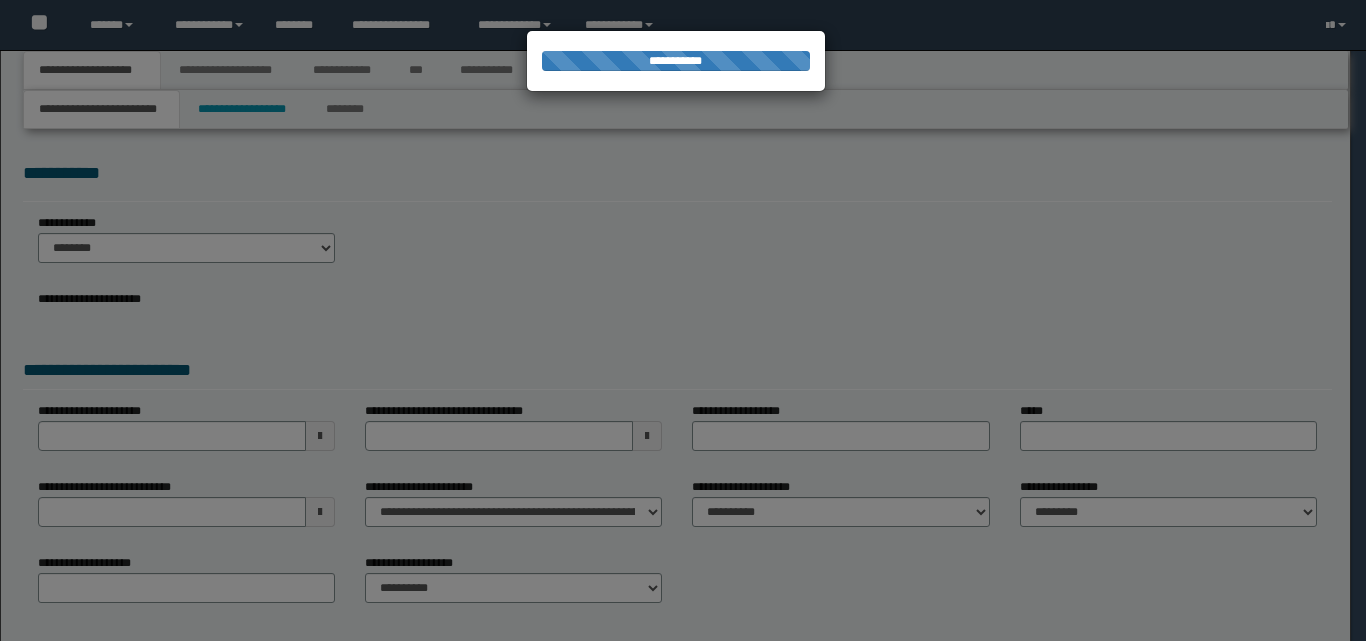 select on "**" 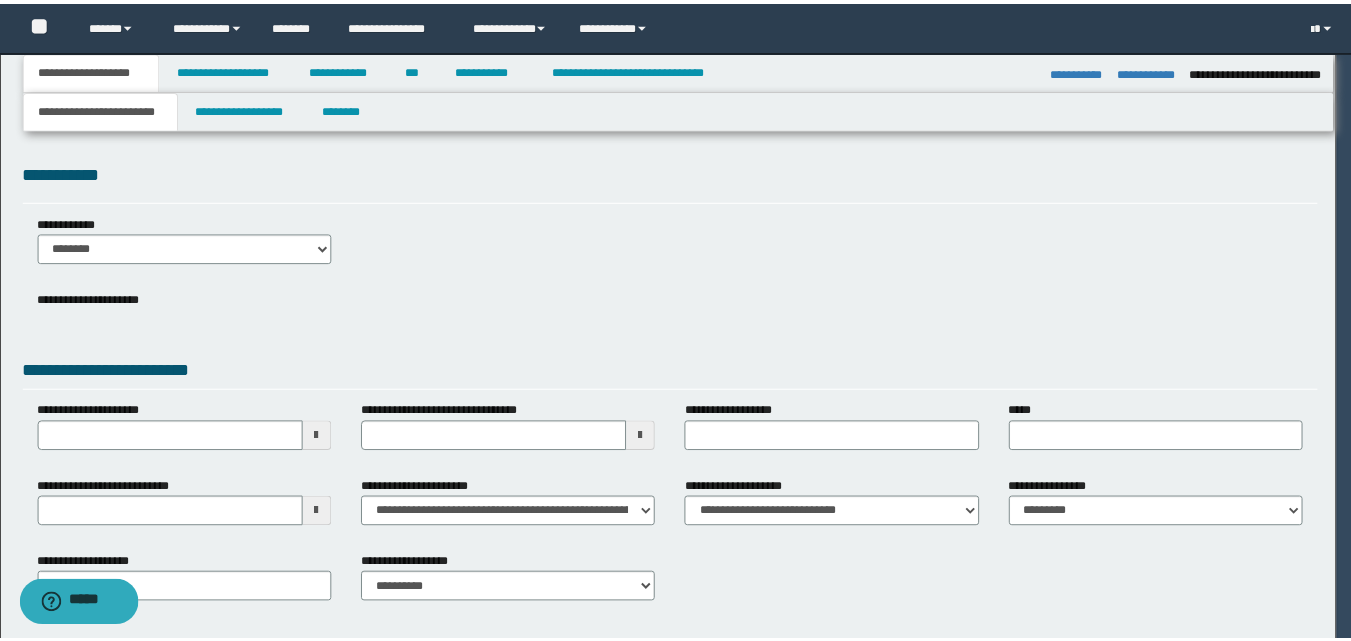 scroll, scrollTop: 0, scrollLeft: 0, axis: both 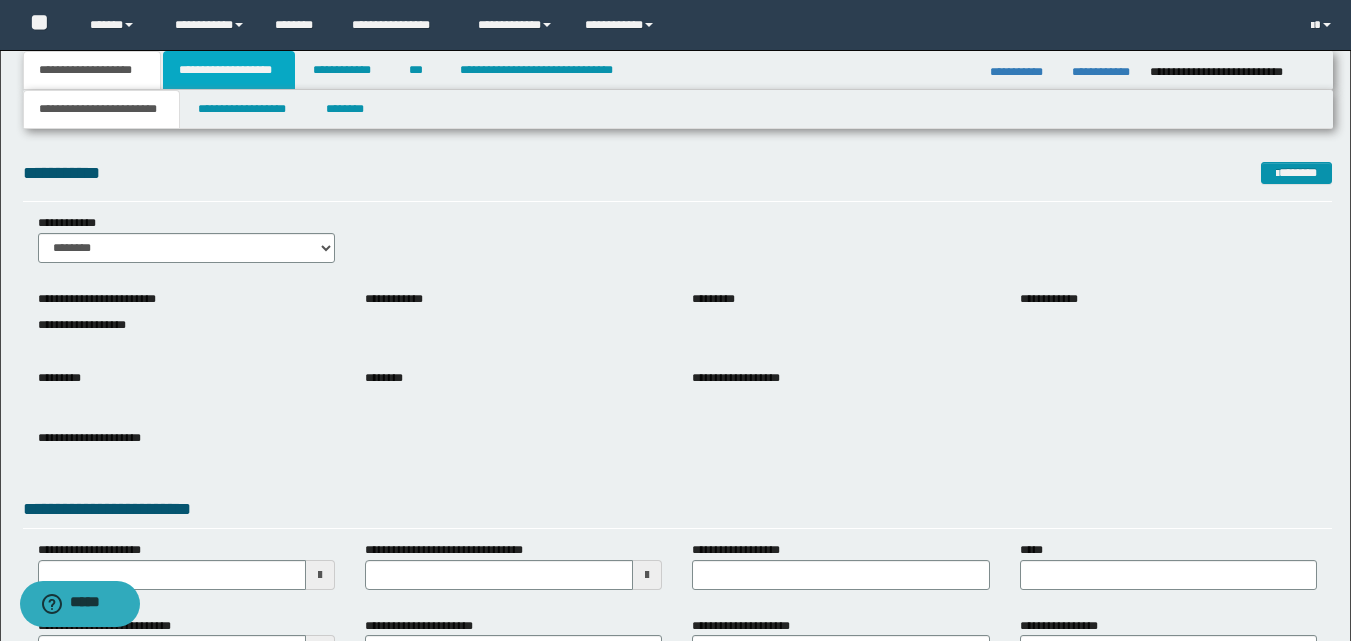 click on "**********" at bounding box center [229, 70] 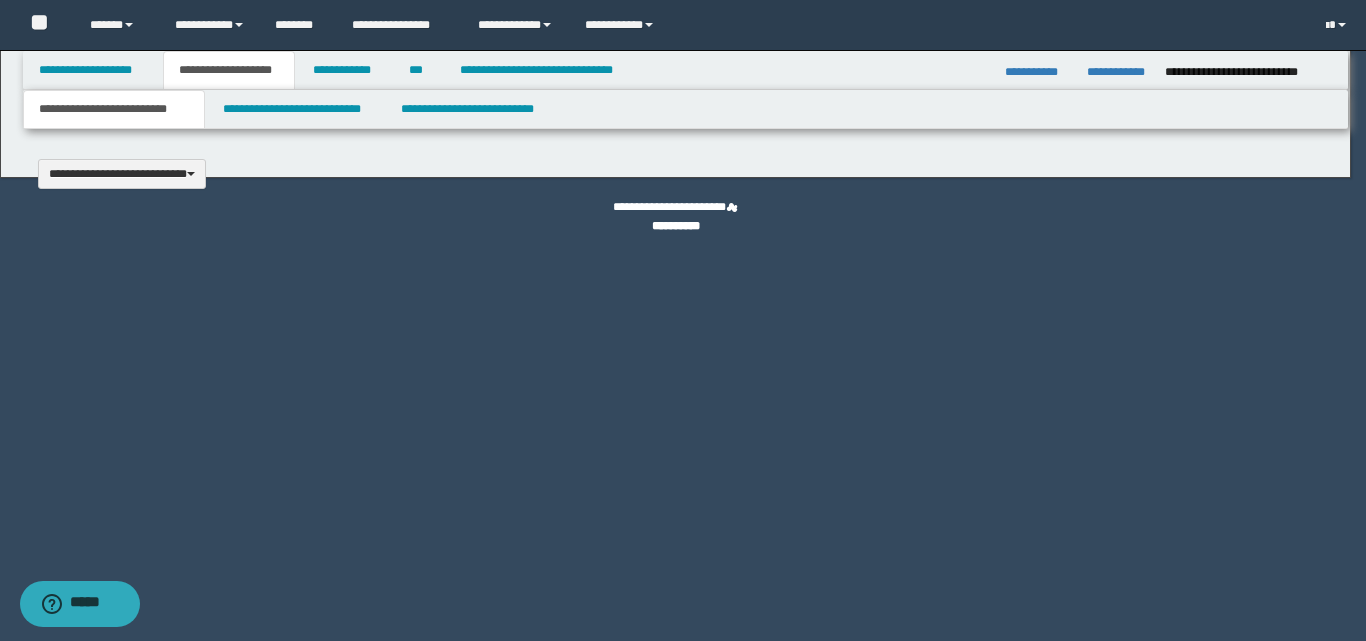 type 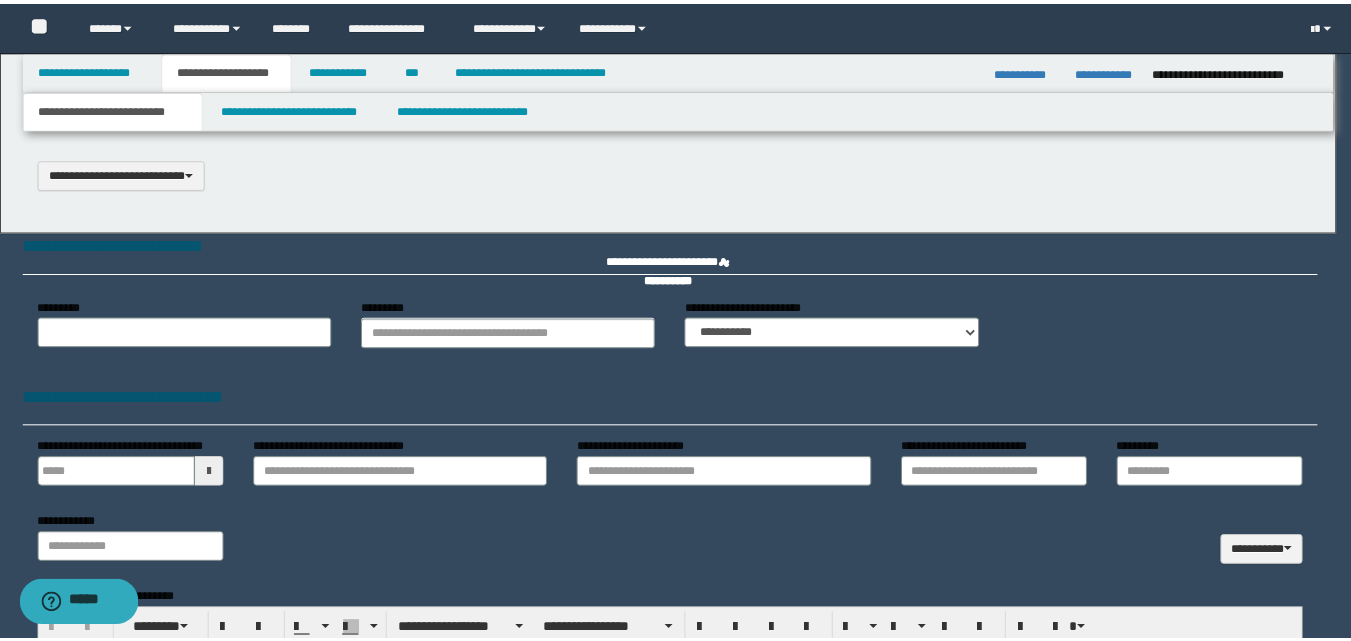 scroll, scrollTop: 0, scrollLeft: 0, axis: both 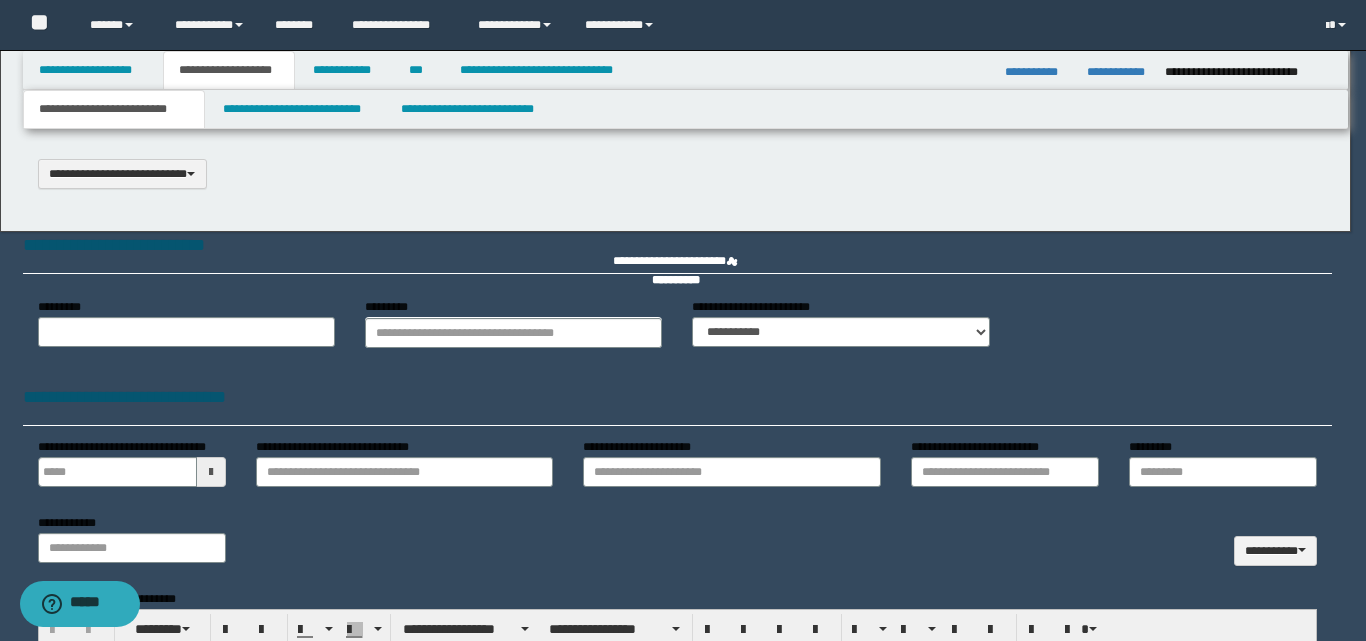 select on "*" 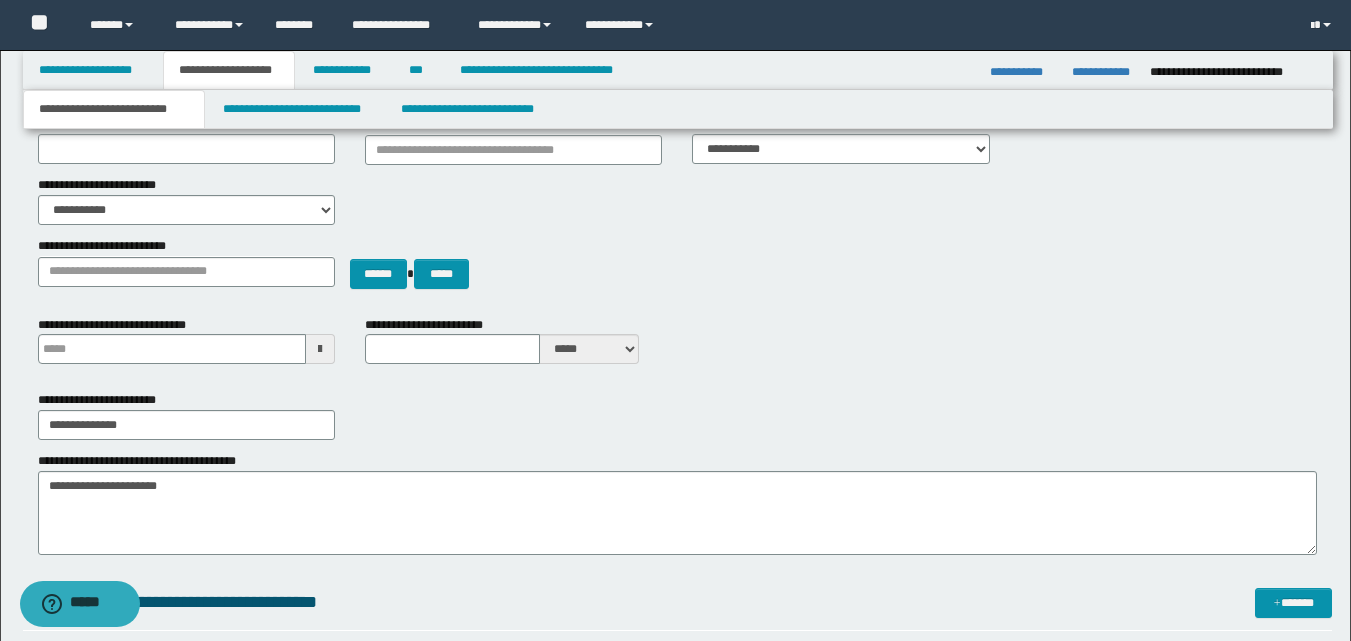 scroll, scrollTop: 200, scrollLeft: 0, axis: vertical 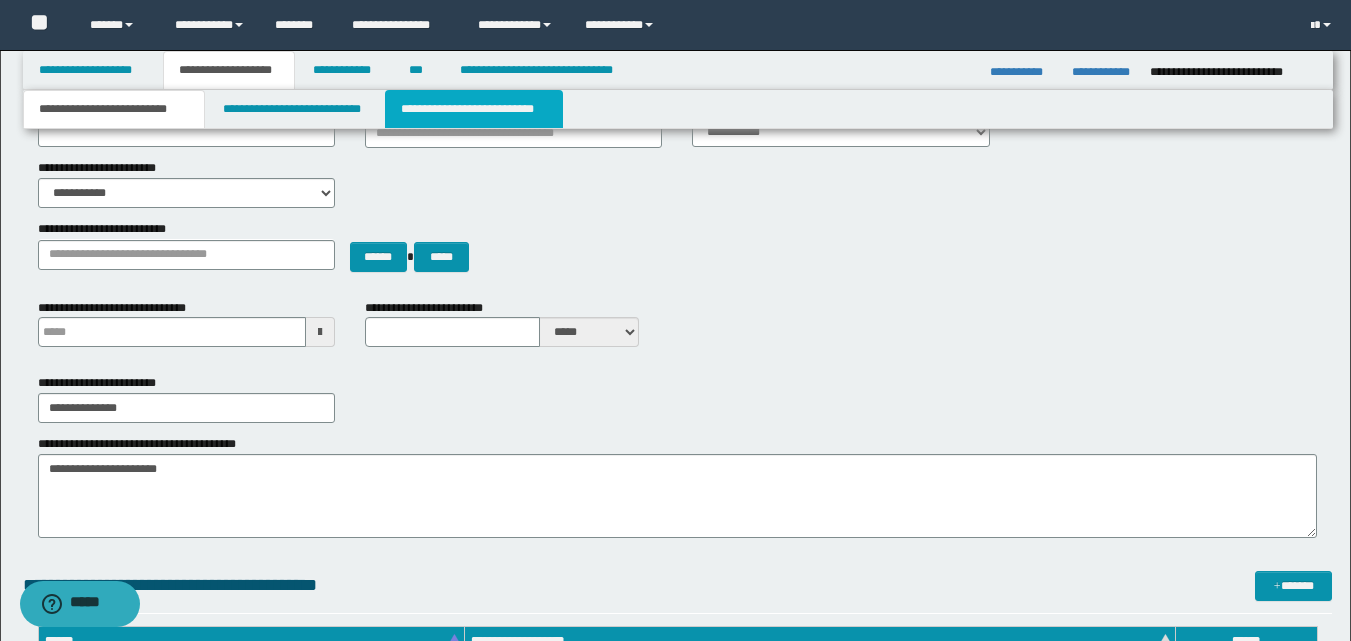 click on "**********" at bounding box center [474, 109] 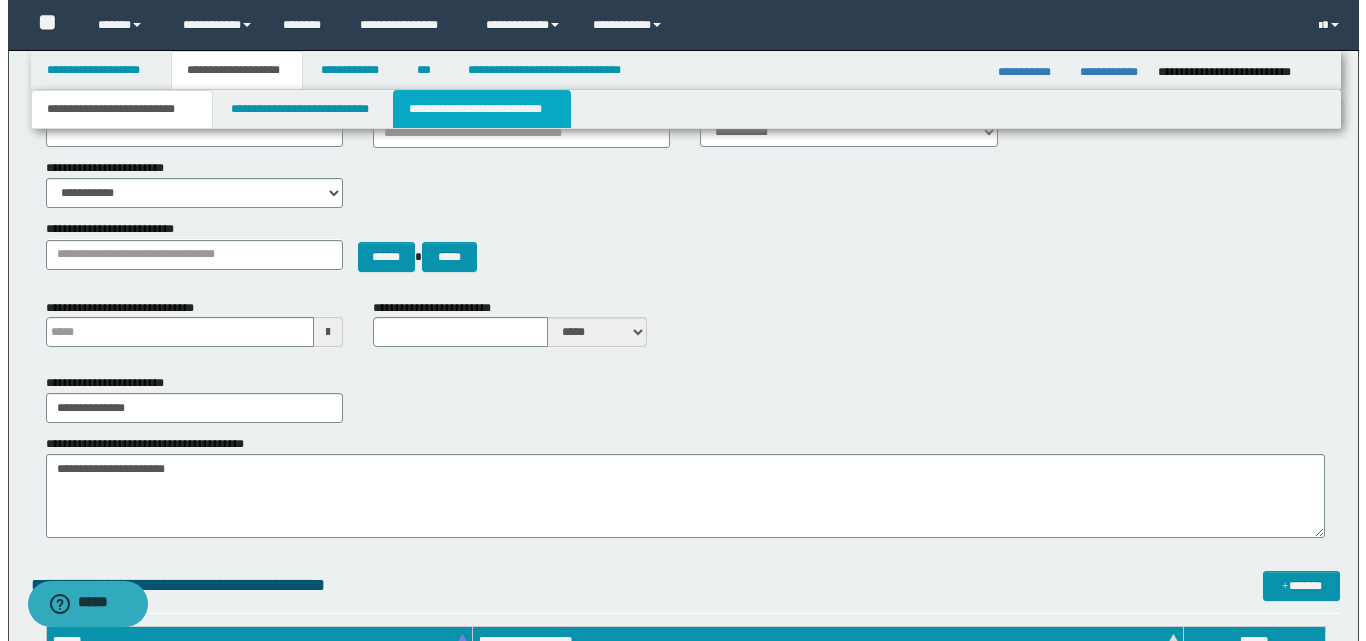 scroll, scrollTop: 0, scrollLeft: 0, axis: both 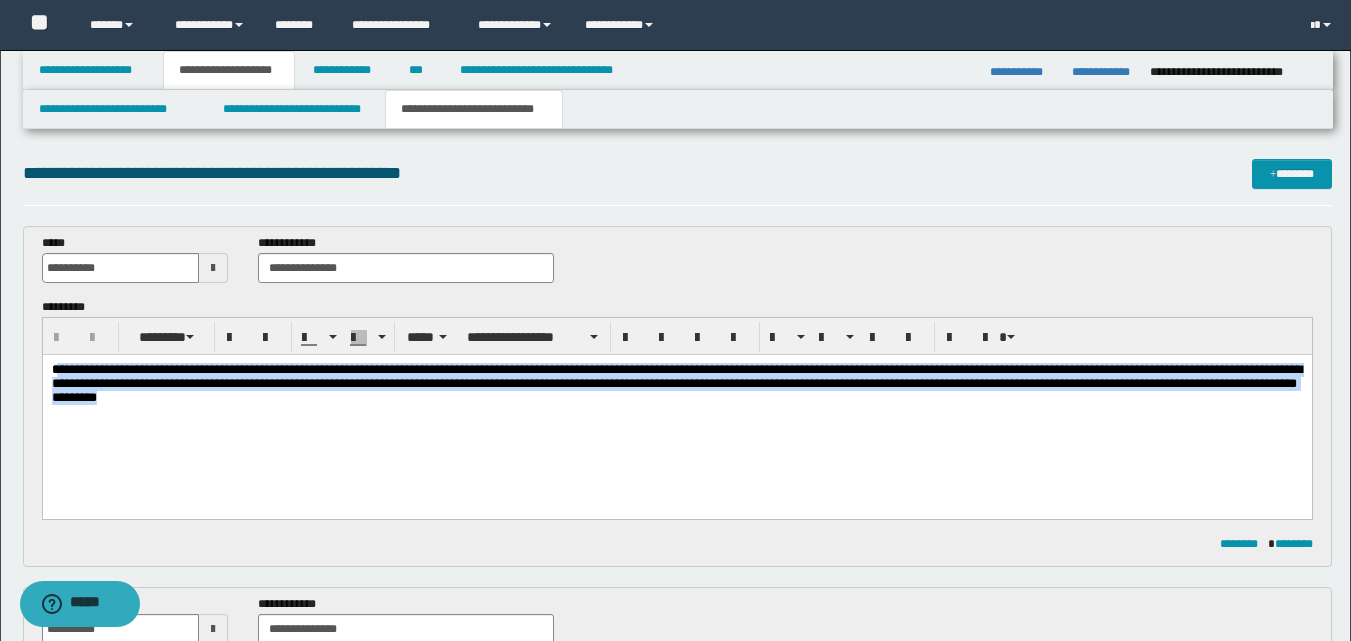 drag, startPoint x: 55, startPoint y: 368, endPoint x: 652, endPoint y: 431, distance: 600.31494 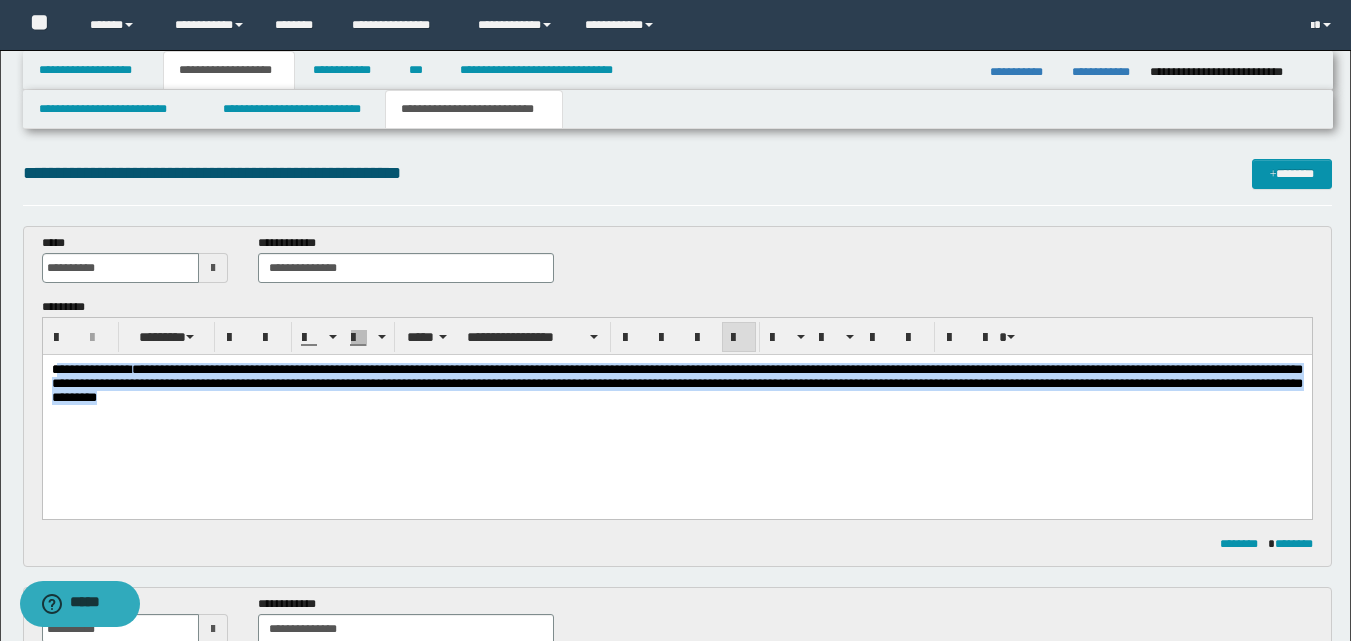 click on "**********" at bounding box center (676, 409) 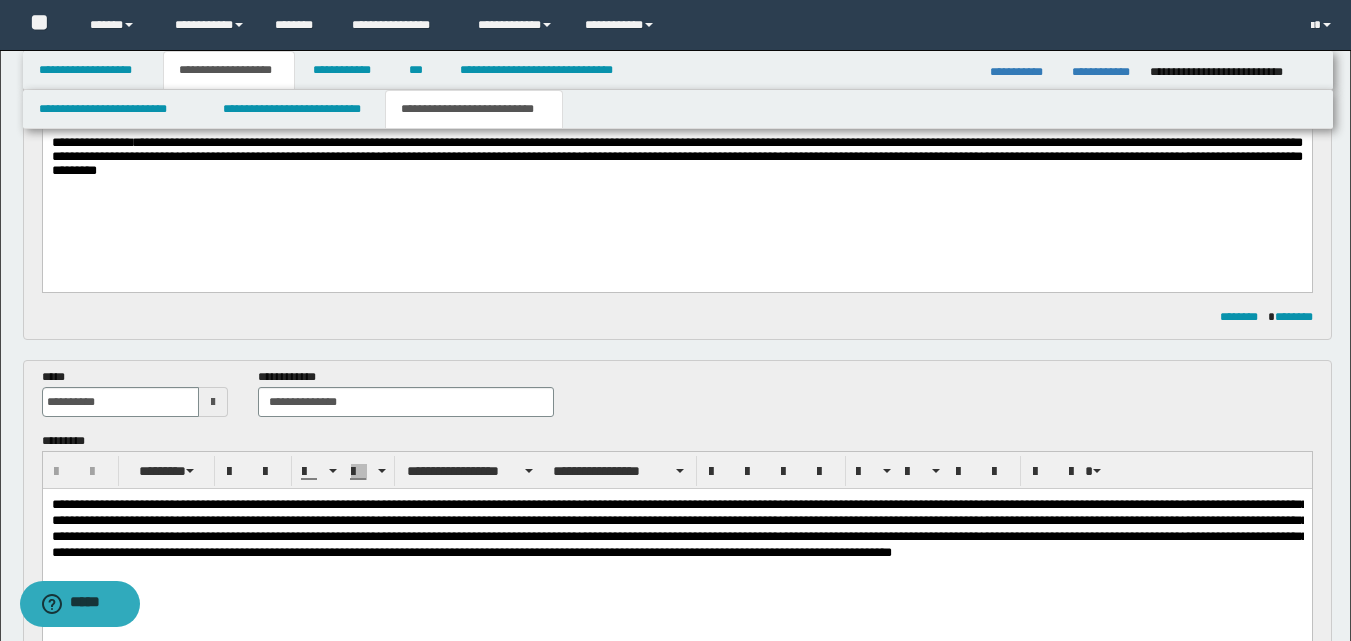 scroll, scrollTop: 400, scrollLeft: 0, axis: vertical 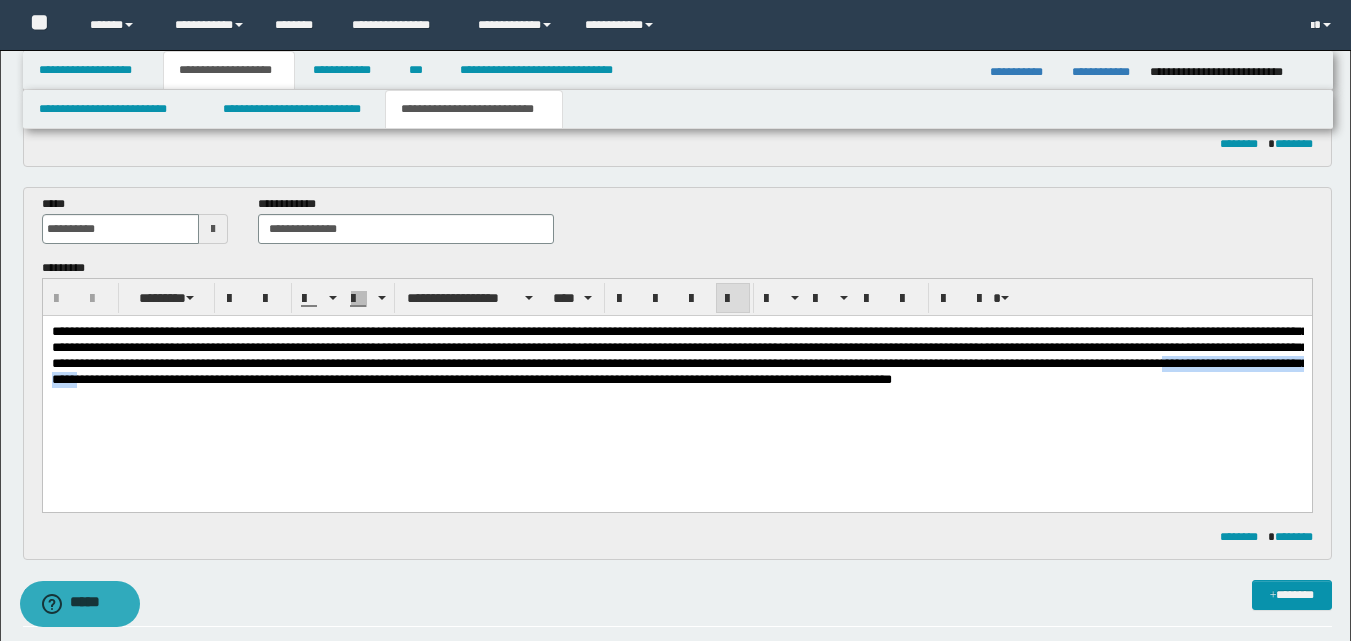 drag, startPoint x: 523, startPoint y: 378, endPoint x: 728, endPoint y: 381, distance: 205.02196 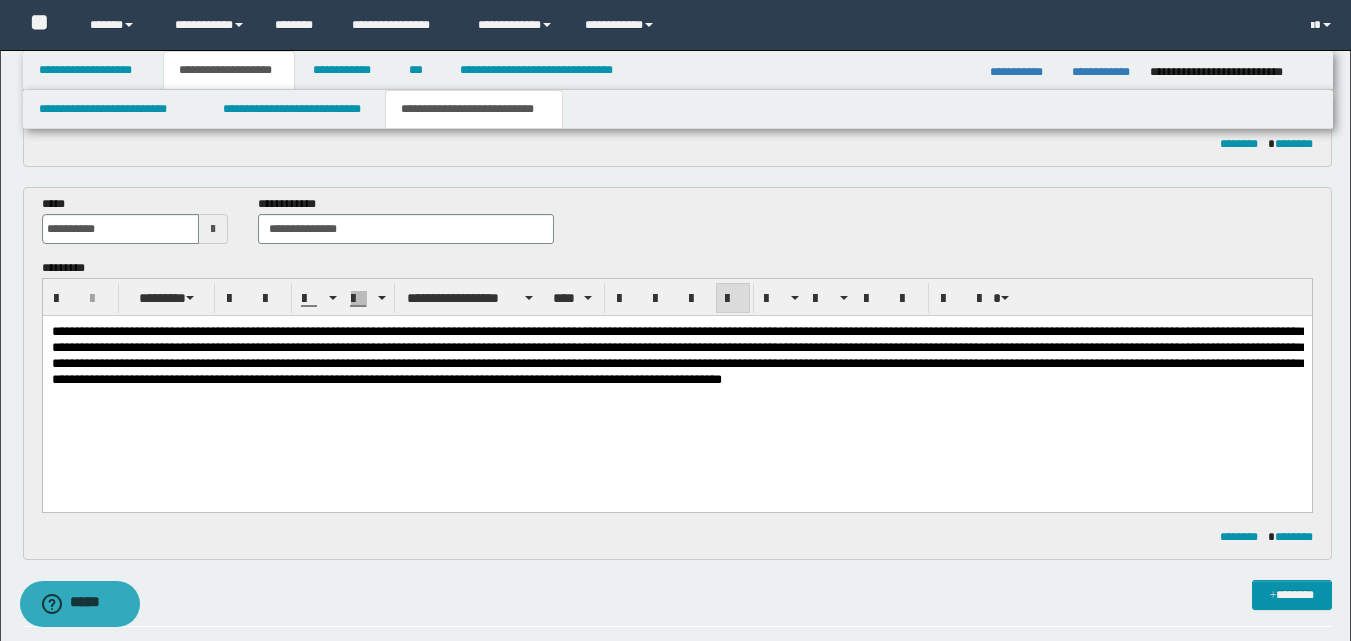 click on "**********" at bounding box center [679, 354] 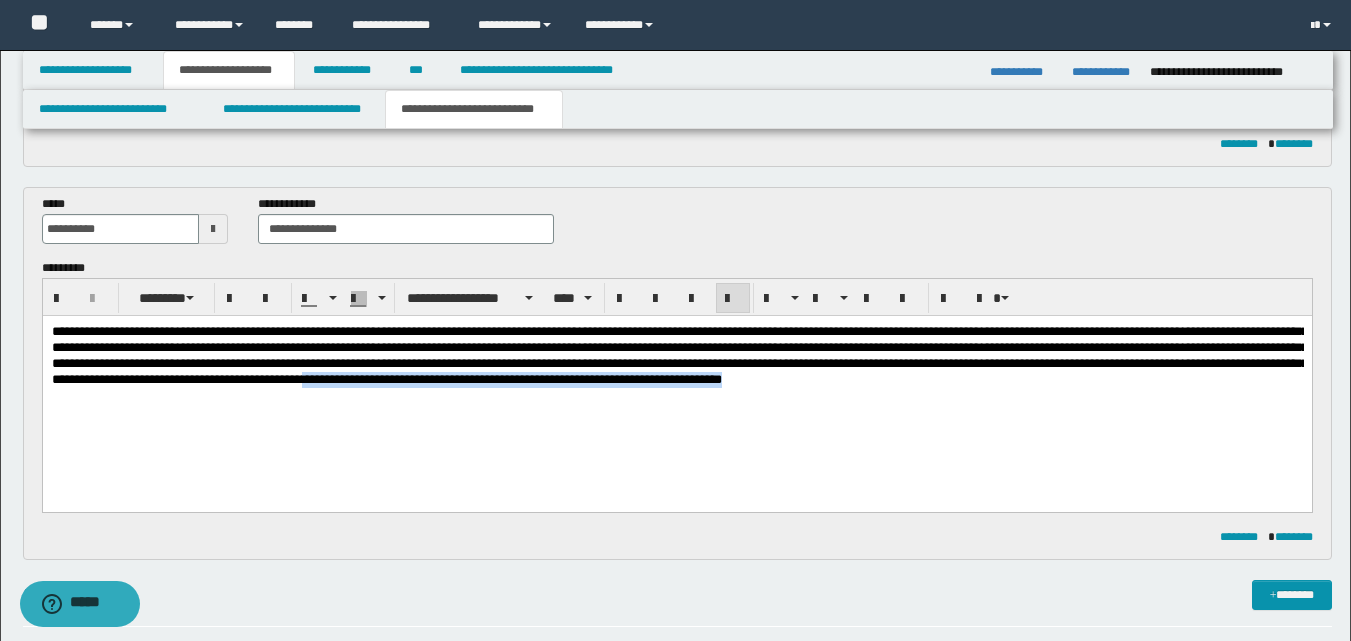 drag, startPoint x: 985, startPoint y: 378, endPoint x: 997, endPoint y: 395, distance: 20.808653 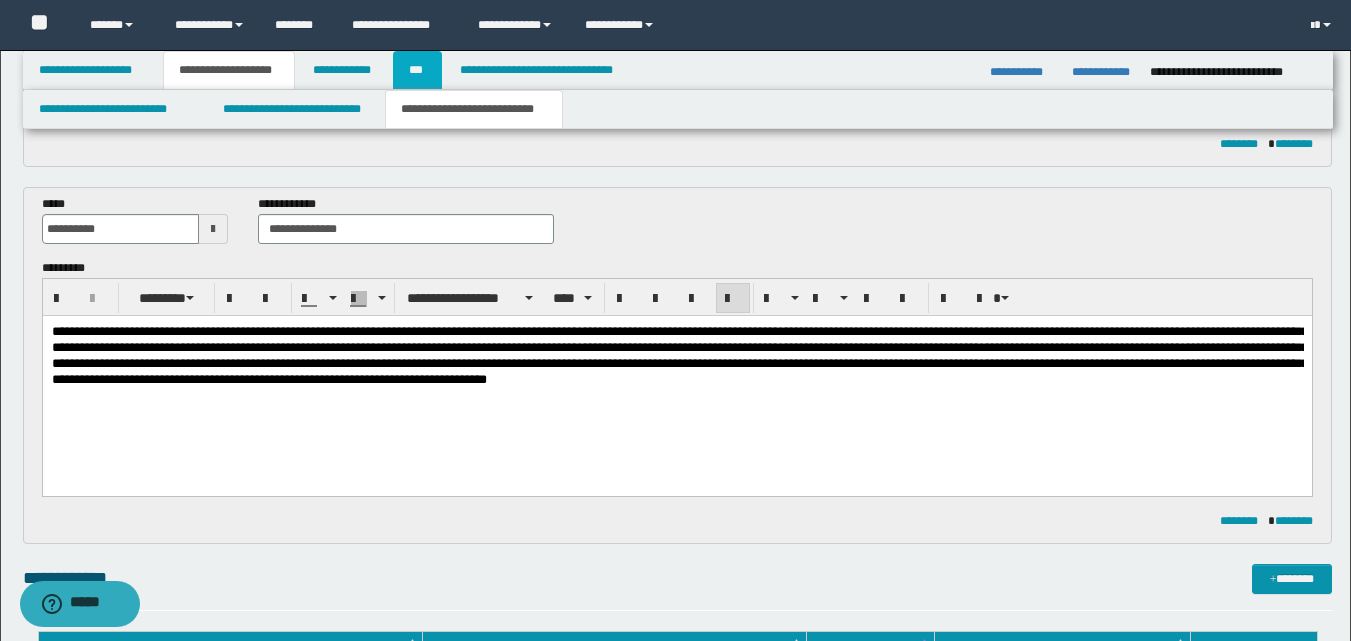 click on "***" at bounding box center (417, 70) 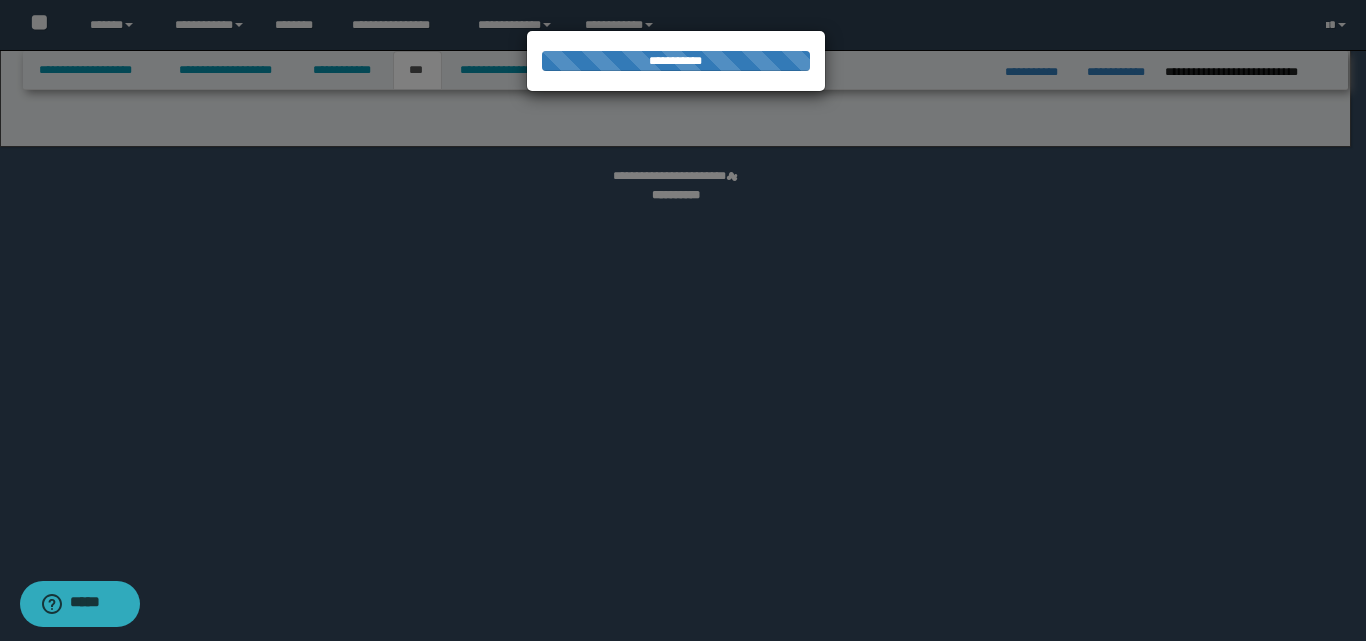 select on "**" 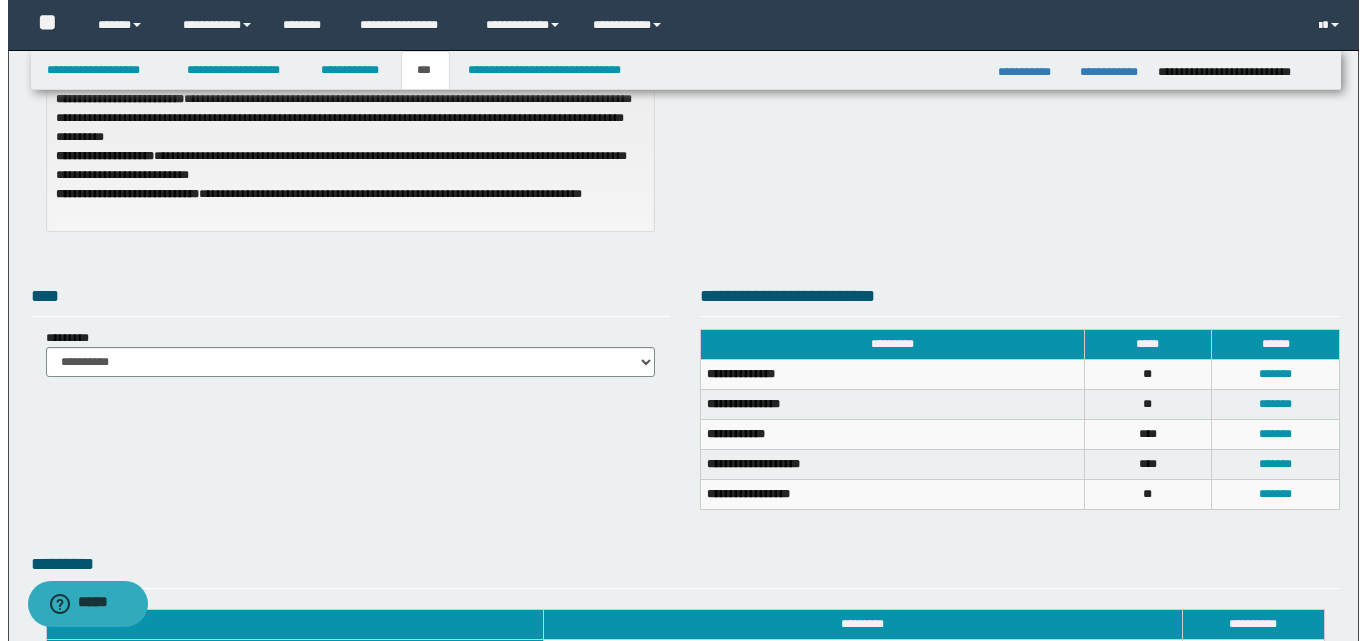 scroll, scrollTop: 300, scrollLeft: 0, axis: vertical 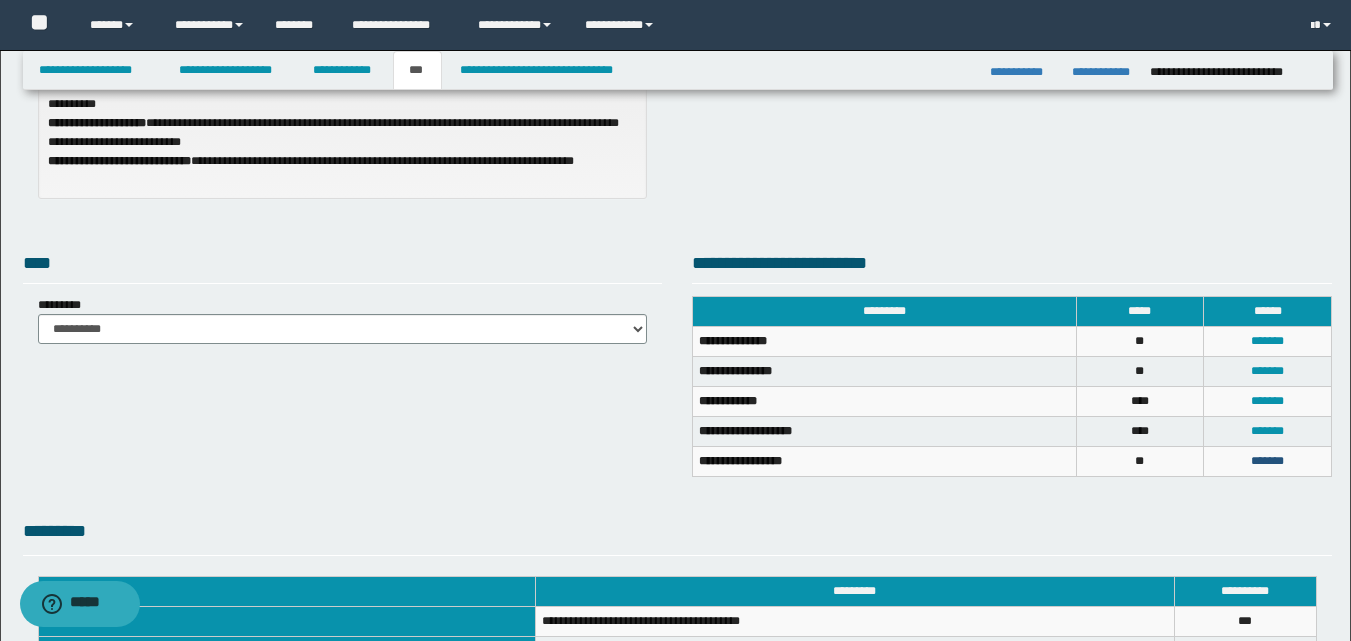 click on "*******" at bounding box center (1267, 461) 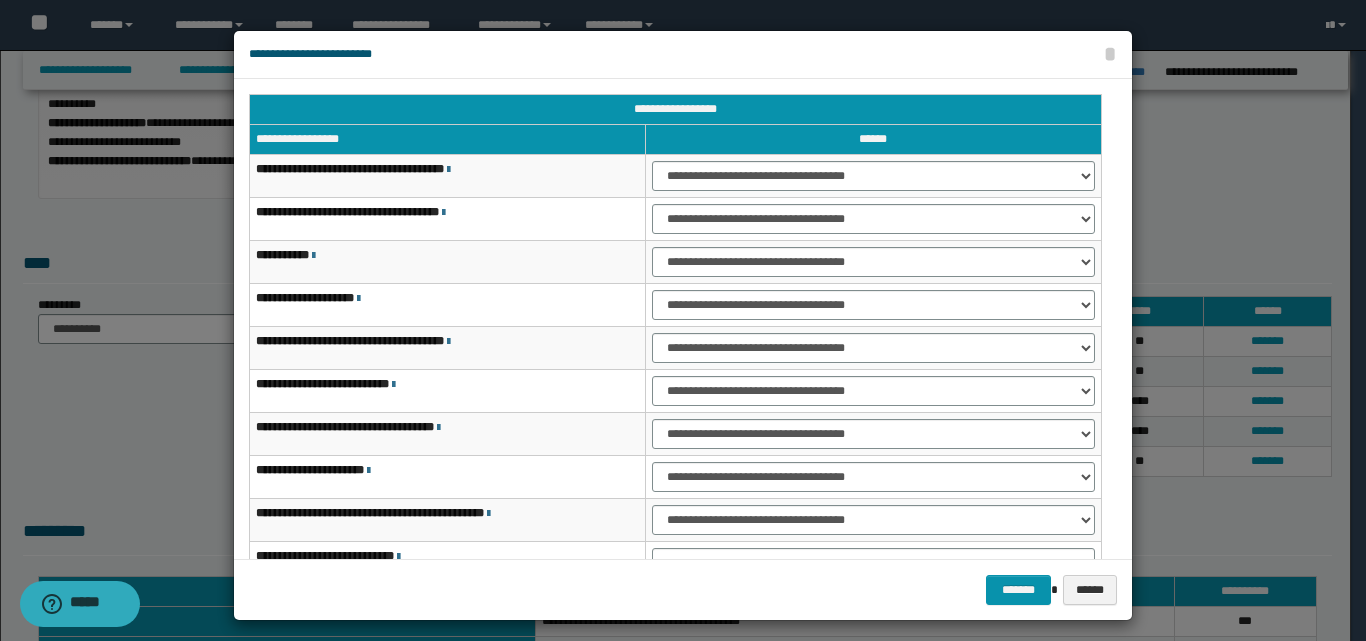 scroll, scrollTop: 100, scrollLeft: 0, axis: vertical 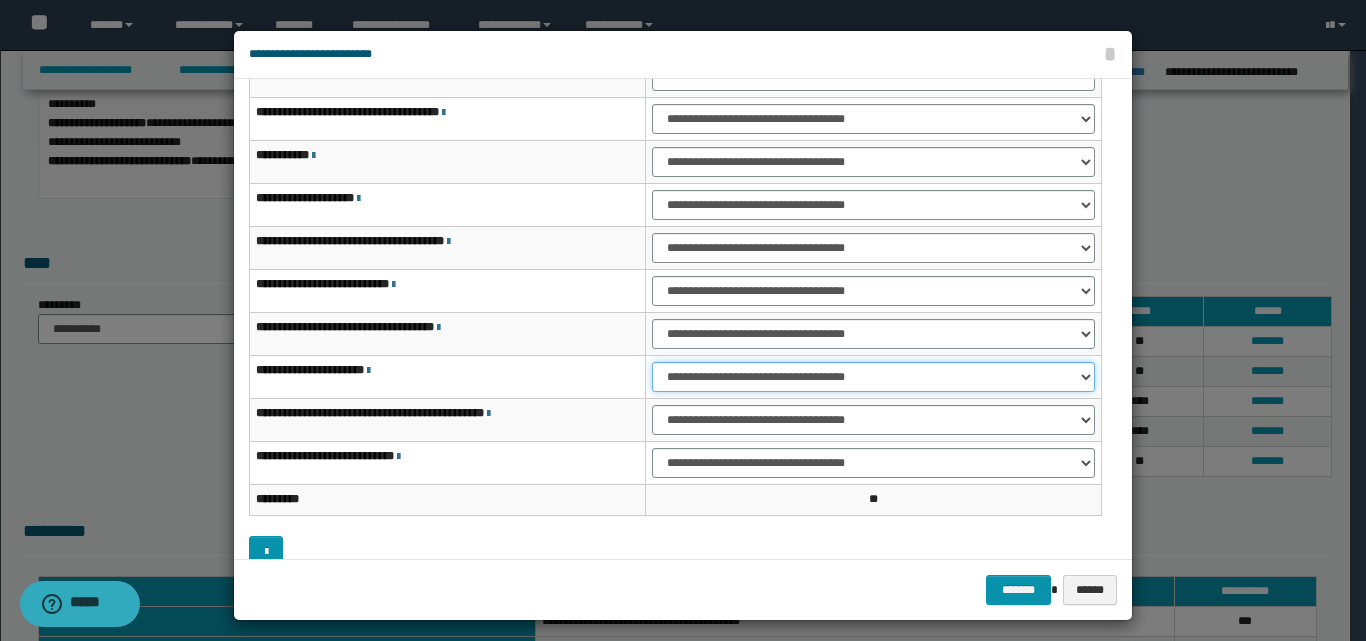 click on "**********" at bounding box center (873, 377) 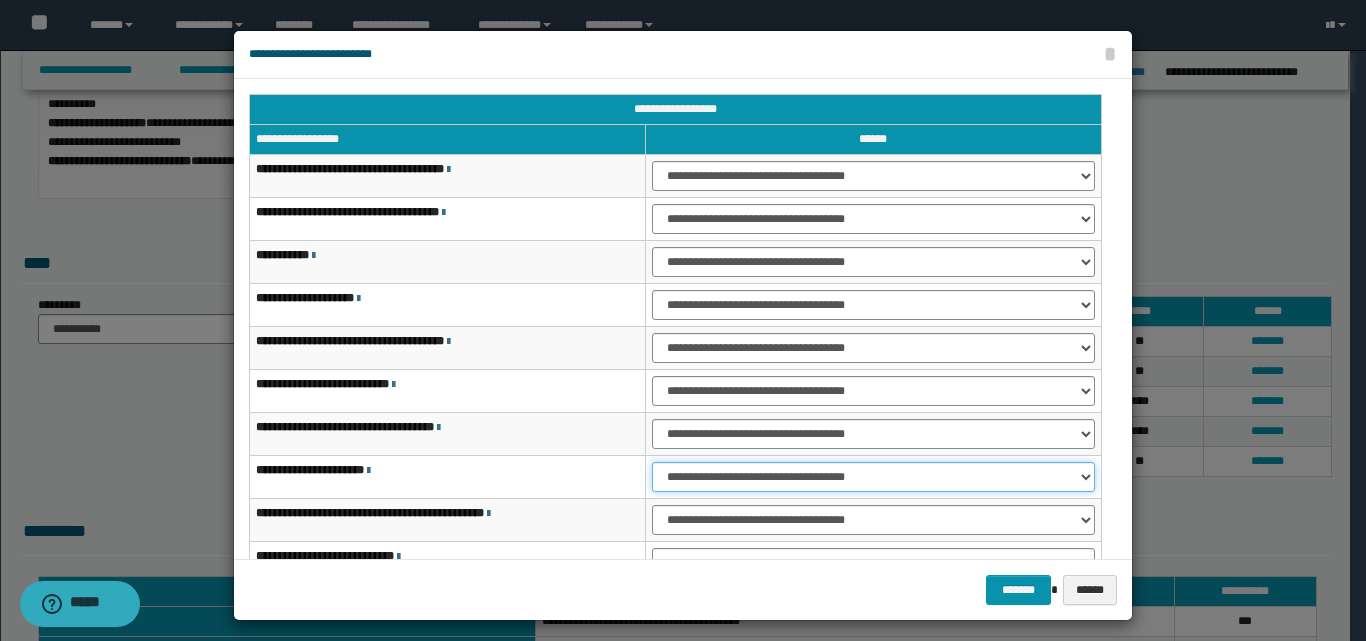 scroll, scrollTop: 100, scrollLeft: 0, axis: vertical 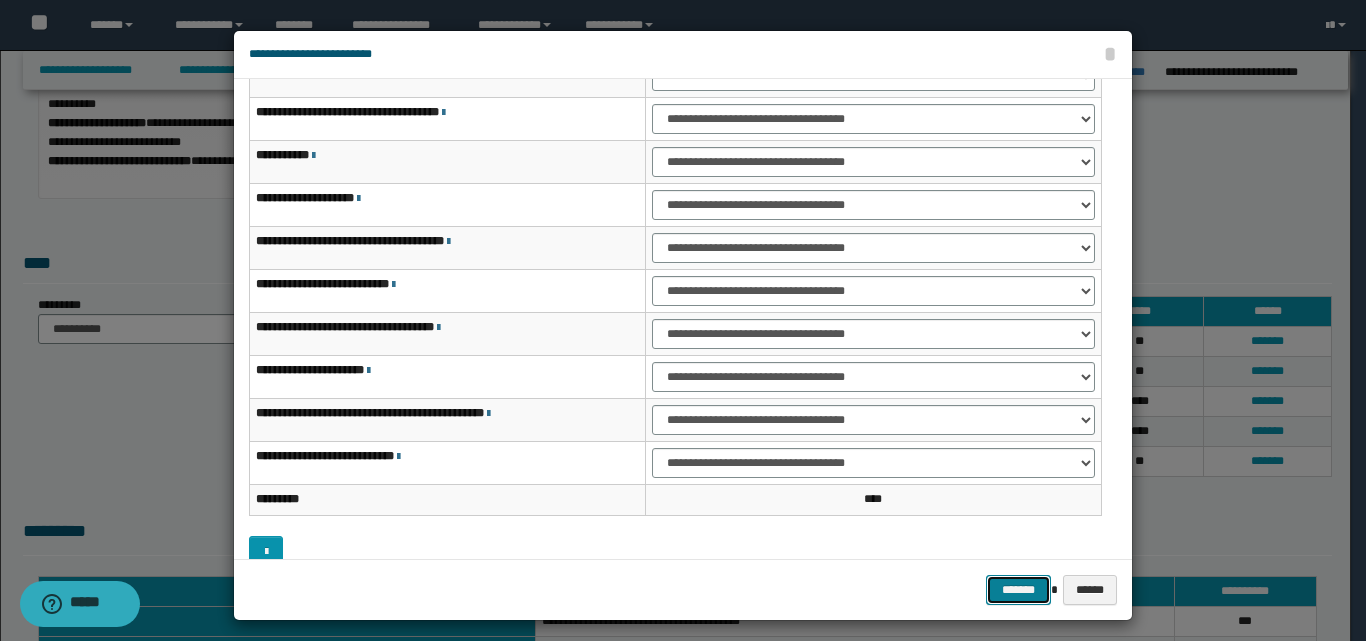 click on "*******" at bounding box center (1018, 590) 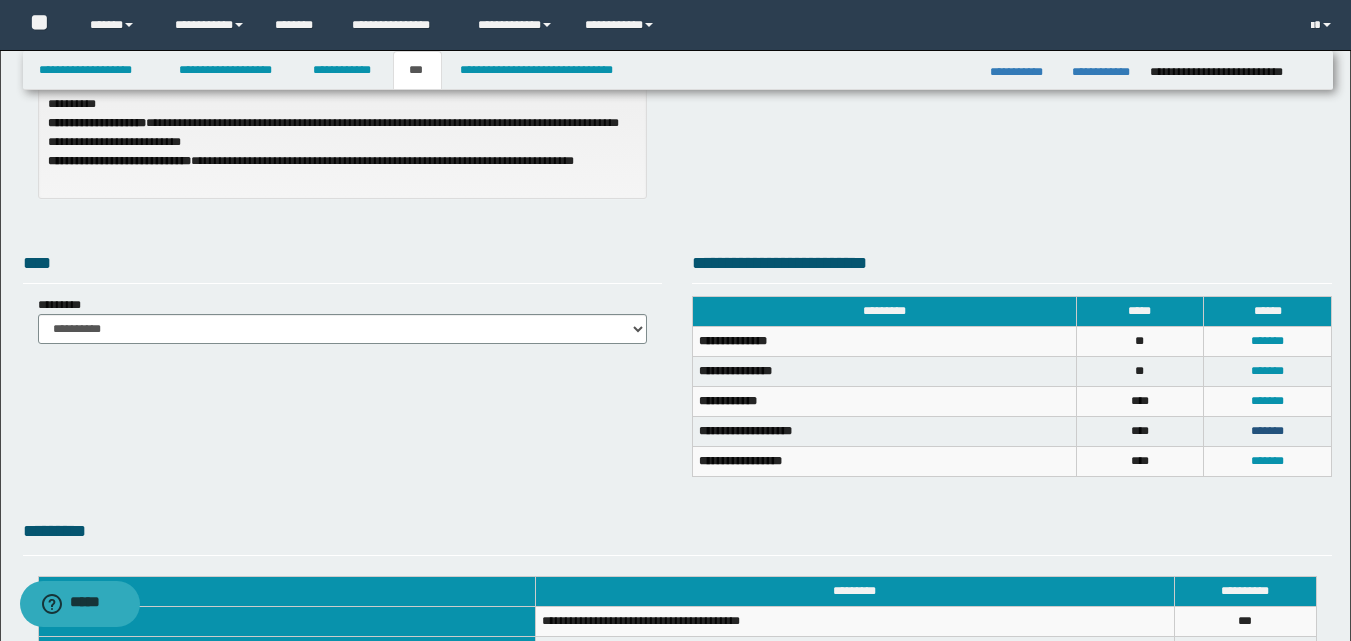 click on "*******" at bounding box center (1267, 431) 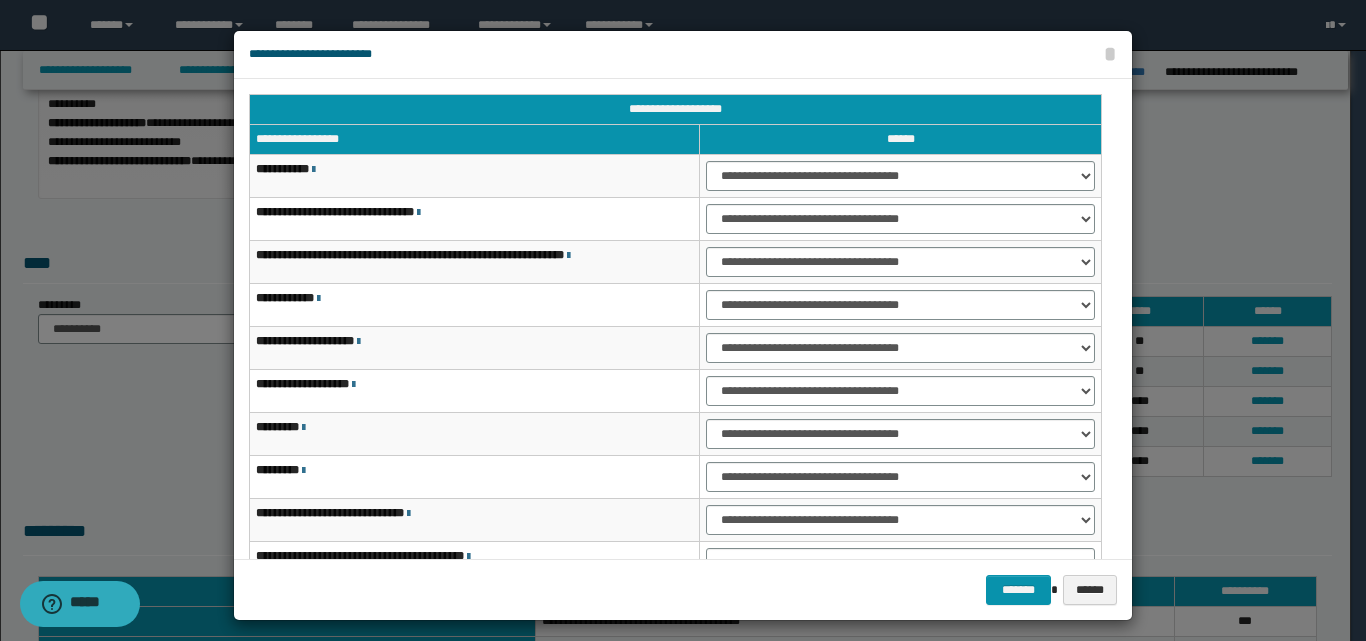 scroll, scrollTop: 100, scrollLeft: 0, axis: vertical 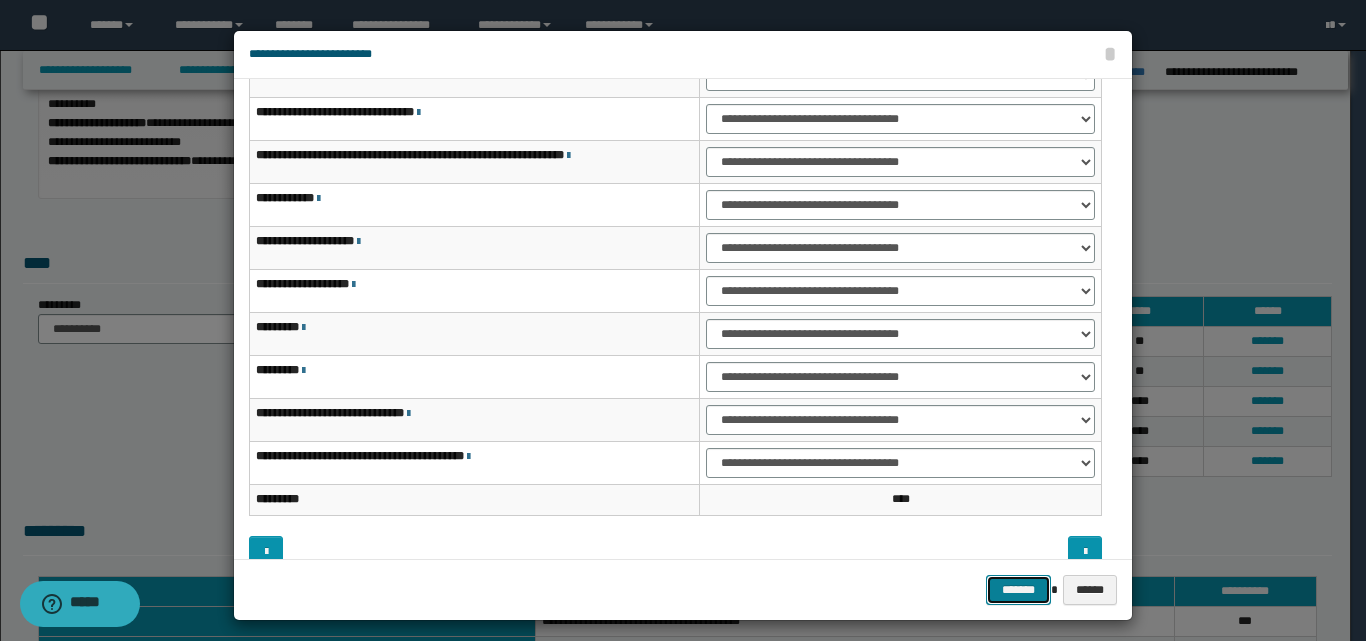 click on "*******" at bounding box center (1018, 590) 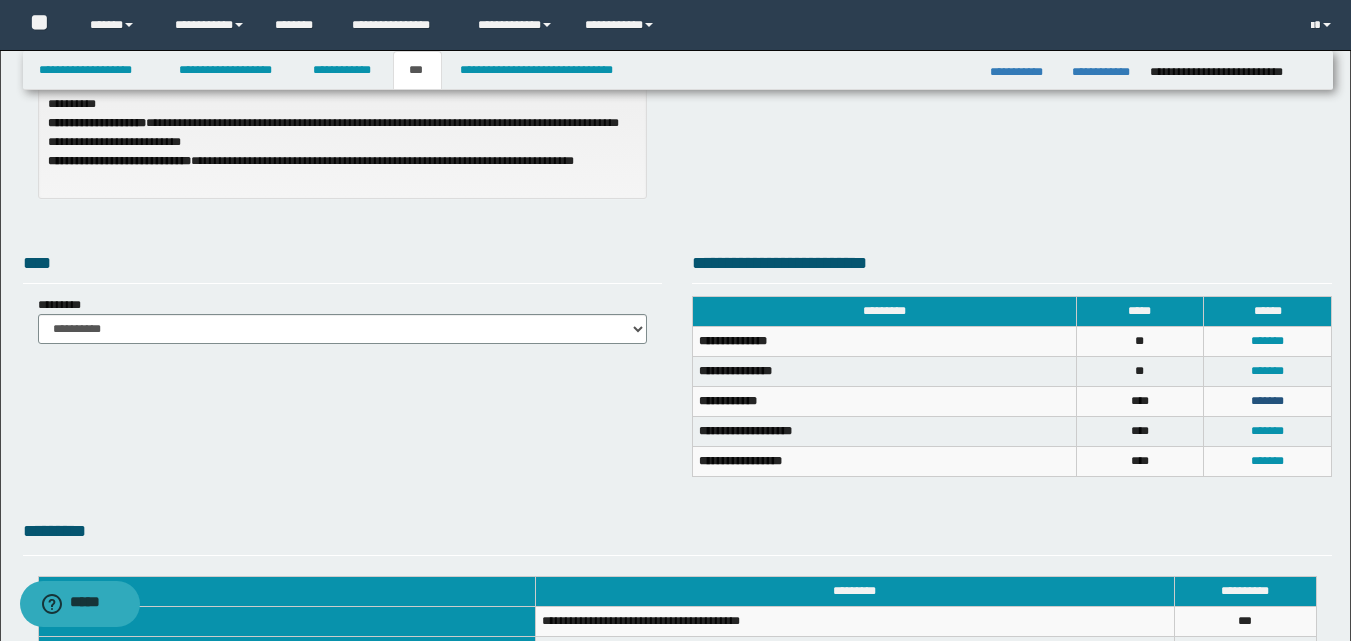 click on "*******" at bounding box center [1267, 401] 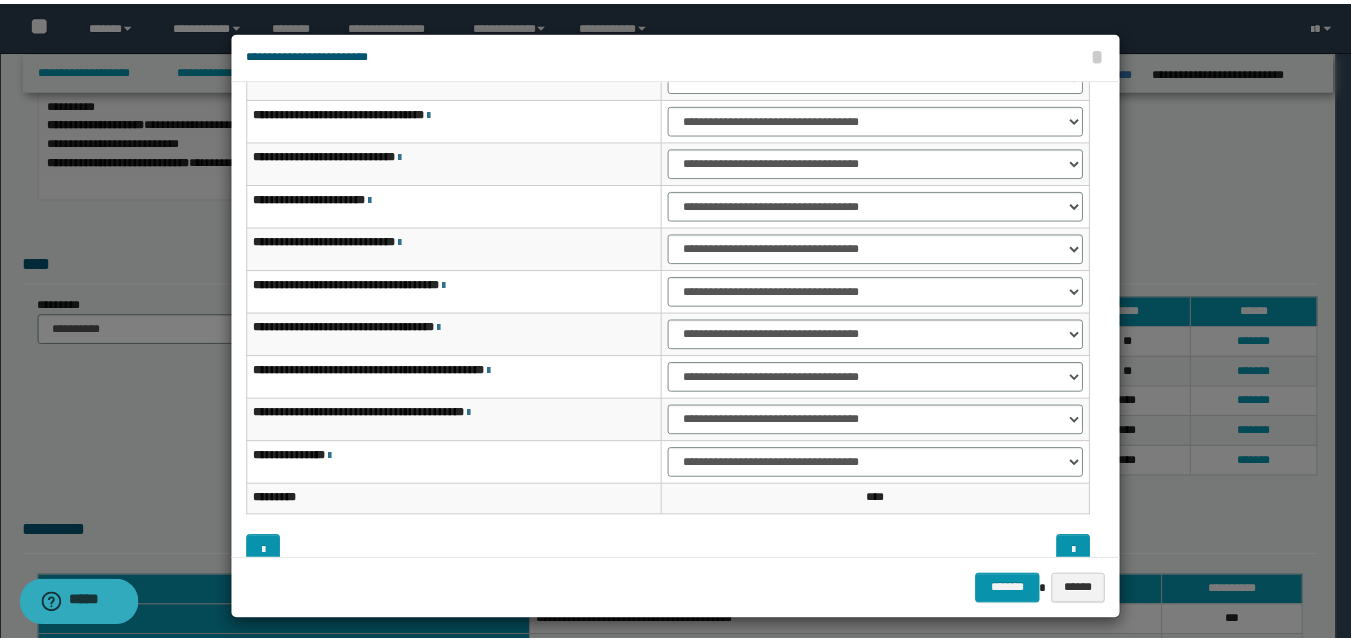 scroll, scrollTop: 121, scrollLeft: 0, axis: vertical 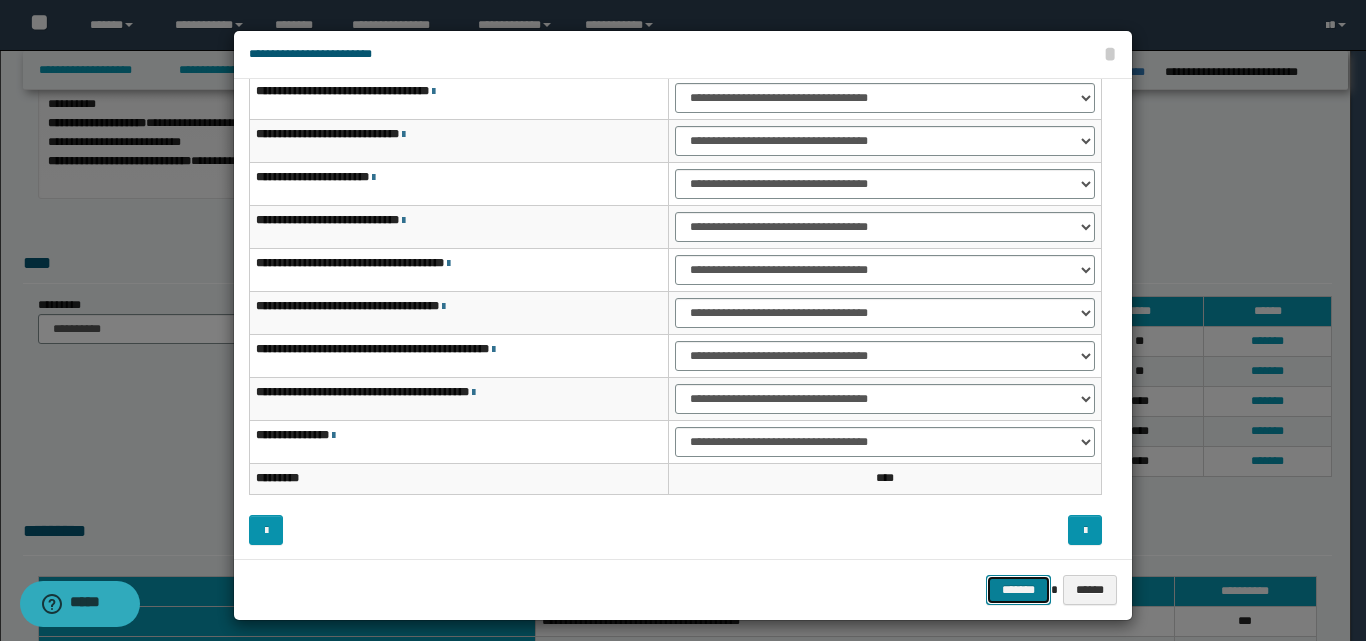 click on "*******" at bounding box center [1018, 590] 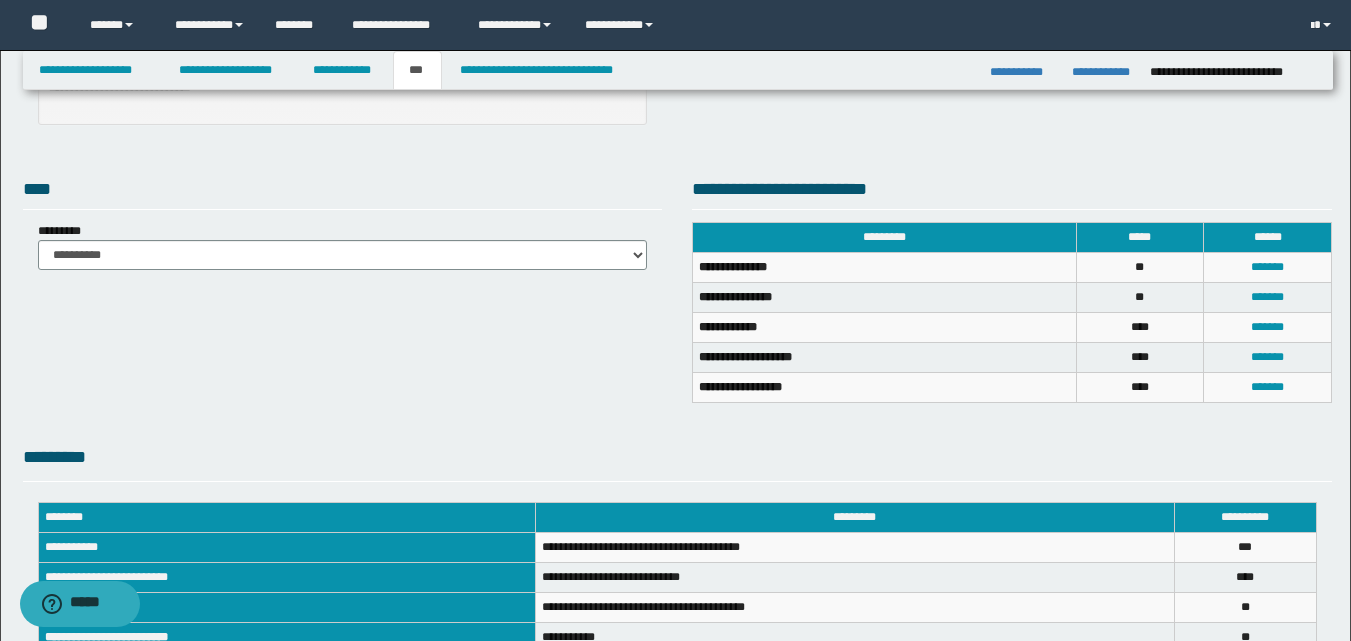 scroll, scrollTop: 300, scrollLeft: 0, axis: vertical 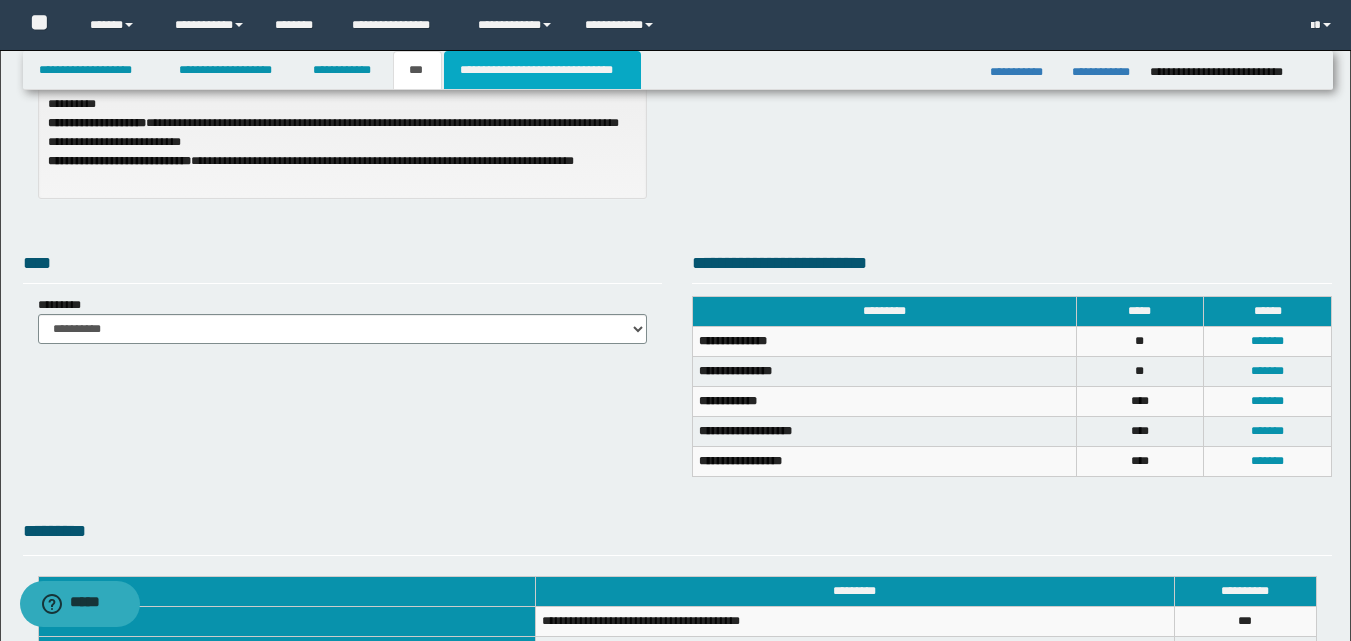 click on "**********" at bounding box center (542, 70) 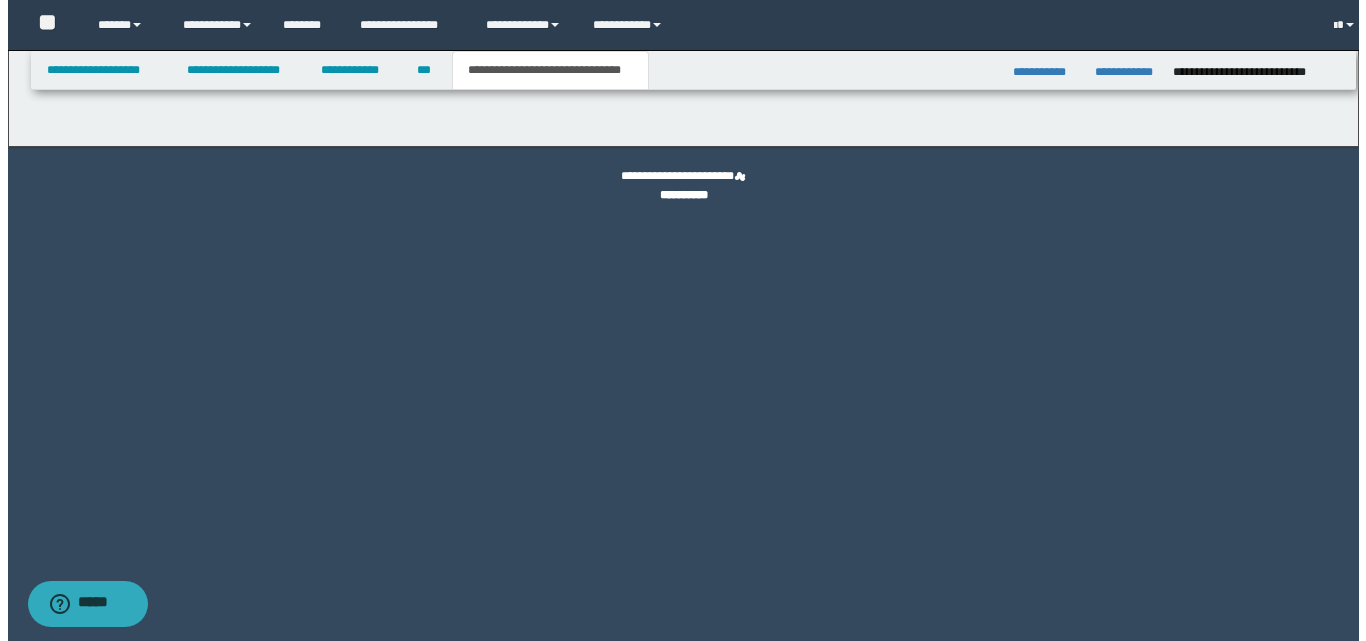 scroll, scrollTop: 0, scrollLeft: 0, axis: both 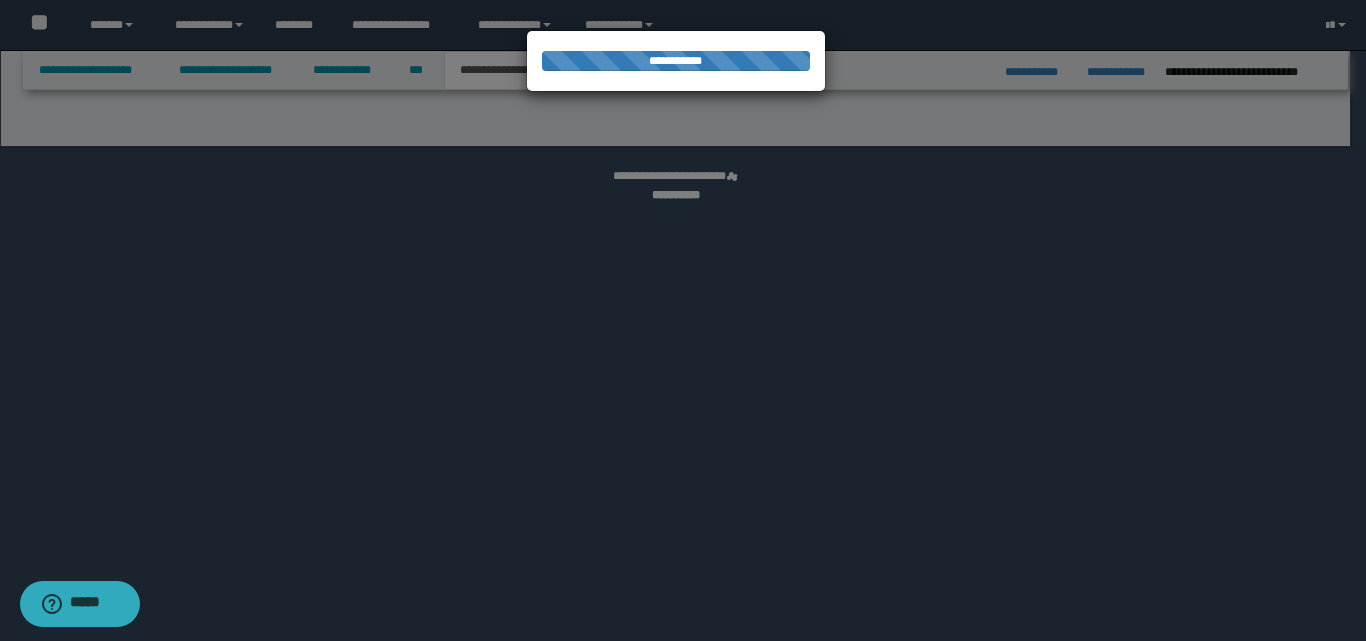select on "*" 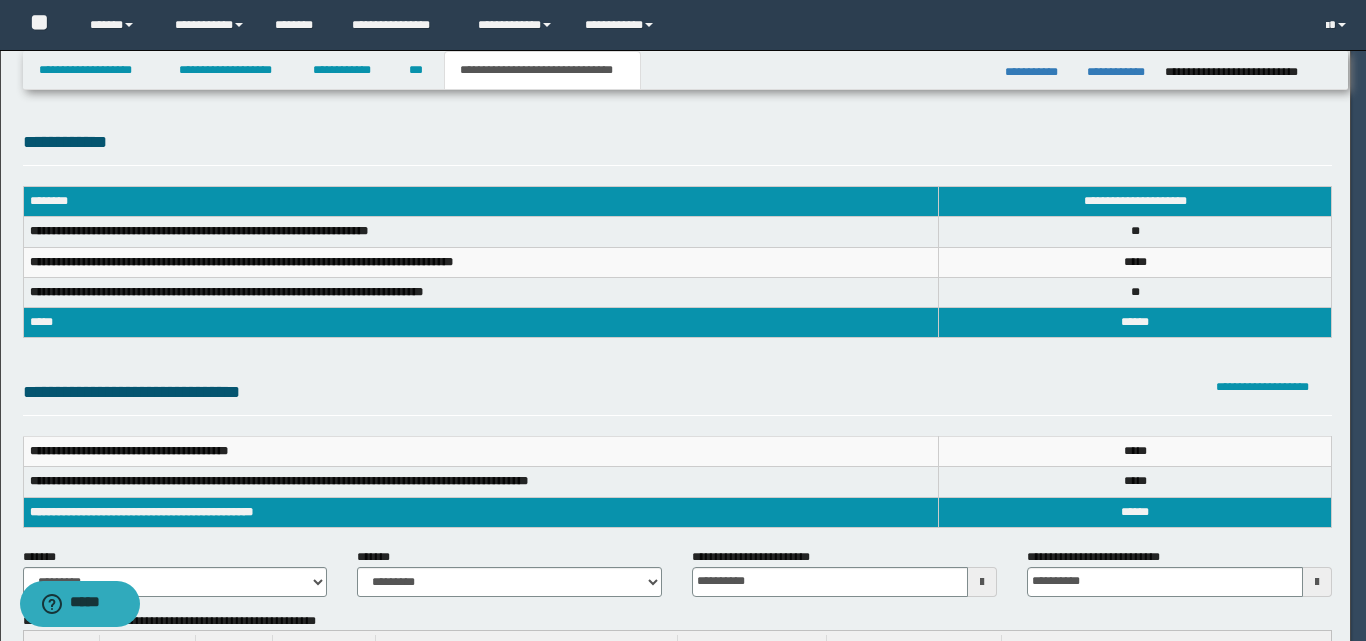 scroll, scrollTop: 0, scrollLeft: 0, axis: both 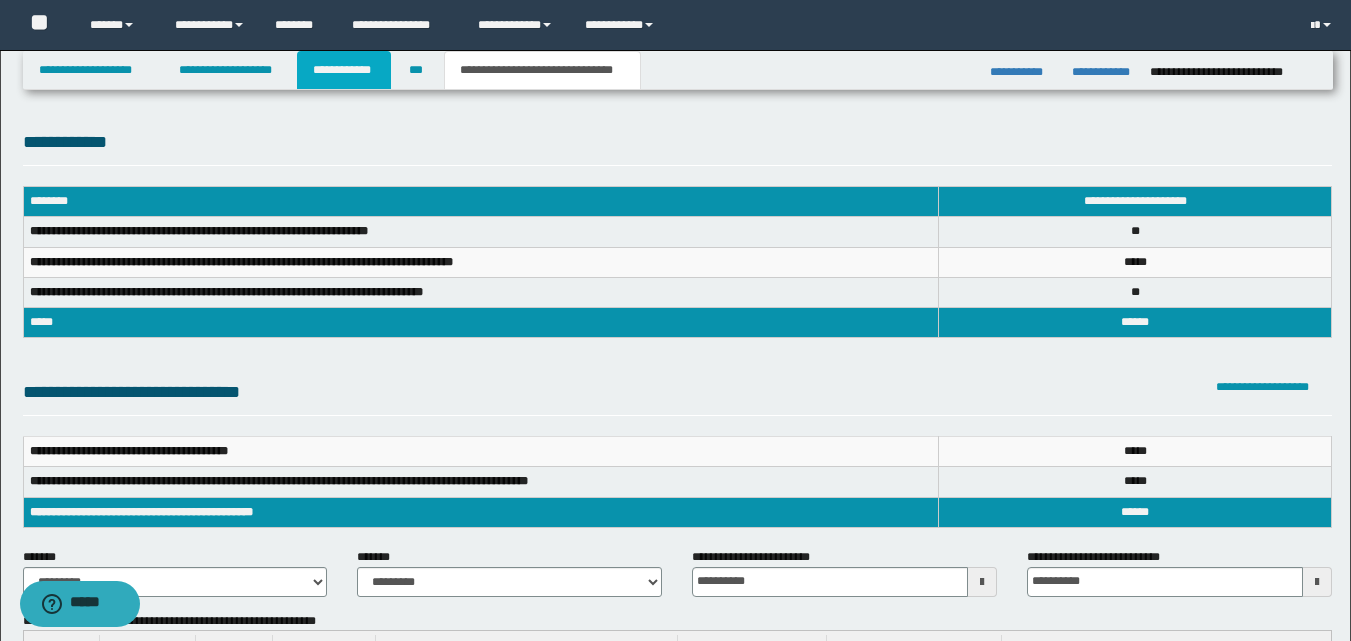 click on "**********" at bounding box center [344, 70] 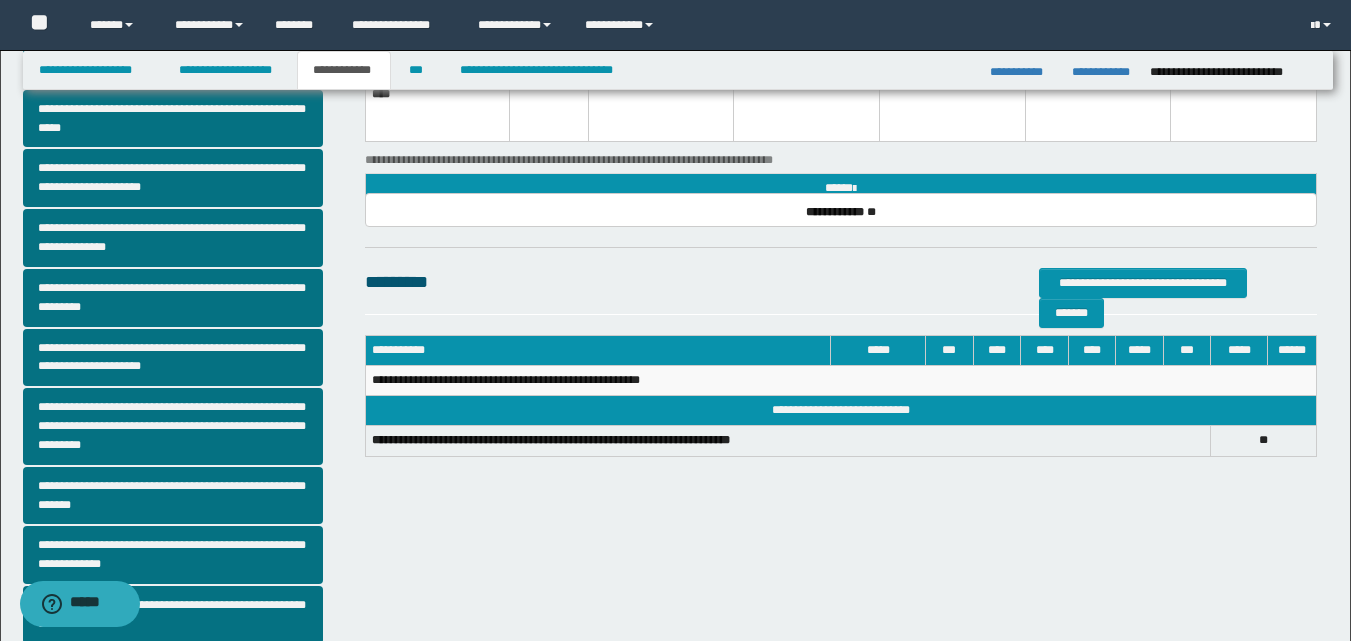 scroll, scrollTop: 300, scrollLeft: 0, axis: vertical 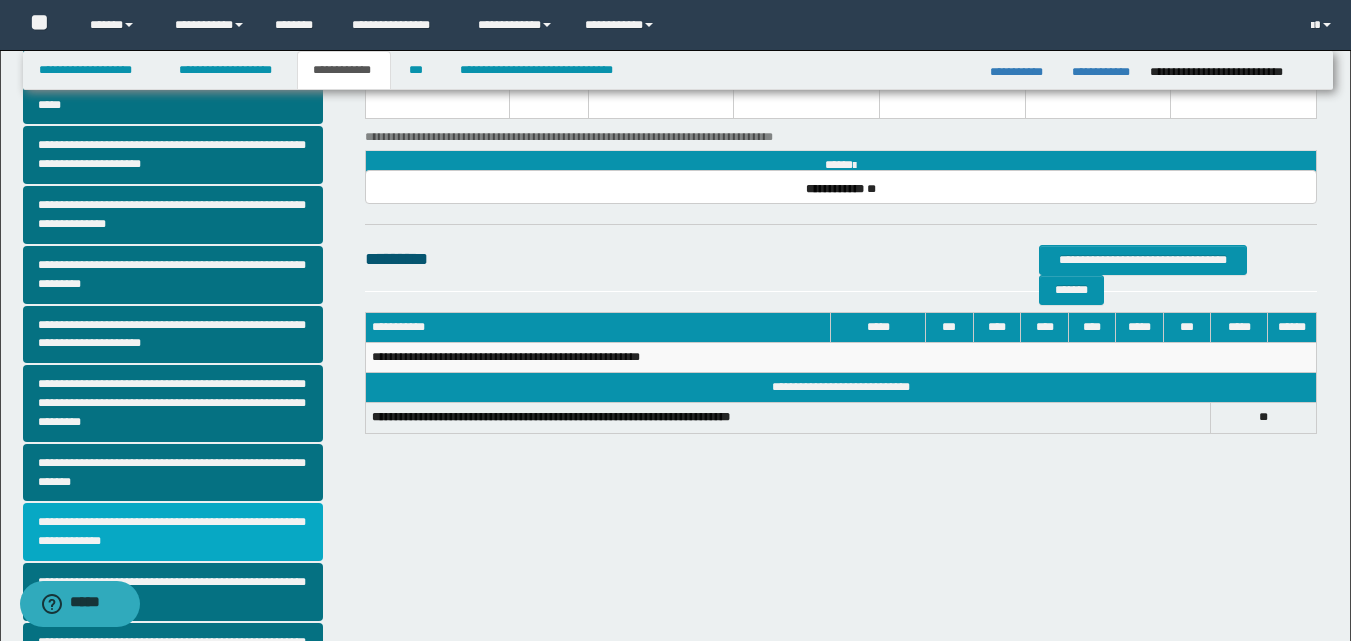 drag, startPoint x: 204, startPoint y: 524, endPoint x: 217, endPoint y: 491, distance: 35.468296 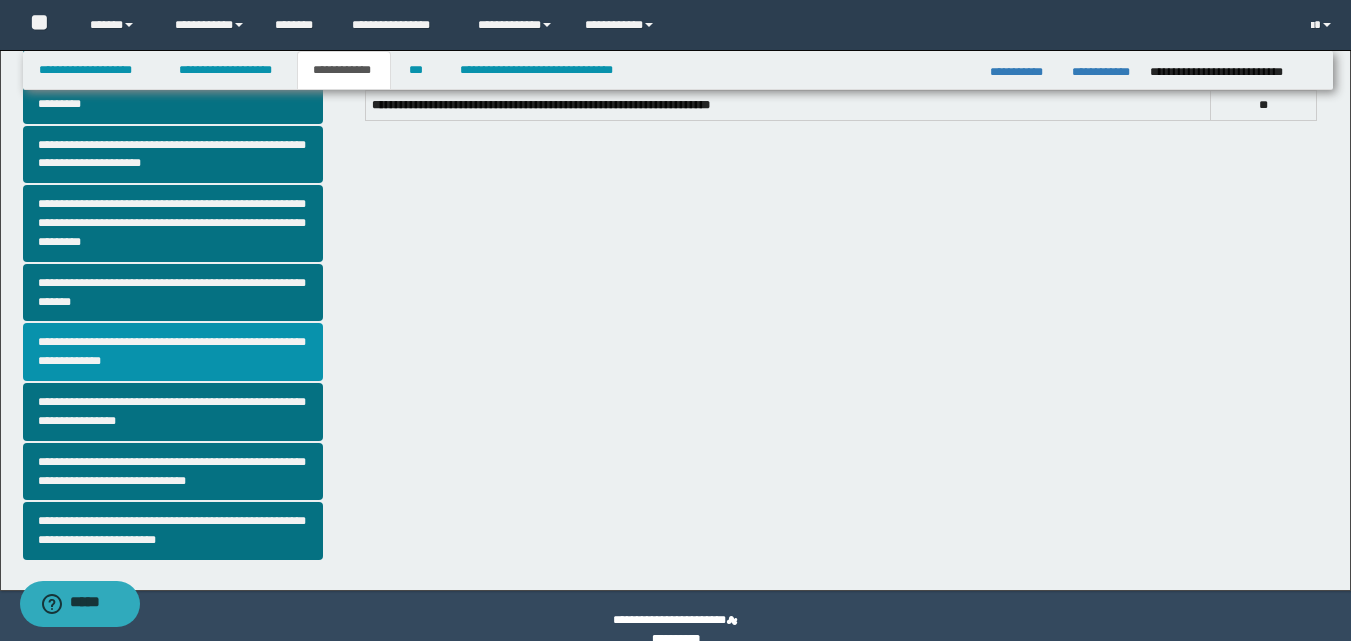 scroll, scrollTop: 508, scrollLeft: 0, axis: vertical 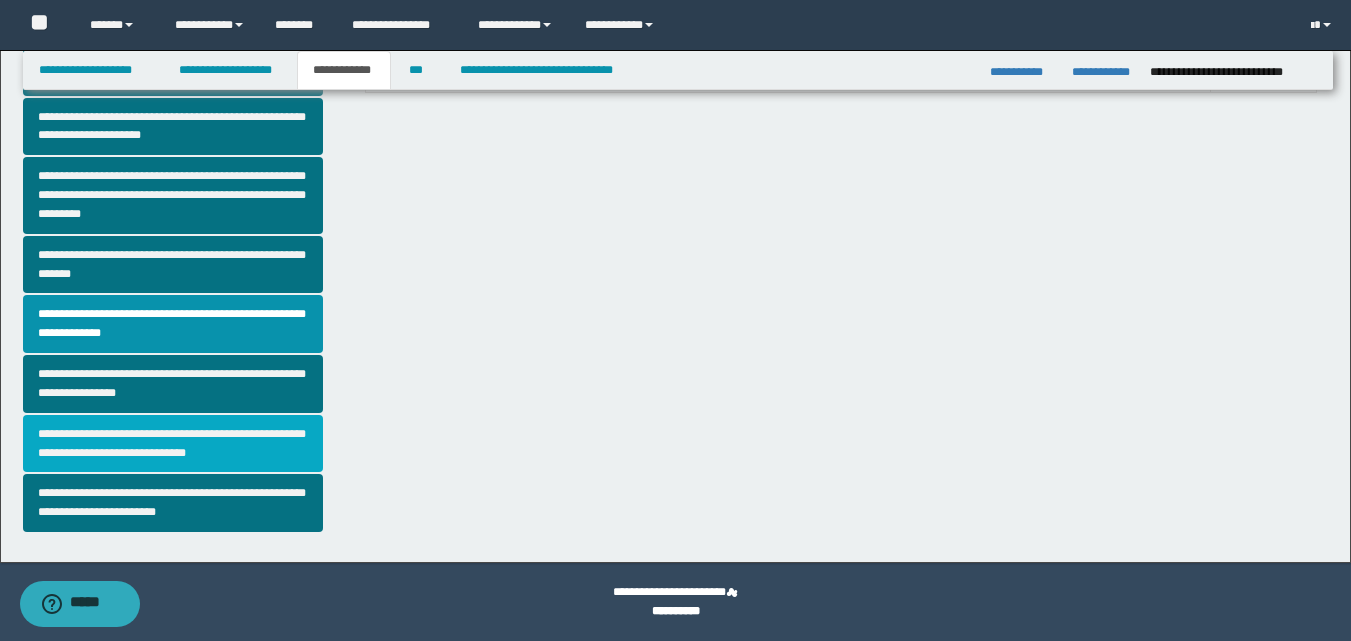 click on "**********" at bounding box center (173, 444) 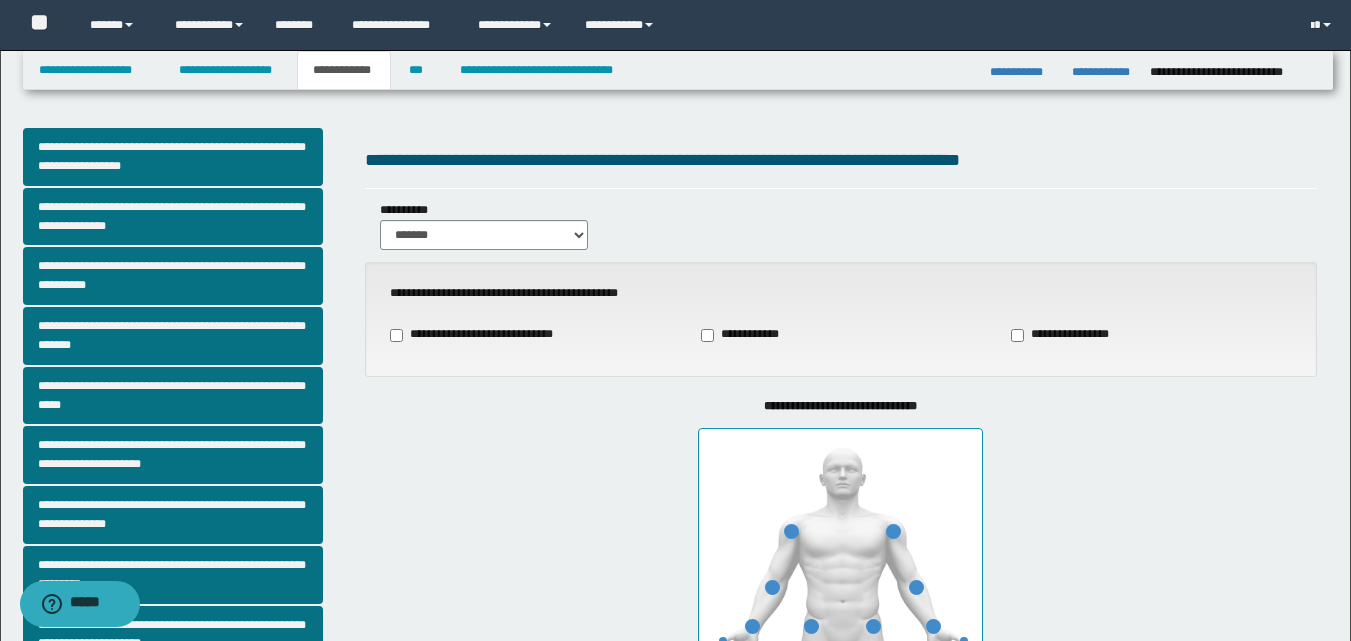 type on "**" 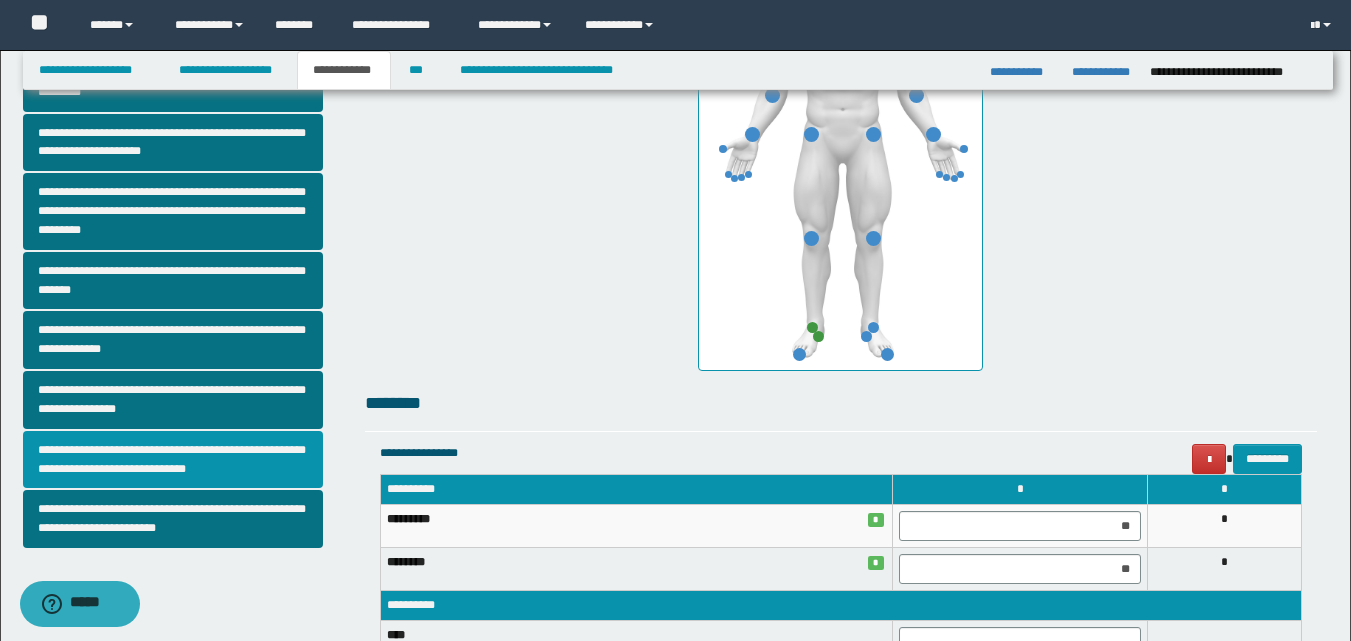 scroll, scrollTop: 500, scrollLeft: 0, axis: vertical 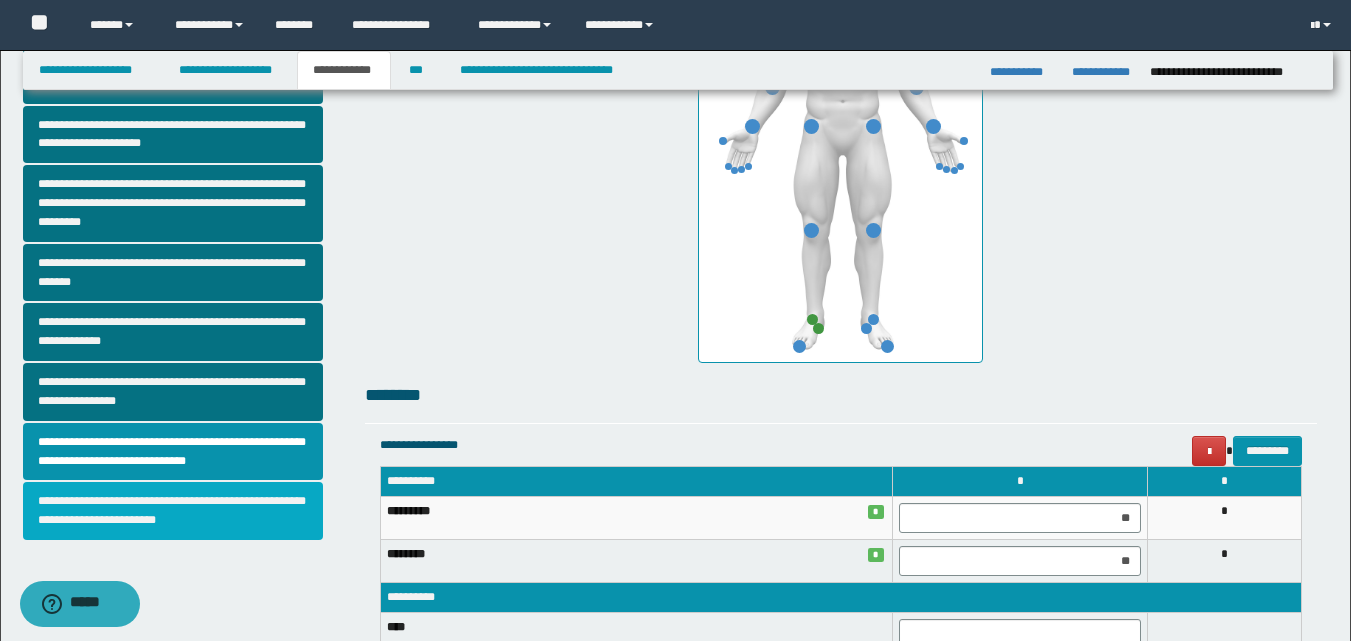 click on "**********" at bounding box center [173, 511] 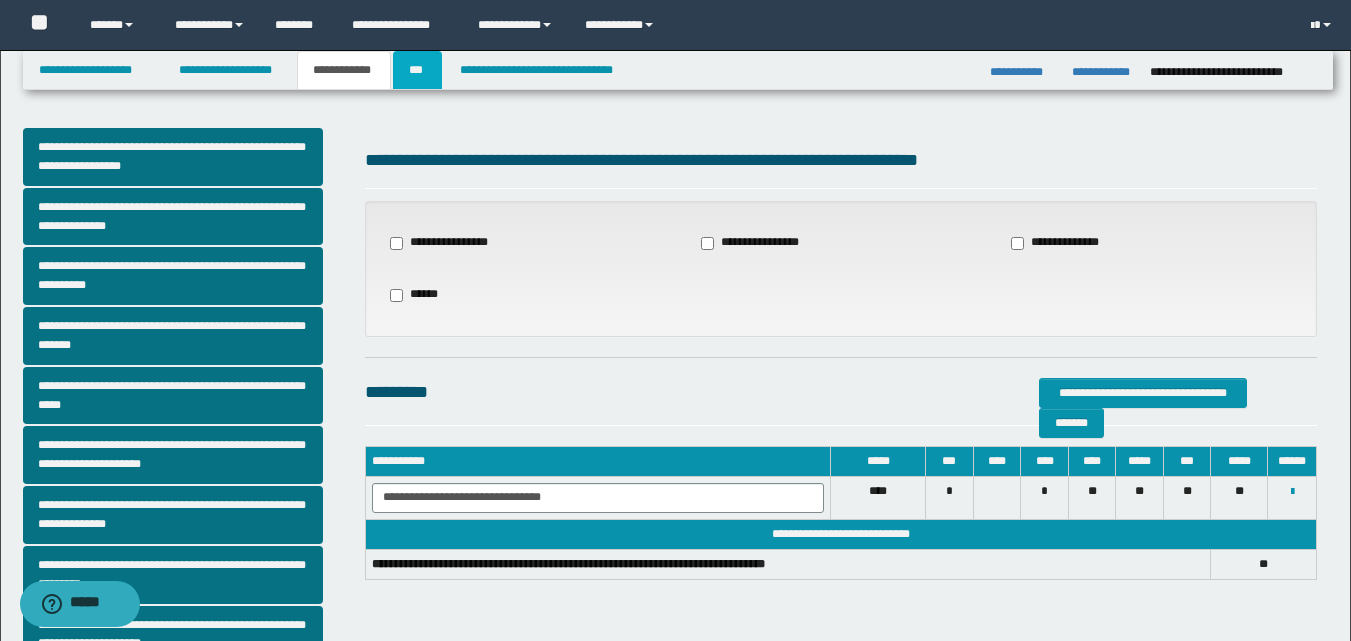click on "***" at bounding box center [417, 70] 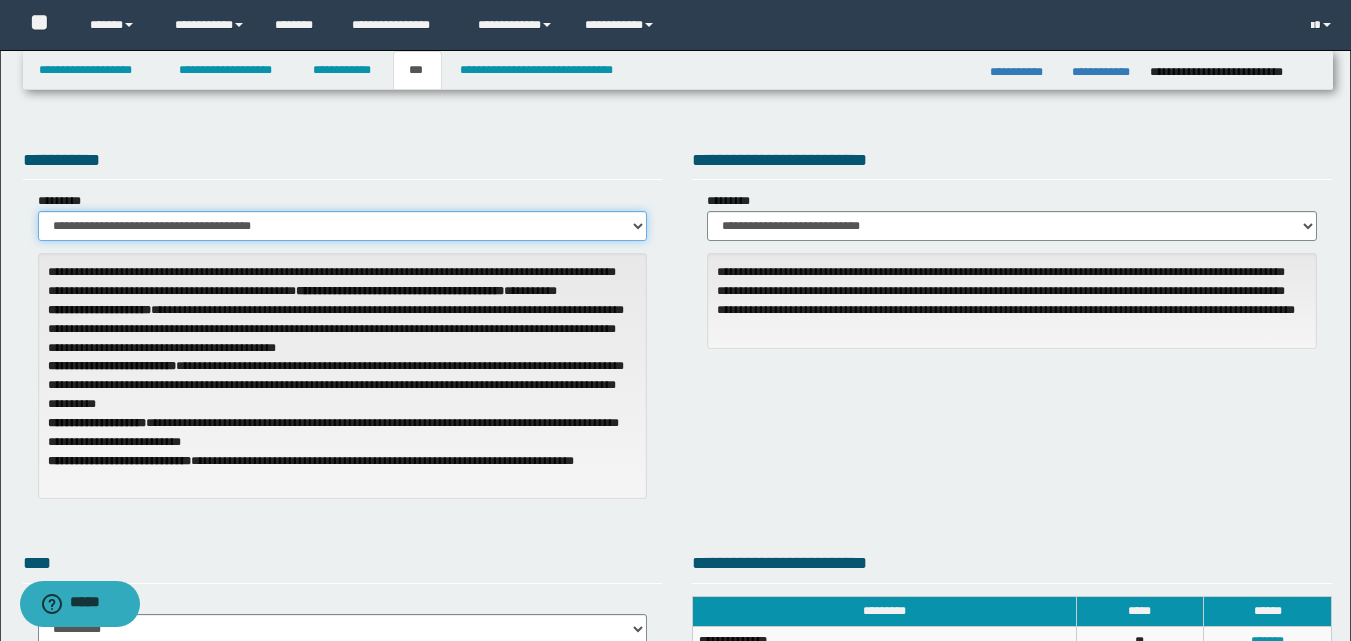 click on "**********" at bounding box center (343, 226) 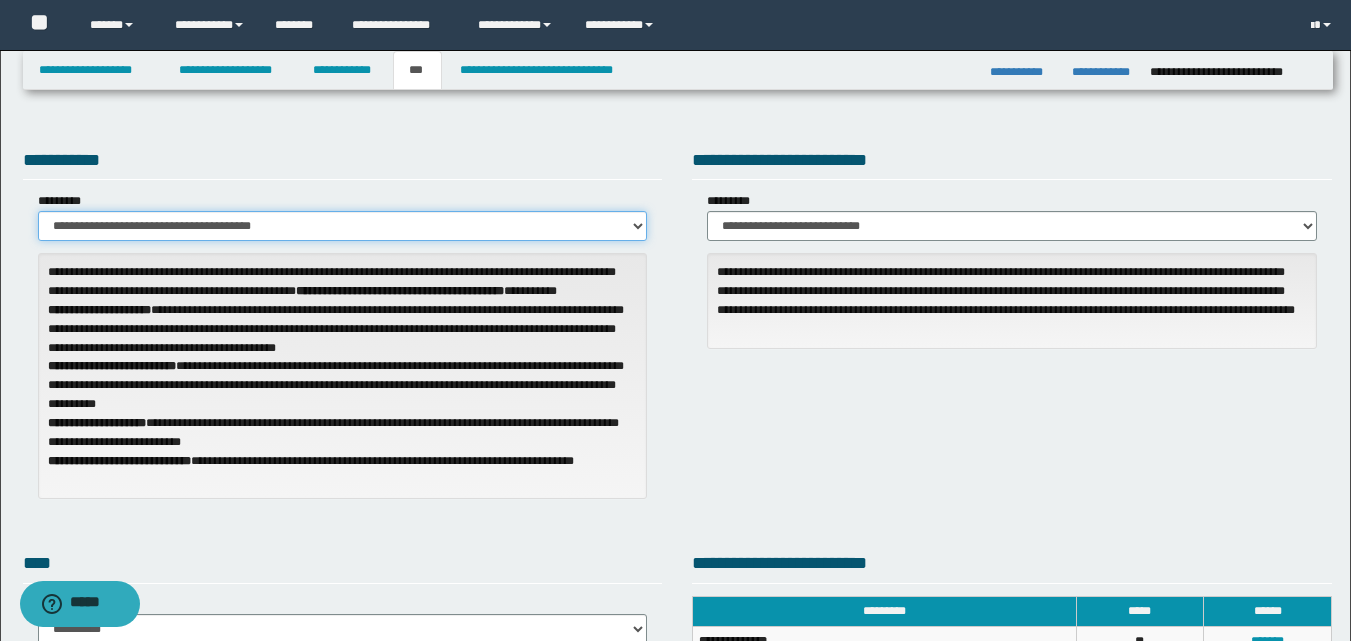 select on "*" 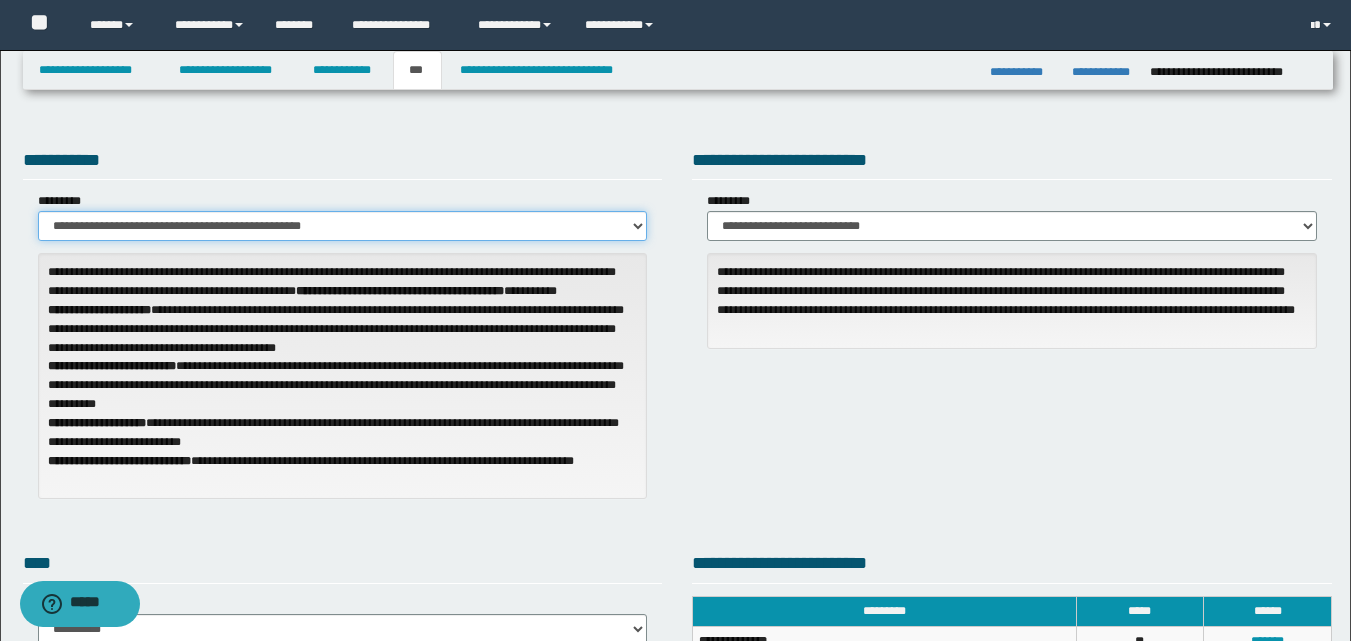 click on "**********" at bounding box center (343, 226) 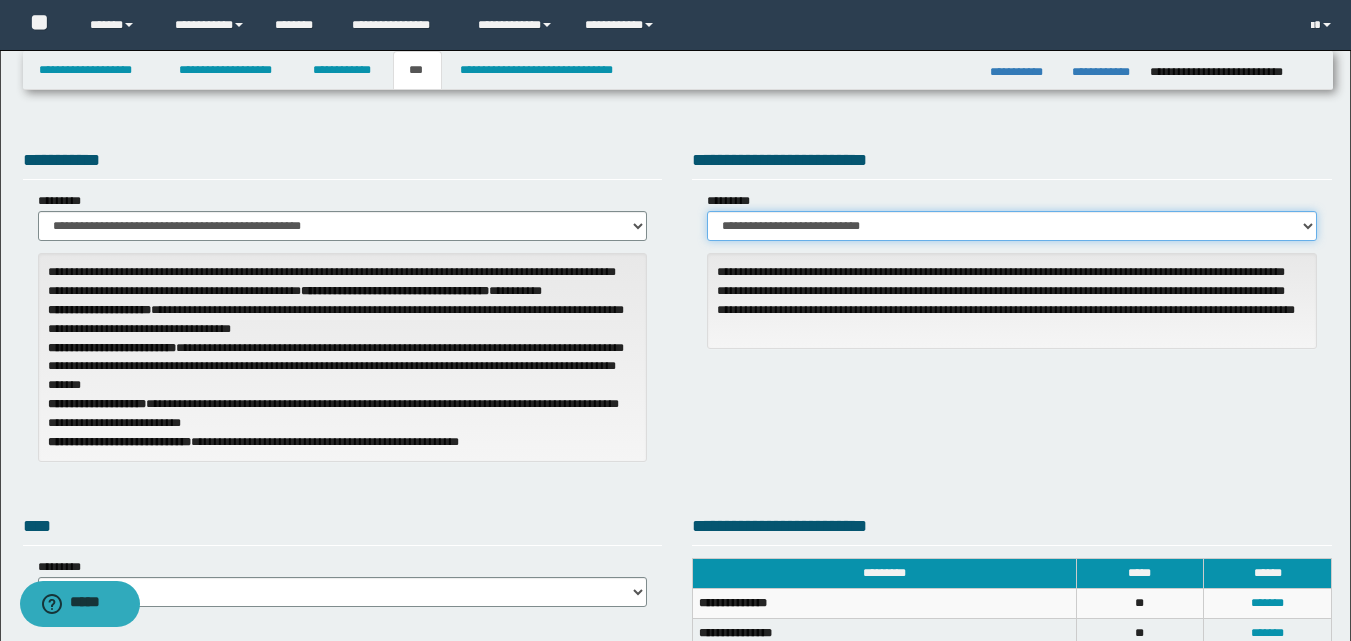 click on "**********" at bounding box center (1012, 226) 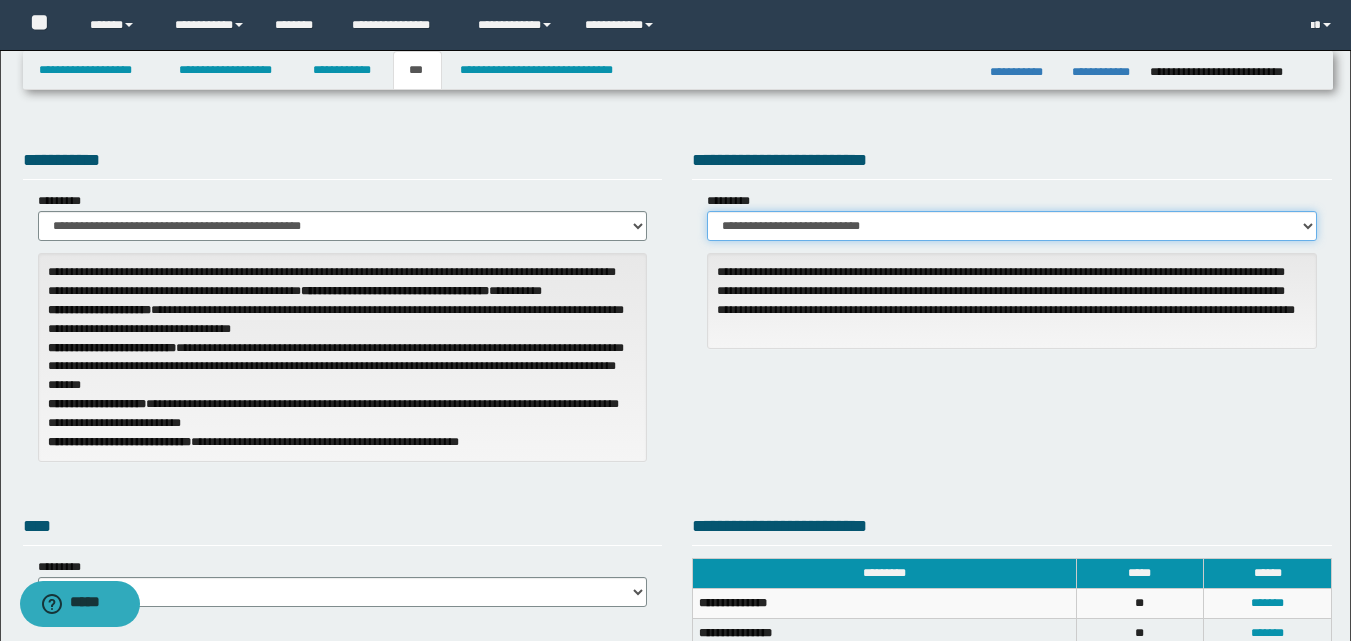select on "*" 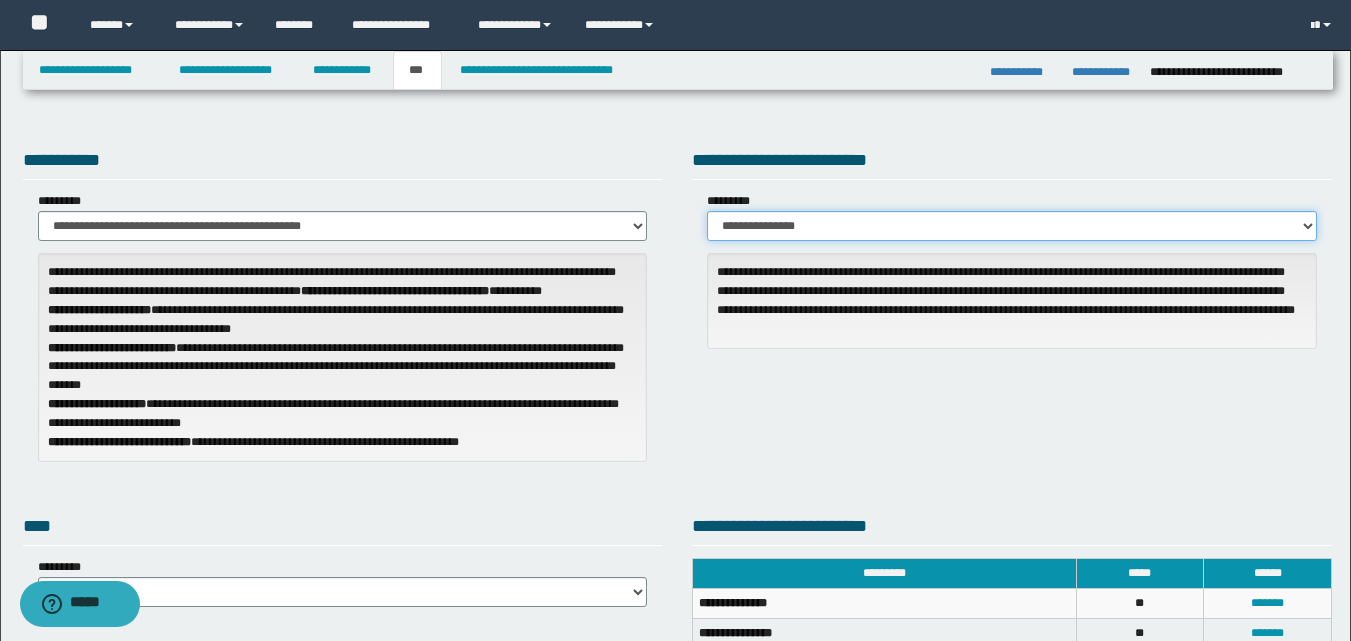 click on "**********" at bounding box center (1012, 226) 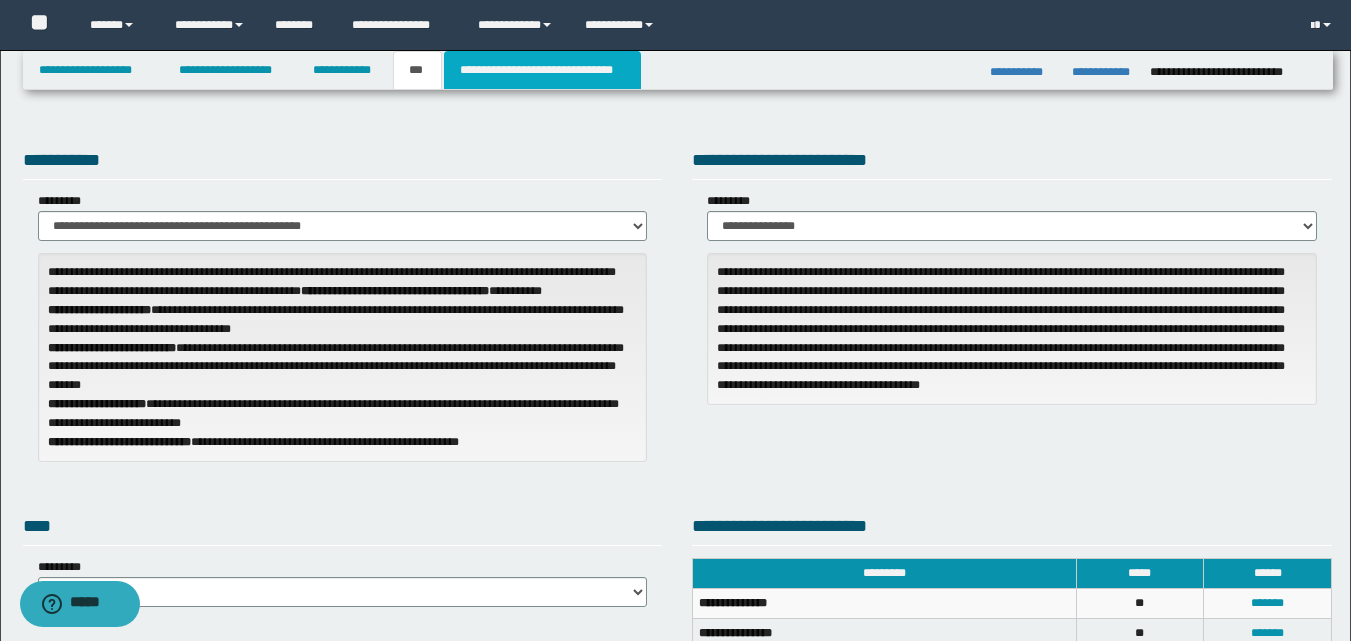 click on "**********" at bounding box center [542, 70] 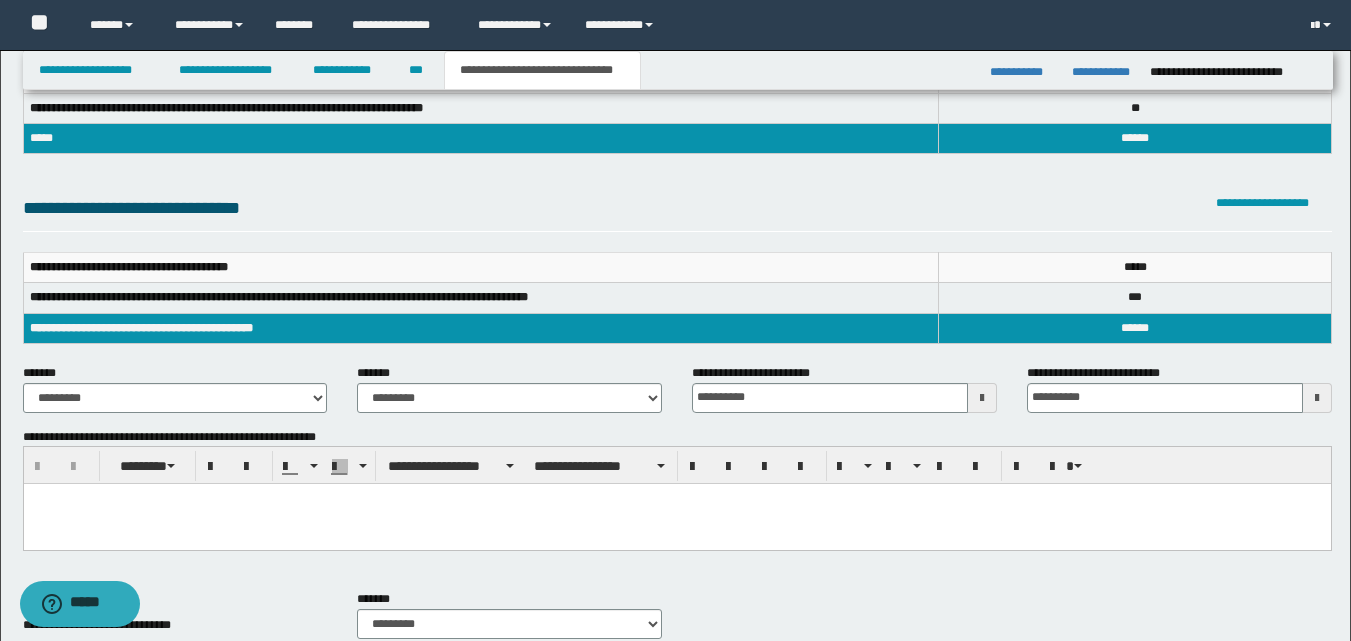 scroll, scrollTop: 200, scrollLeft: 0, axis: vertical 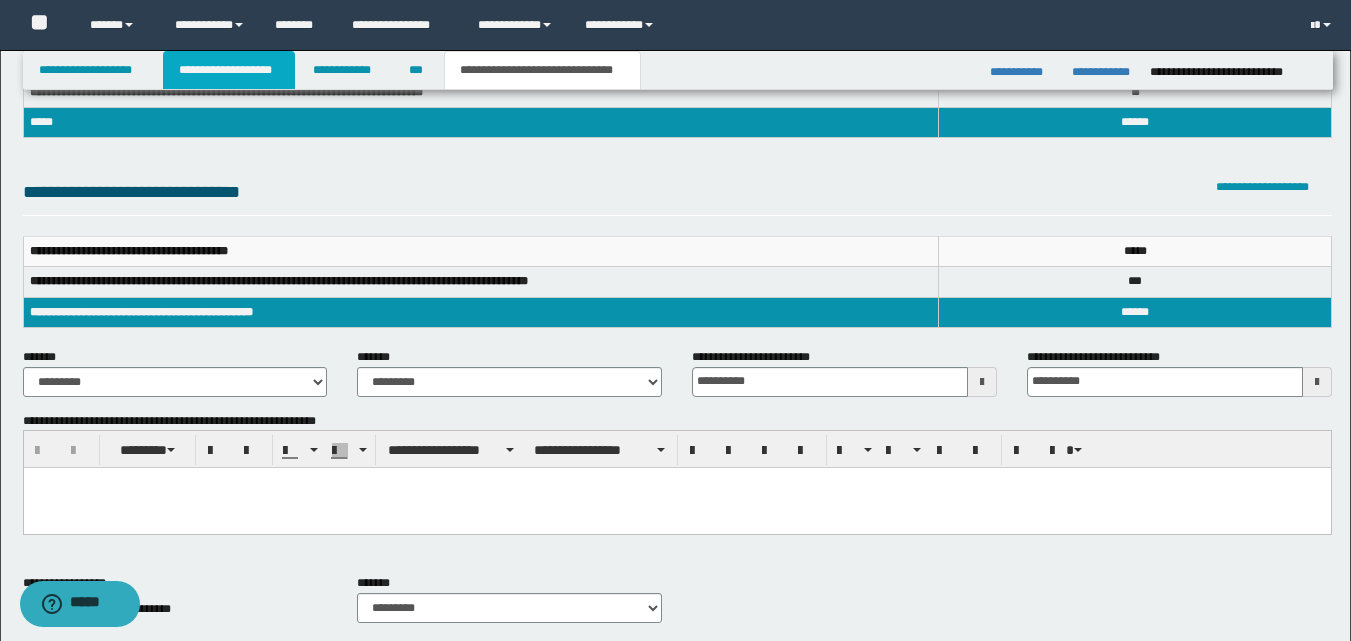 click on "**********" at bounding box center [229, 70] 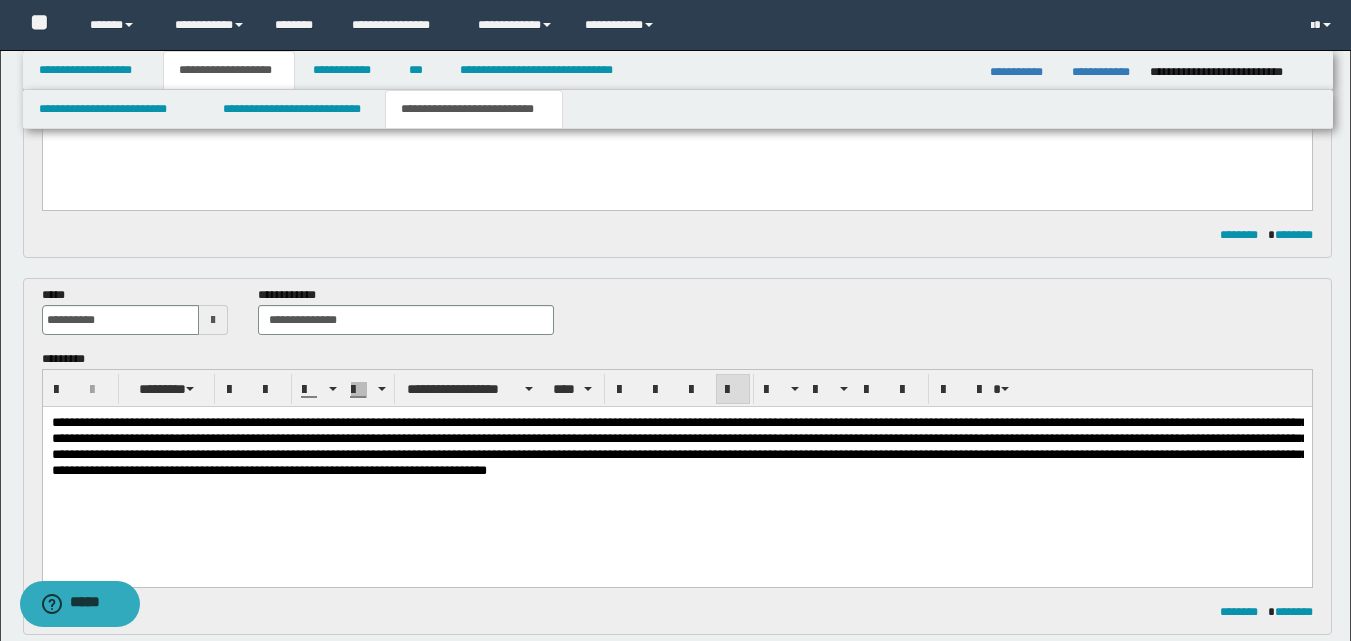 scroll, scrollTop: 331, scrollLeft: 0, axis: vertical 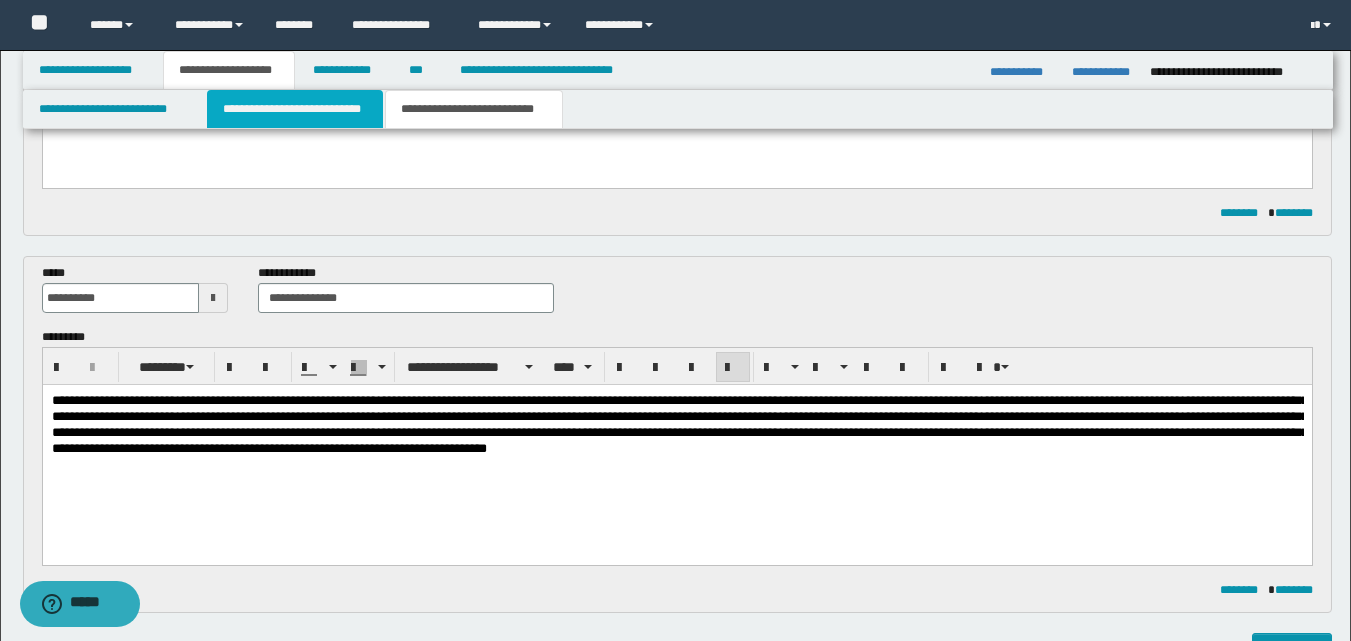 click on "**********" at bounding box center [295, 109] 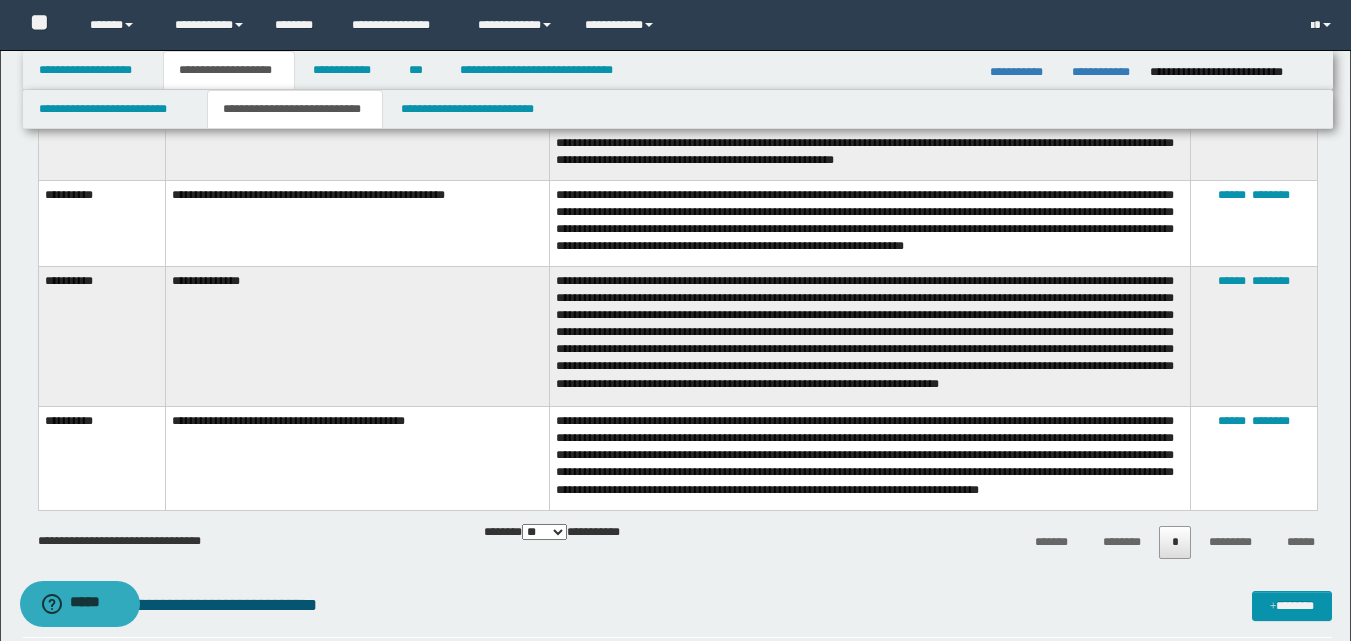 scroll, scrollTop: 2000, scrollLeft: 0, axis: vertical 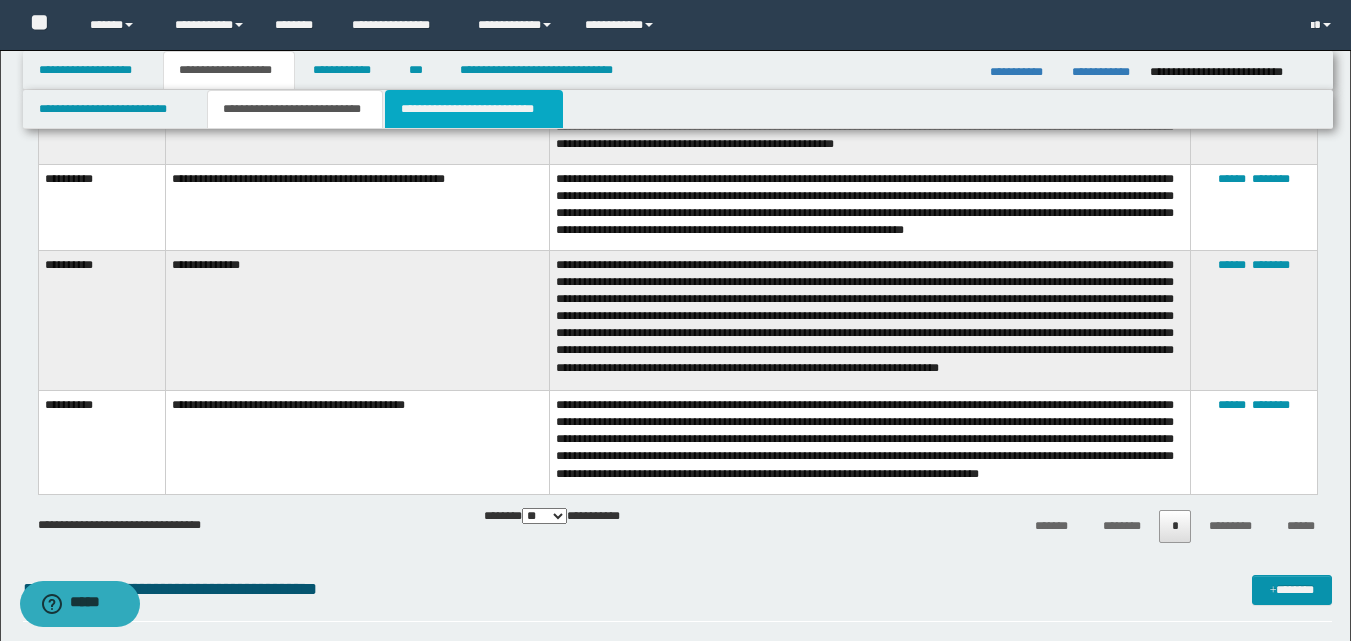 click on "**********" at bounding box center [474, 109] 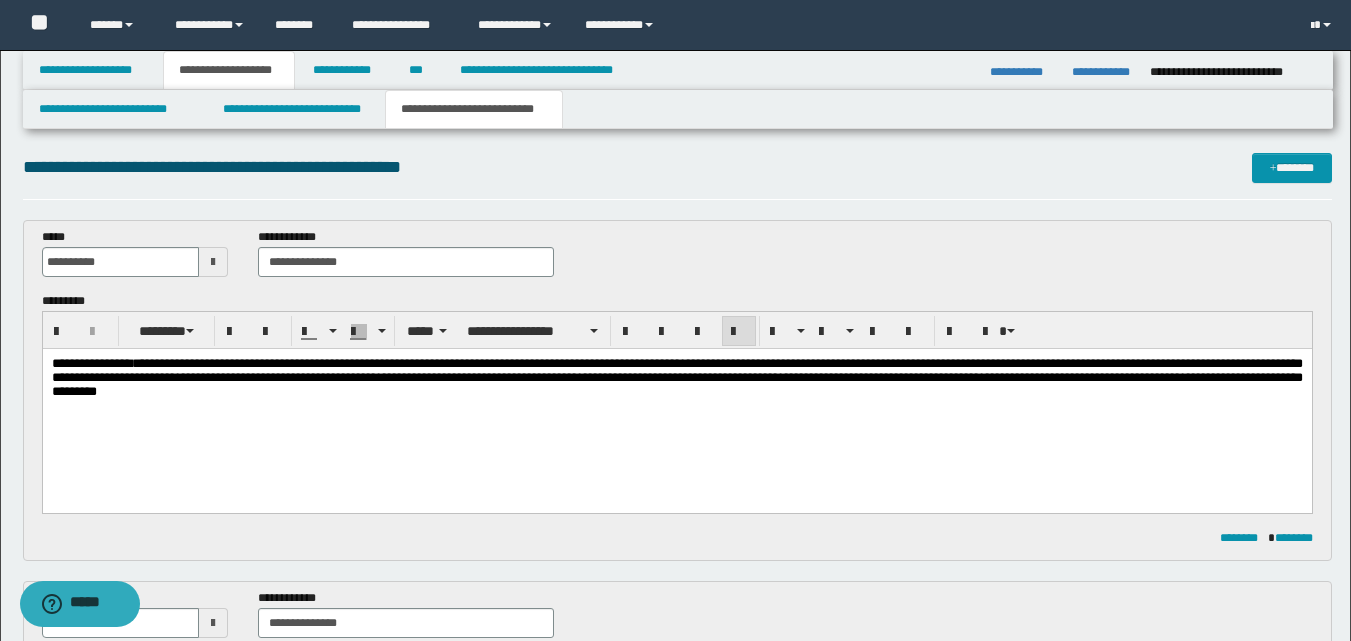 scroll, scrollTop: 0, scrollLeft: 0, axis: both 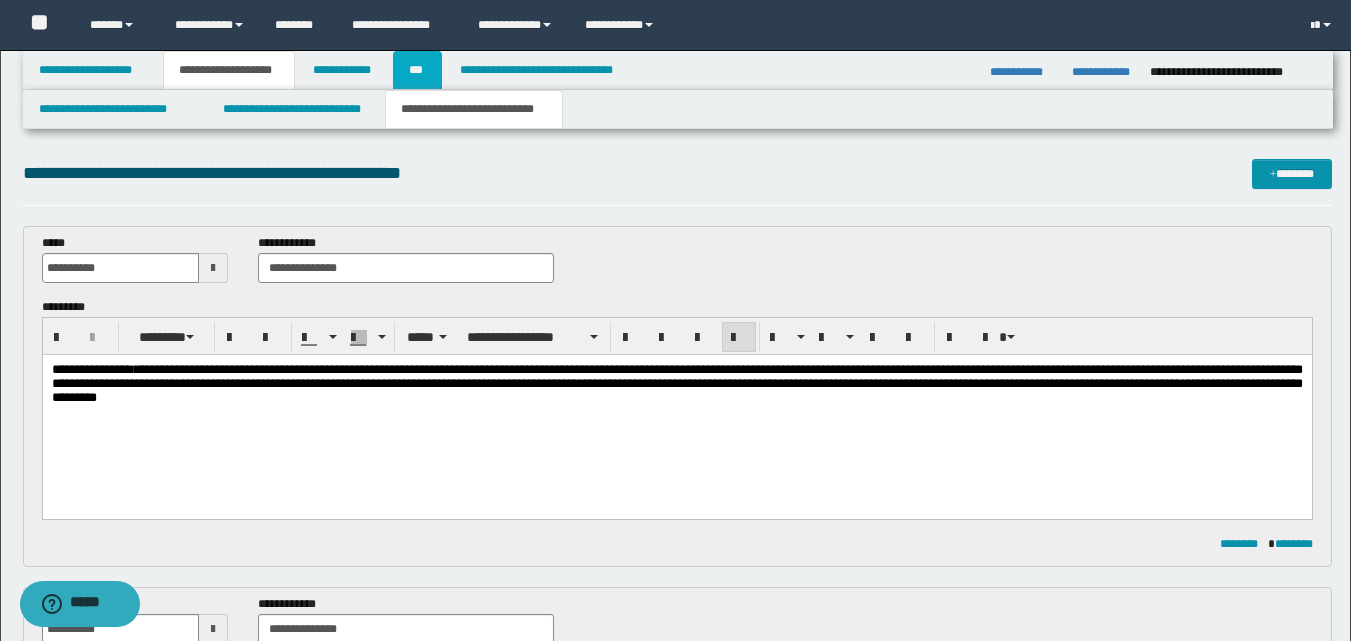 click on "***" at bounding box center [417, 70] 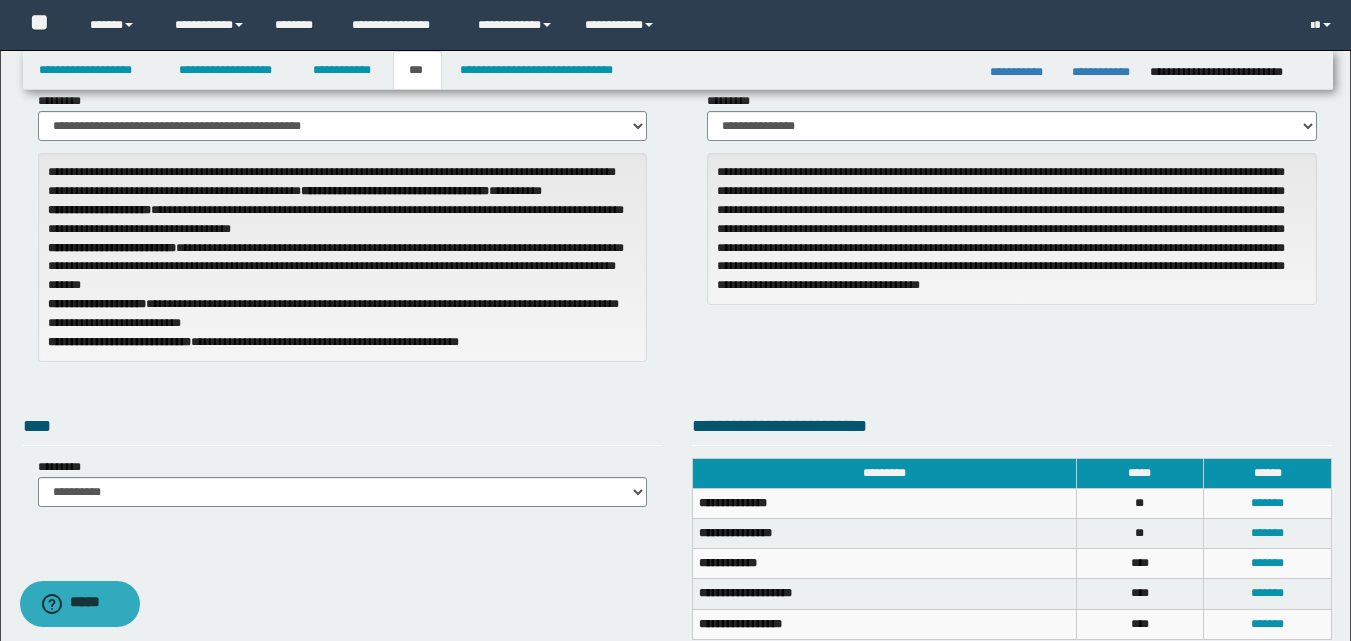 scroll, scrollTop: 0, scrollLeft: 0, axis: both 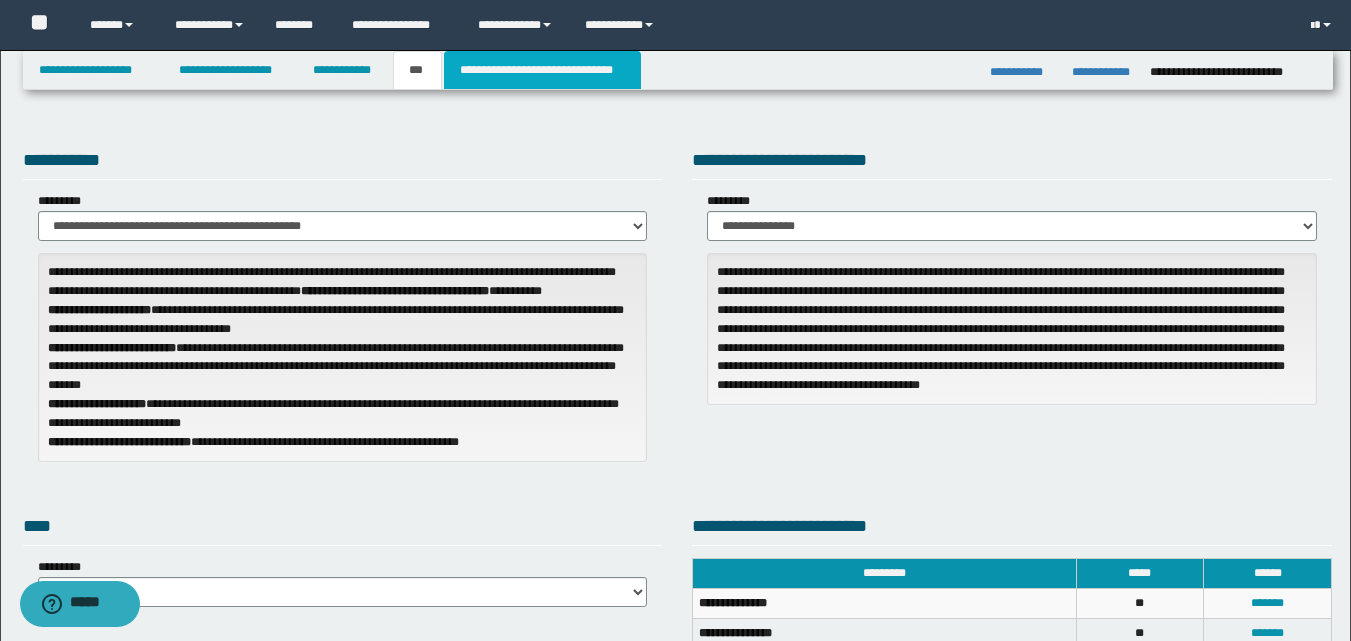 click on "**********" at bounding box center [542, 70] 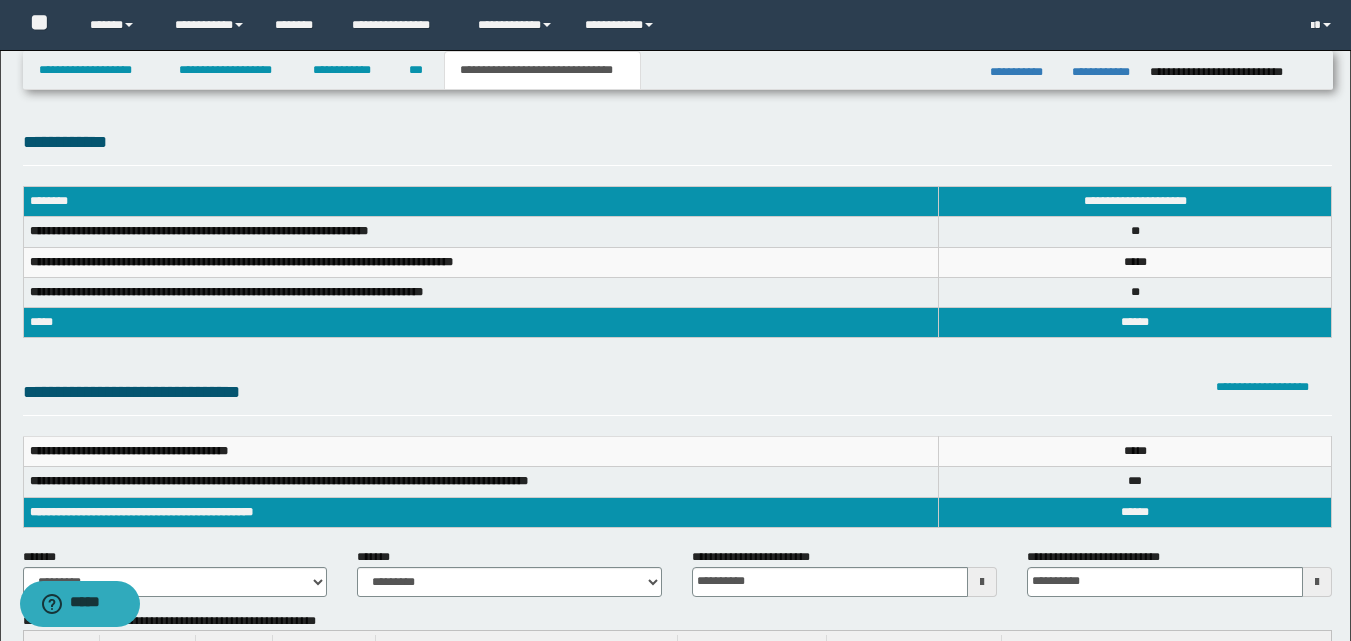 scroll, scrollTop: 200, scrollLeft: 0, axis: vertical 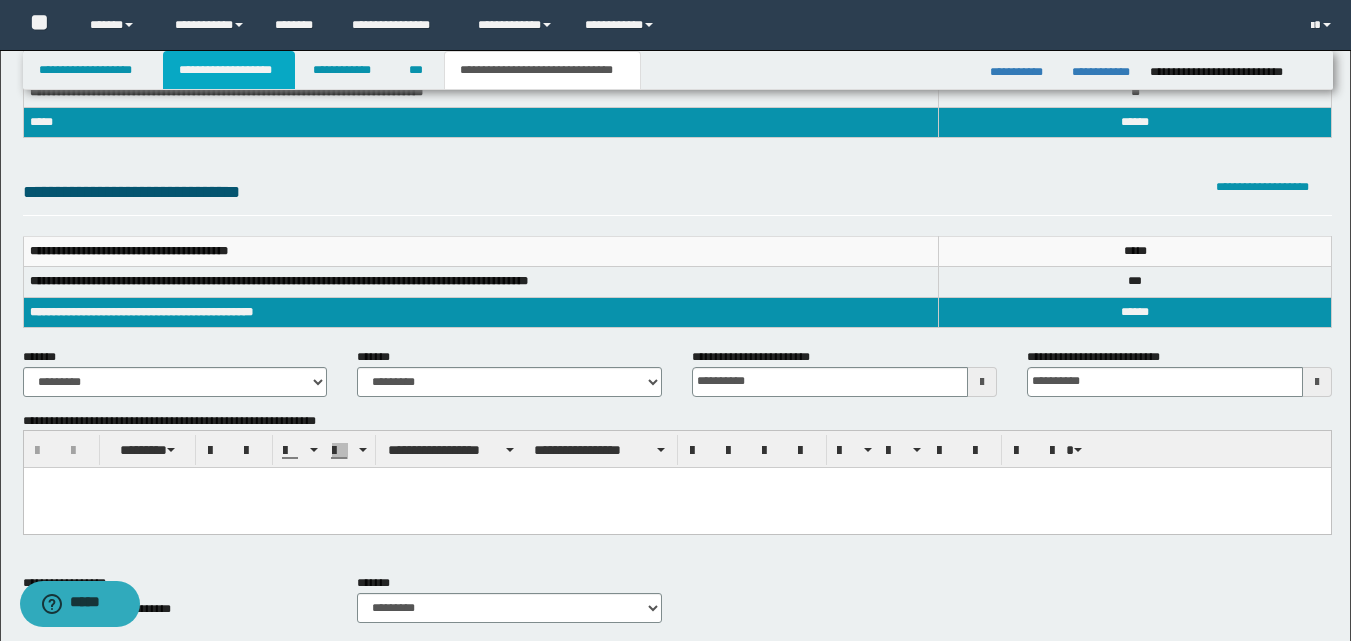 click on "**********" at bounding box center [229, 70] 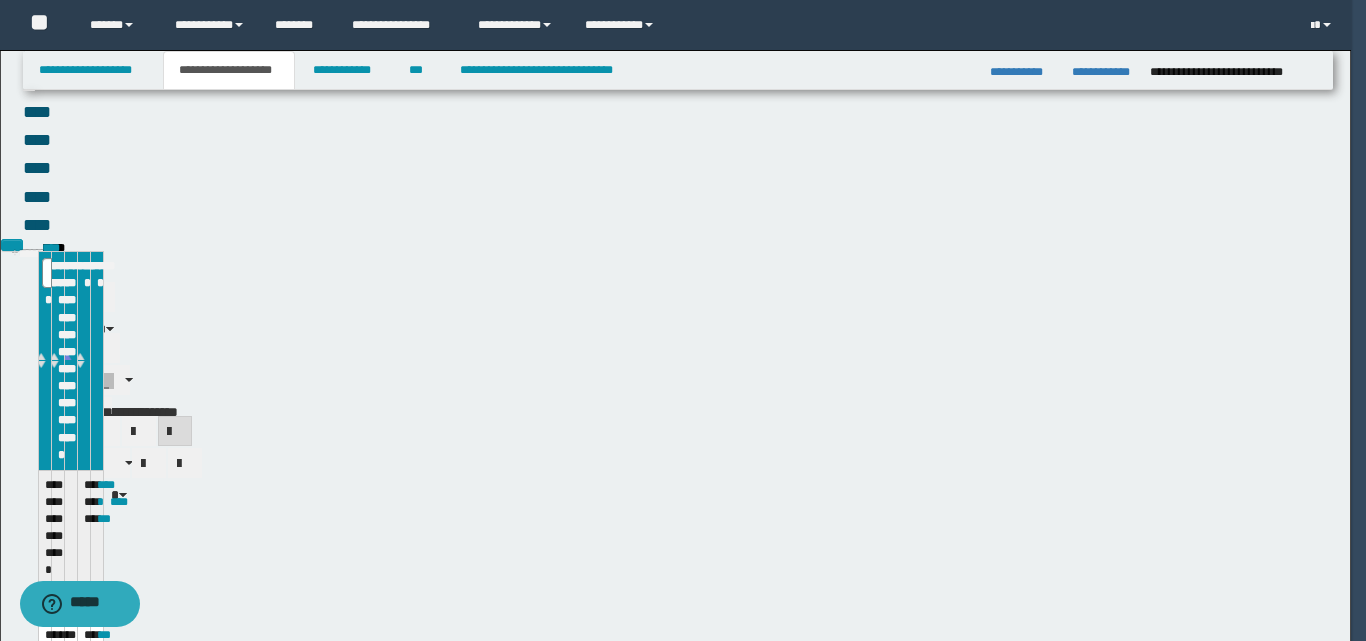 type 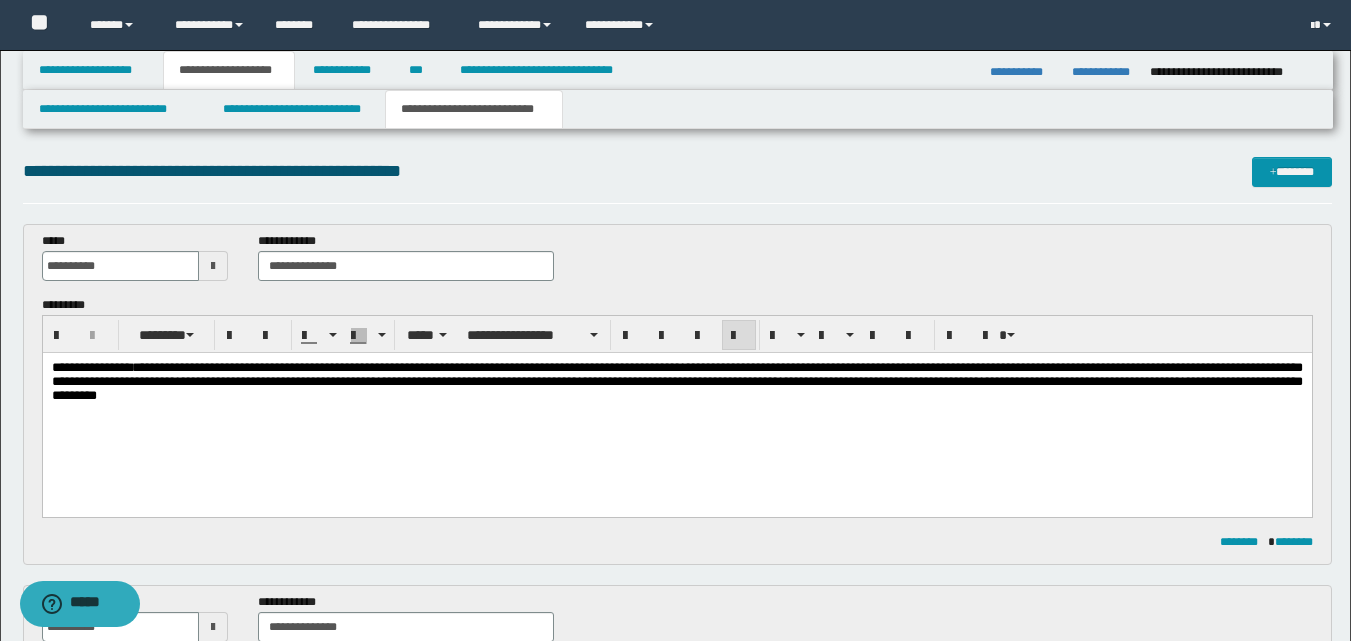 scroll, scrollTop: 0, scrollLeft: 0, axis: both 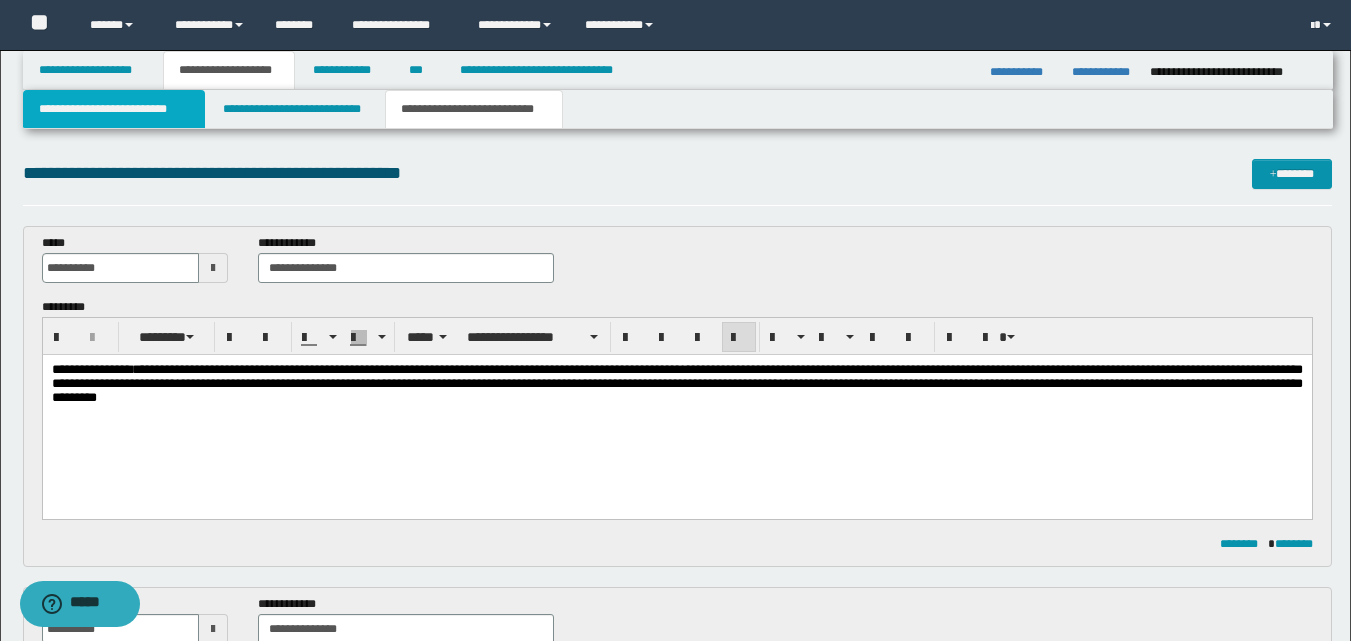 click on "**********" at bounding box center [114, 109] 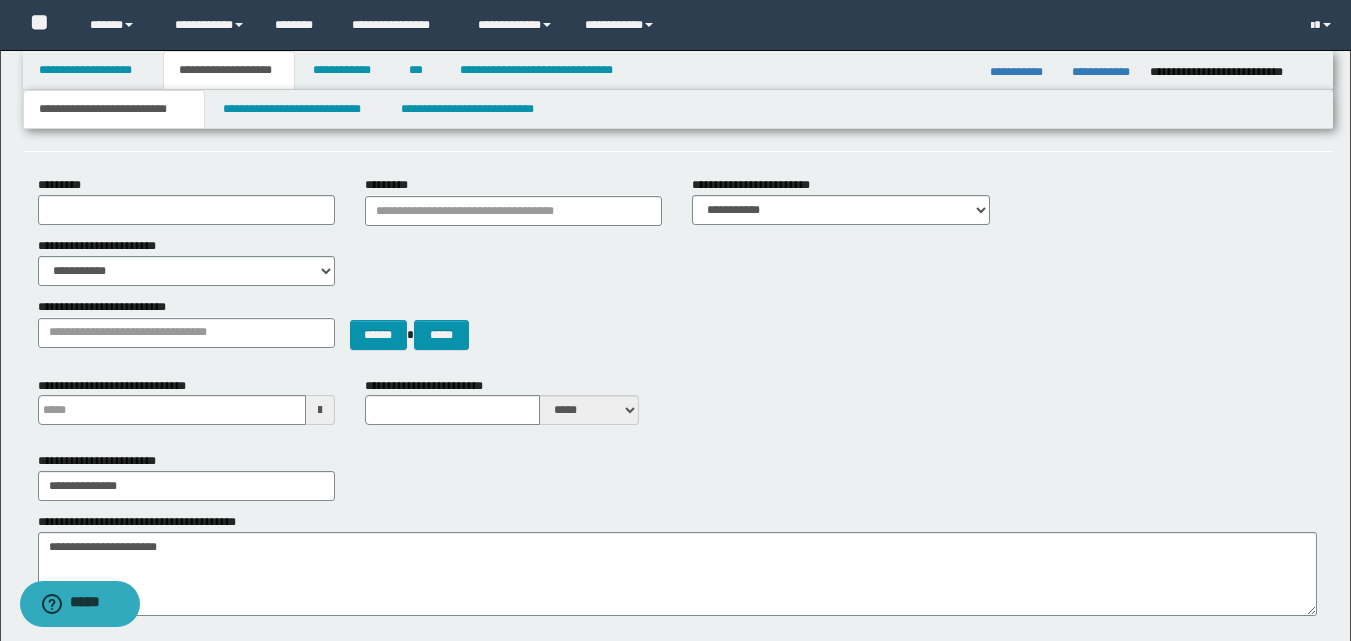 scroll, scrollTop: 0, scrollLeft: 0, axis: both 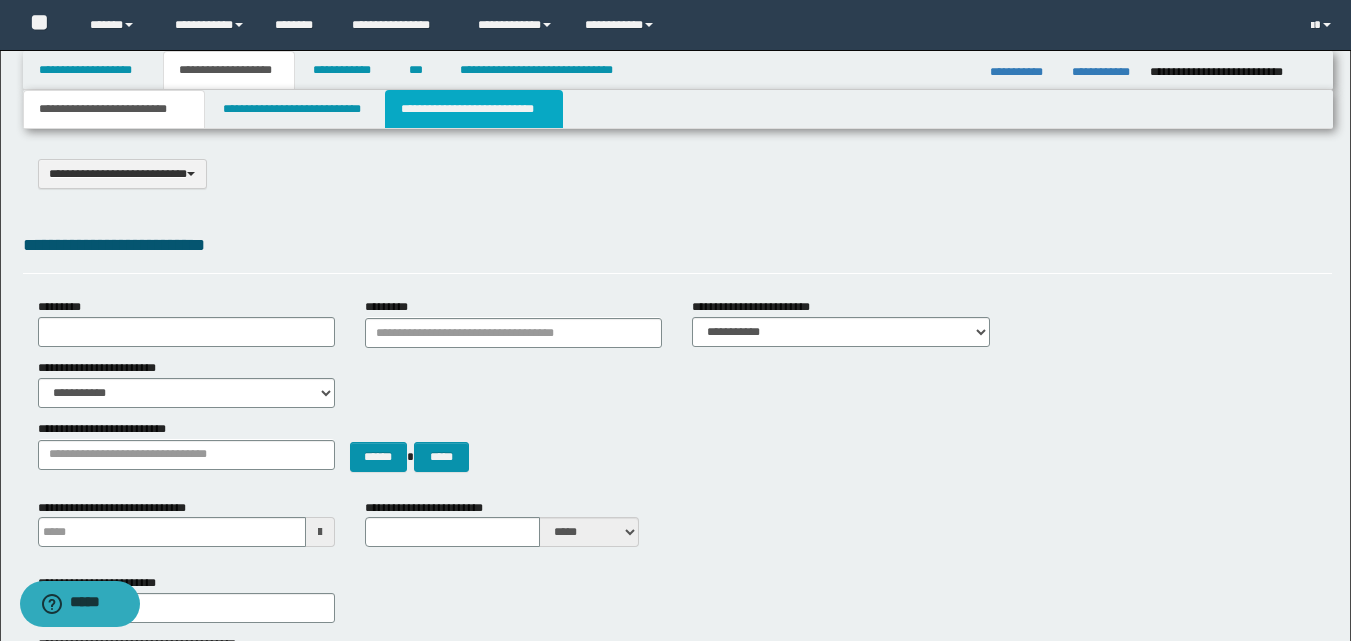 click on "**********" at bounding box center (474, 109) 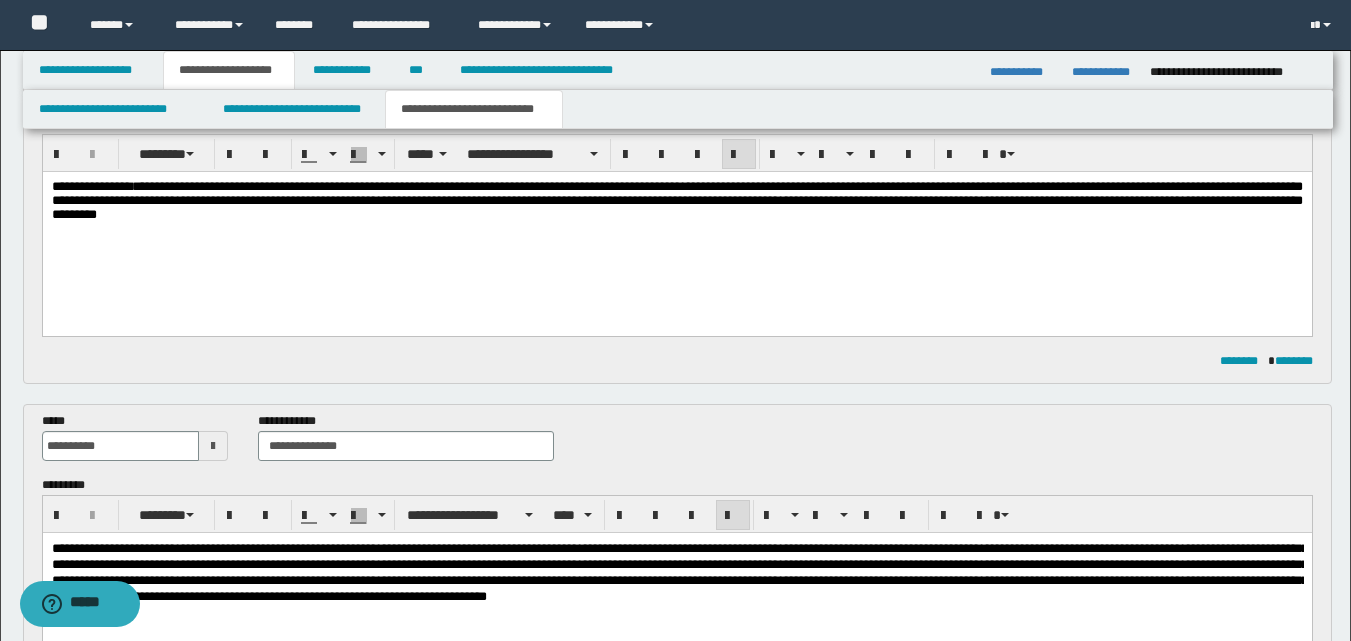 scroll, scrollTop: 300, scrollLeft: 0, axis: vertical 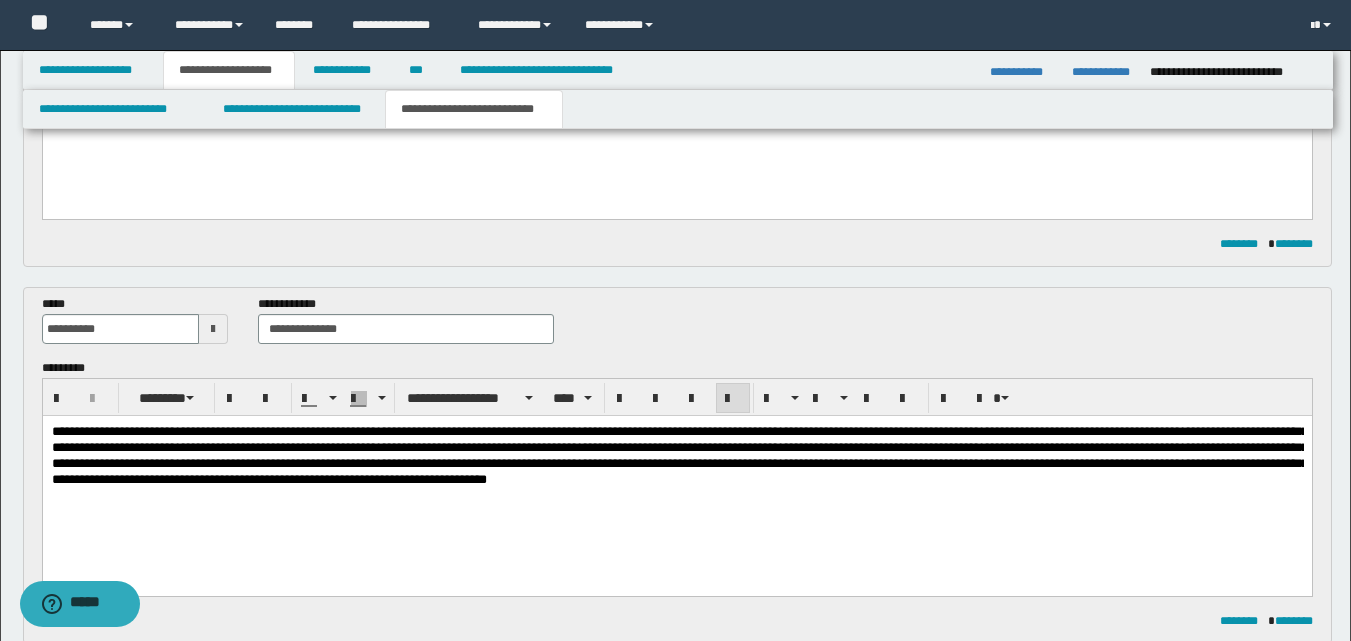 click on "**********" at bounding box center (679, 454) 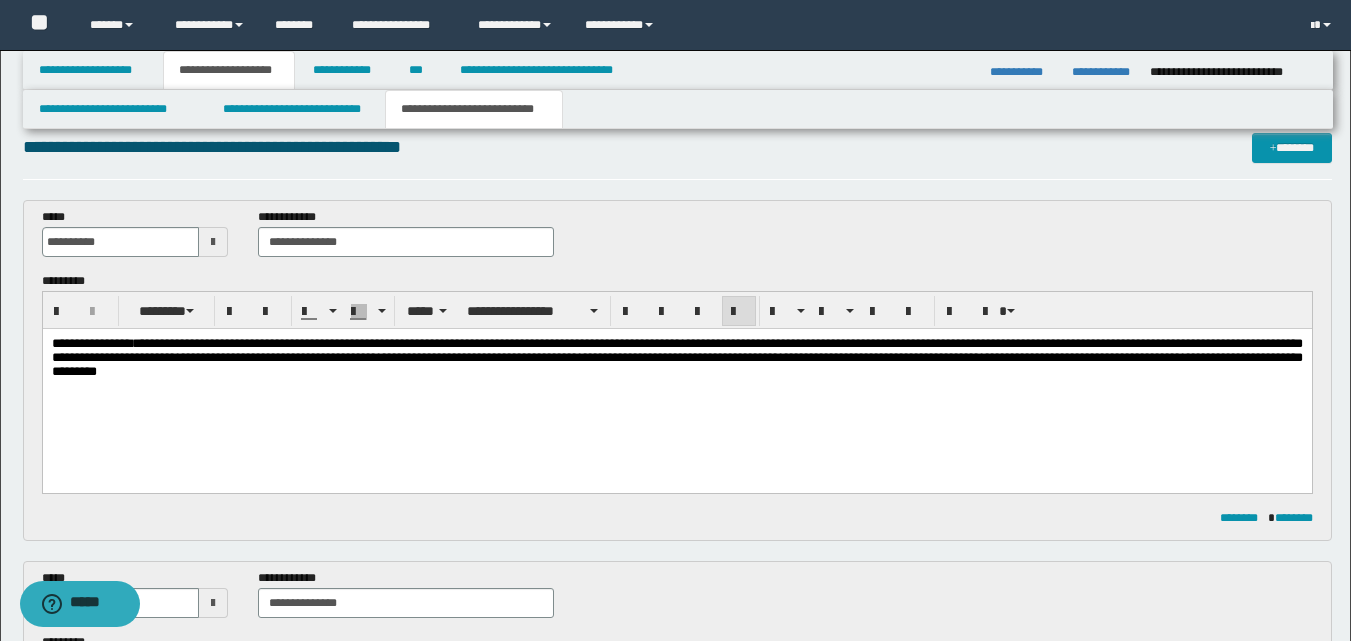 scroll, scrollTop: 0, scrollLeft: 0, axis: both 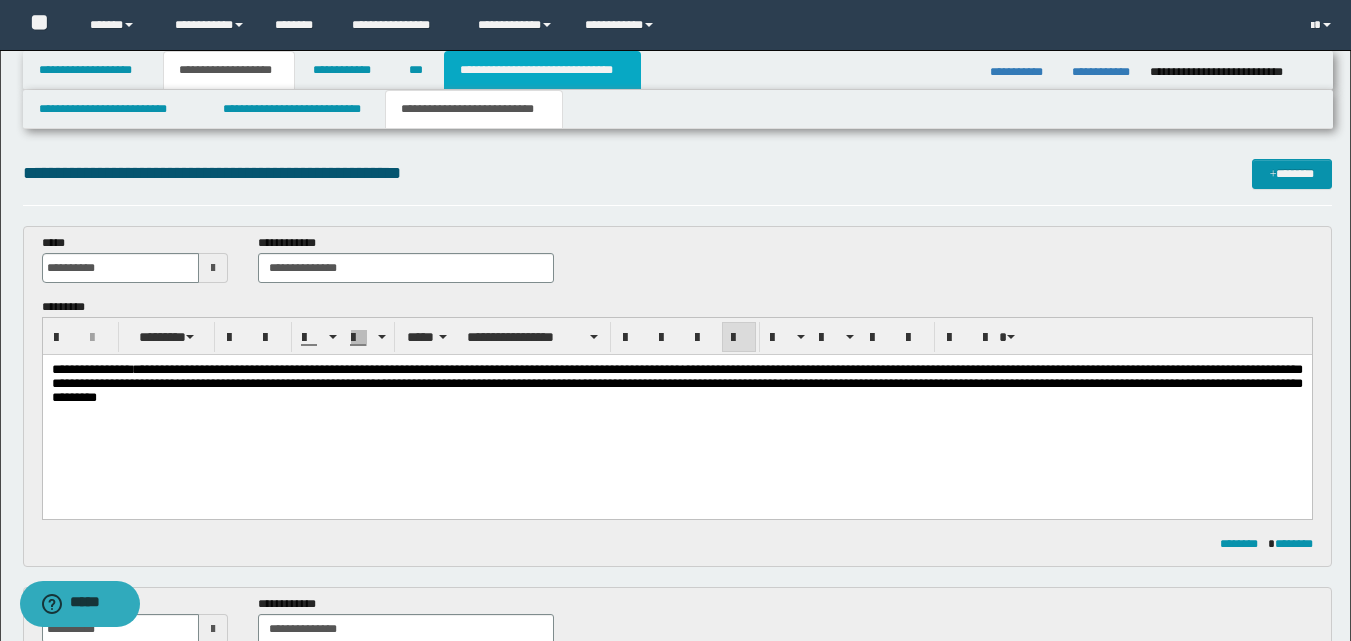 click on "**********" at bounding box center (542, 70) 